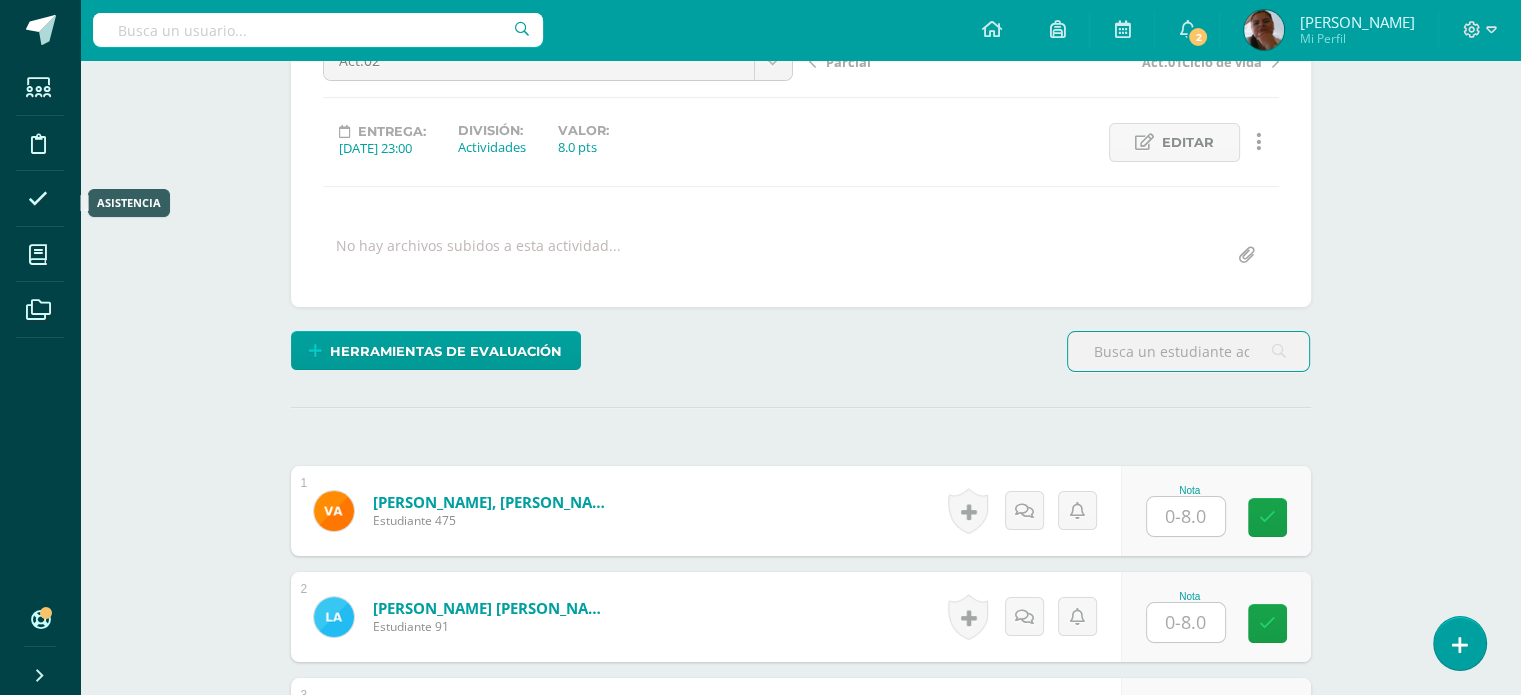 scroll, scrollTop: 229, scrollLeft: 0, axis: vertical 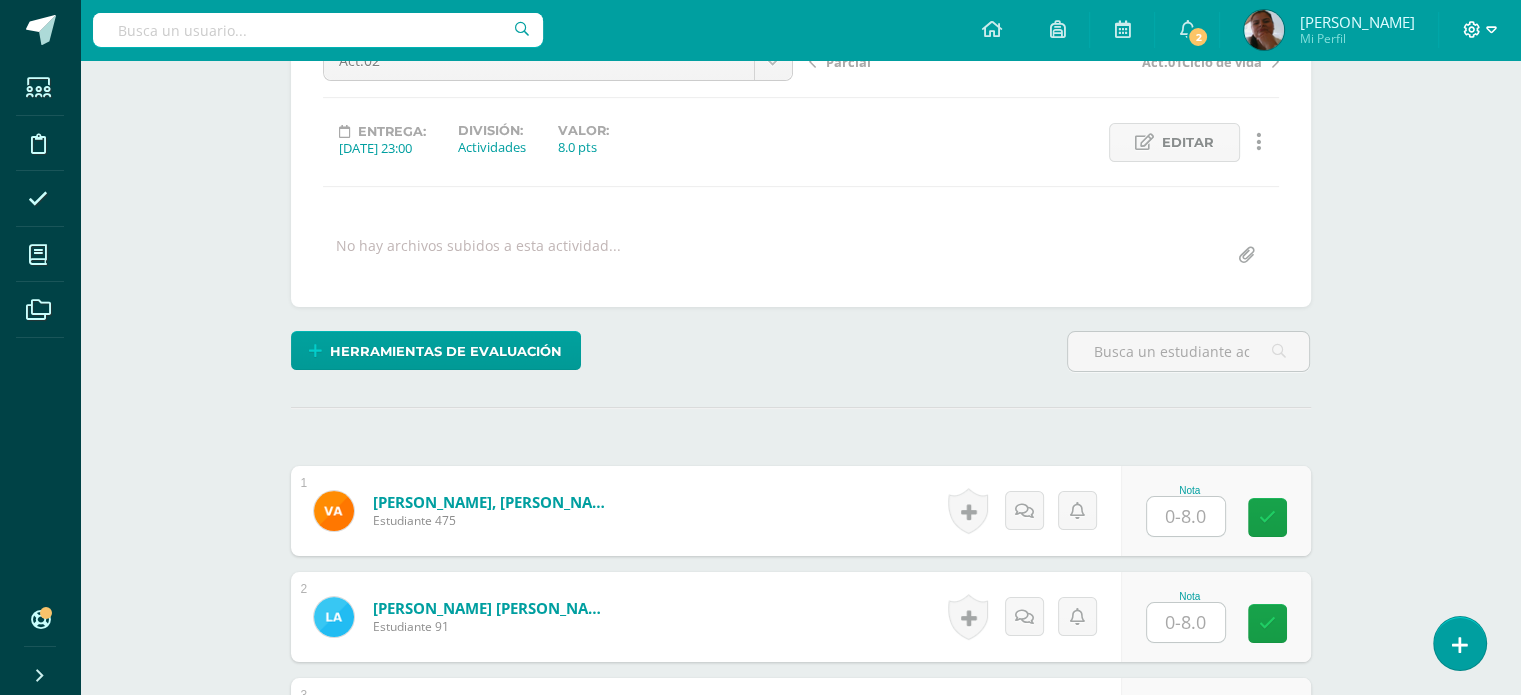 click 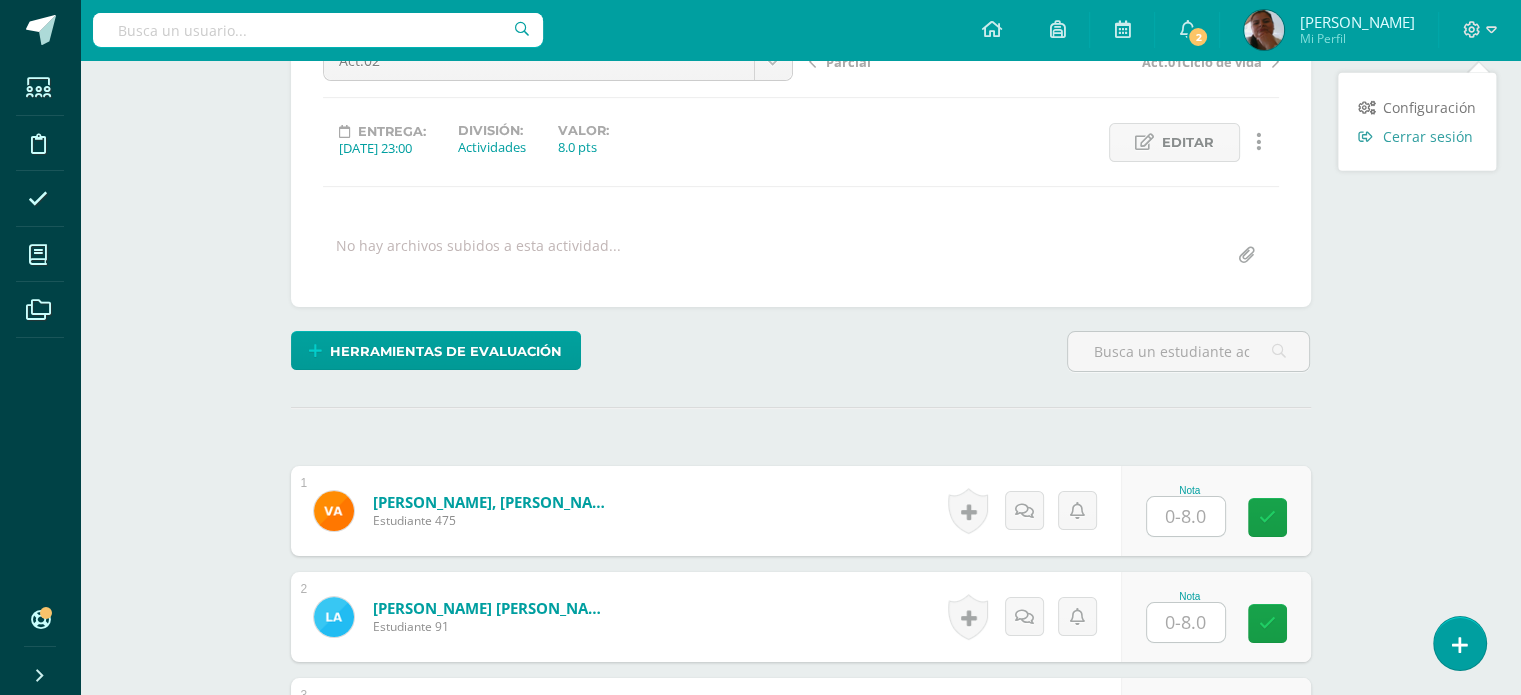 click on "Cerrar sesión" at bounding box center (1428, 136) 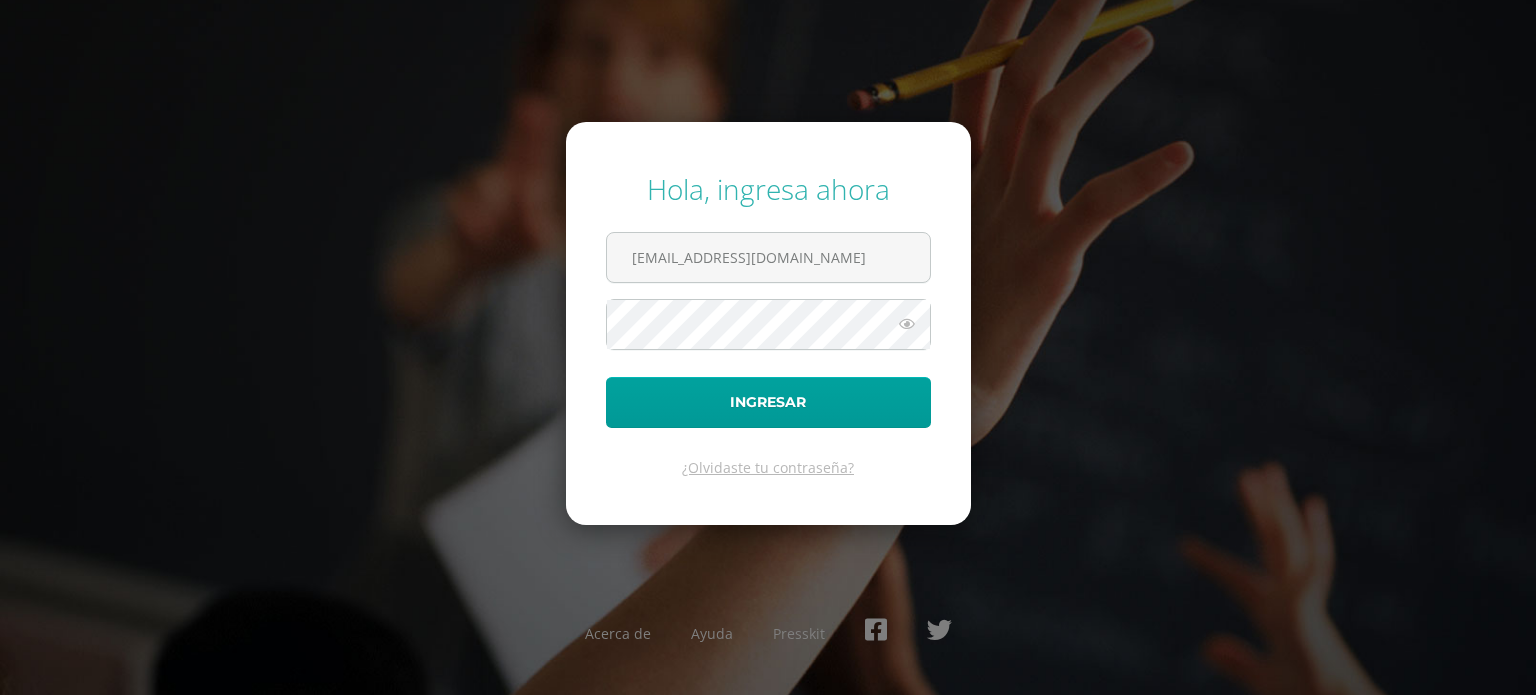 click on "Hola, ingresa ahora  [EMAIL_ADDRESS][DOMAIN_NAME] Ingresar ¿Olvidaste tu contraseña? Acerca de Ayuda Presskit" at bounding box center (768, 347) 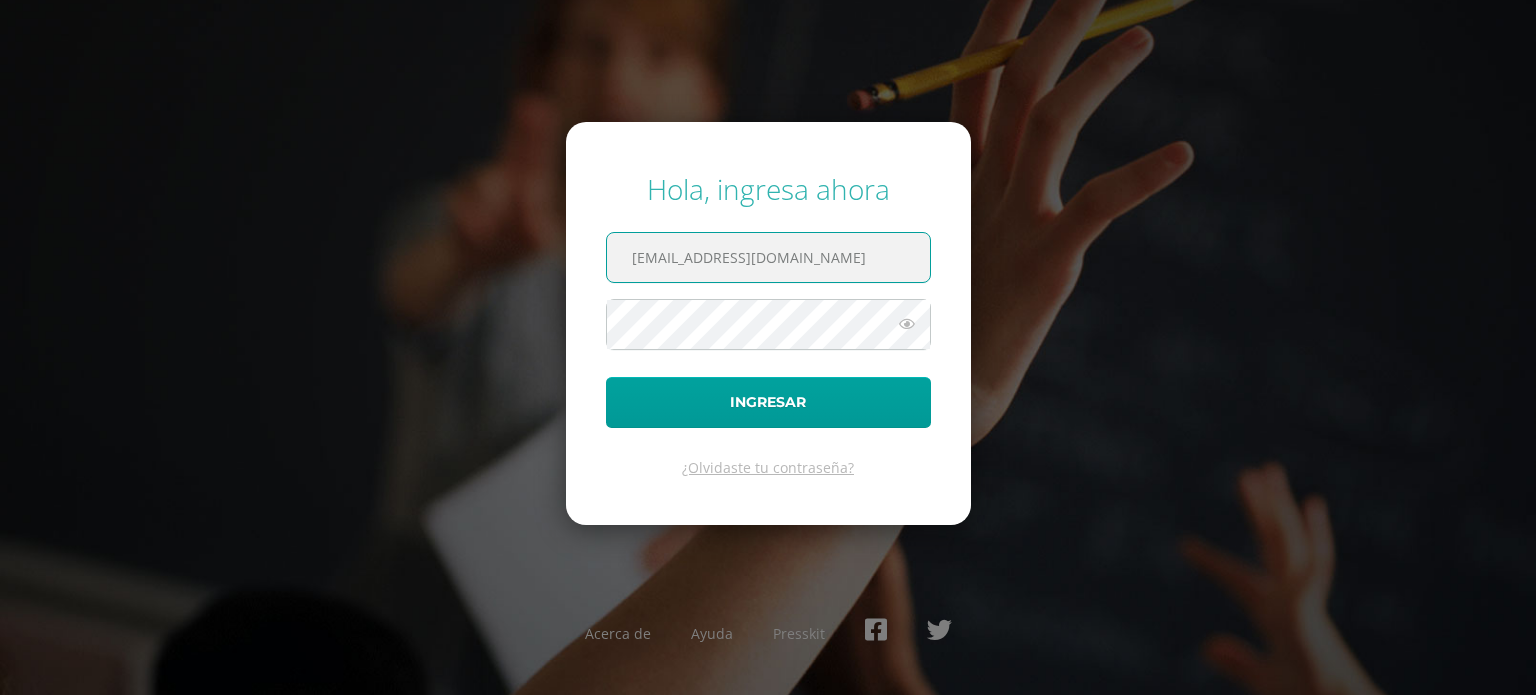 click on "florarreagacep@gmail.com" at bounding box center [768, 257] 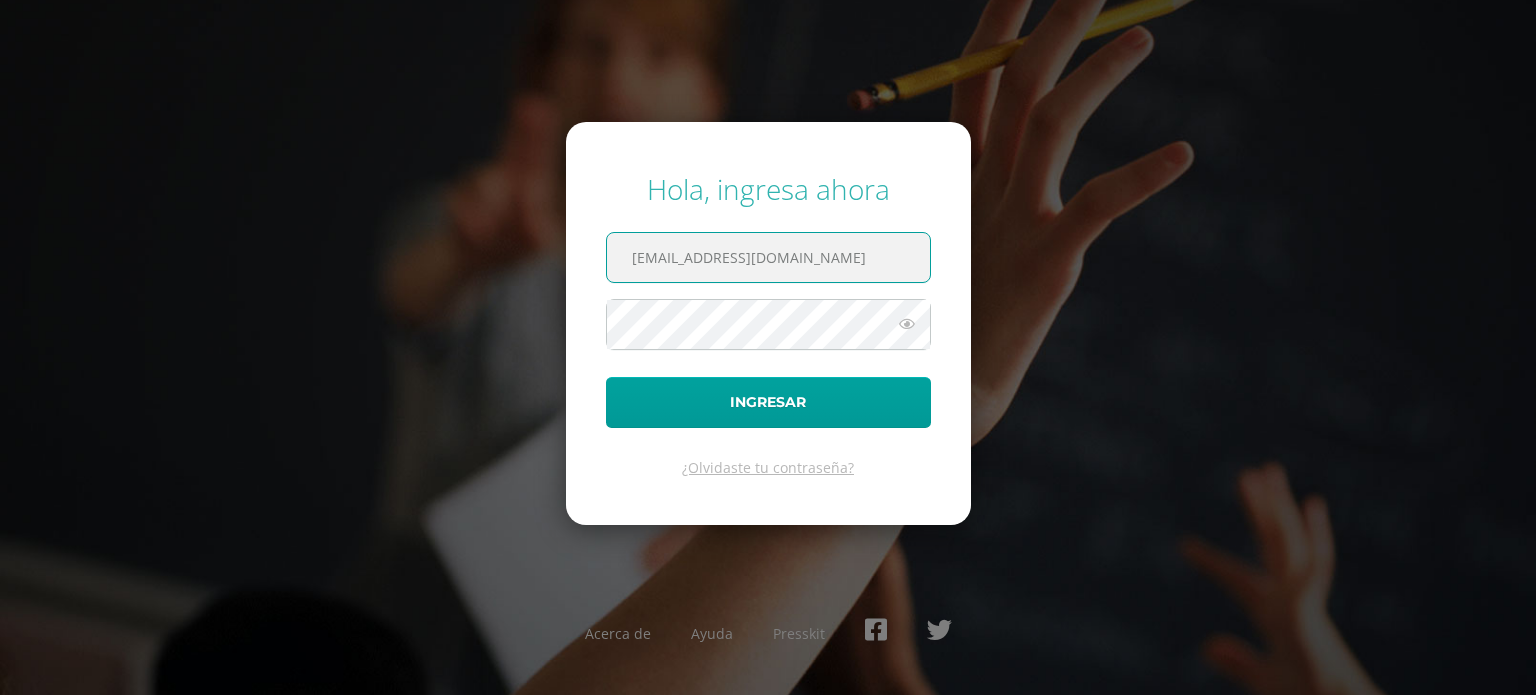 type on "2020080@ps.gt" 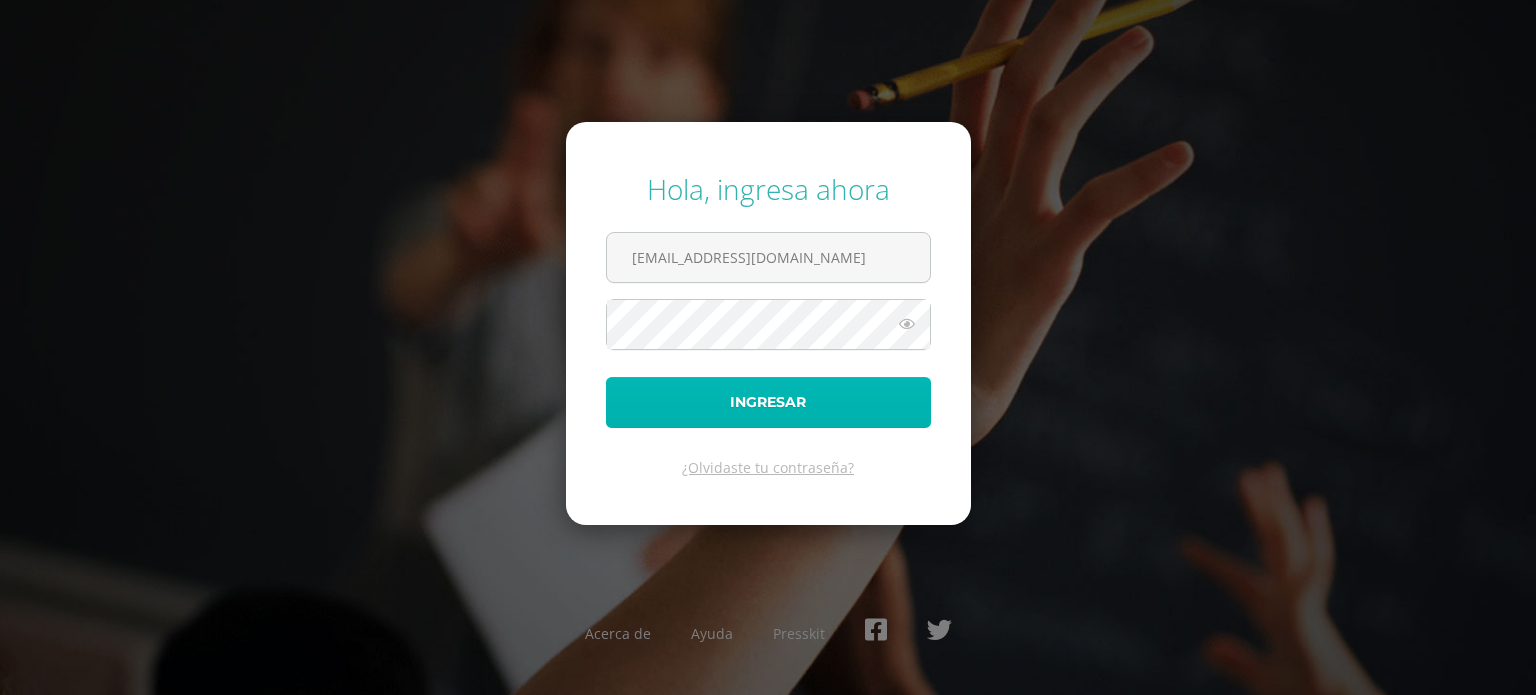 click on "Ingresar" at bounding box center (768, 402) 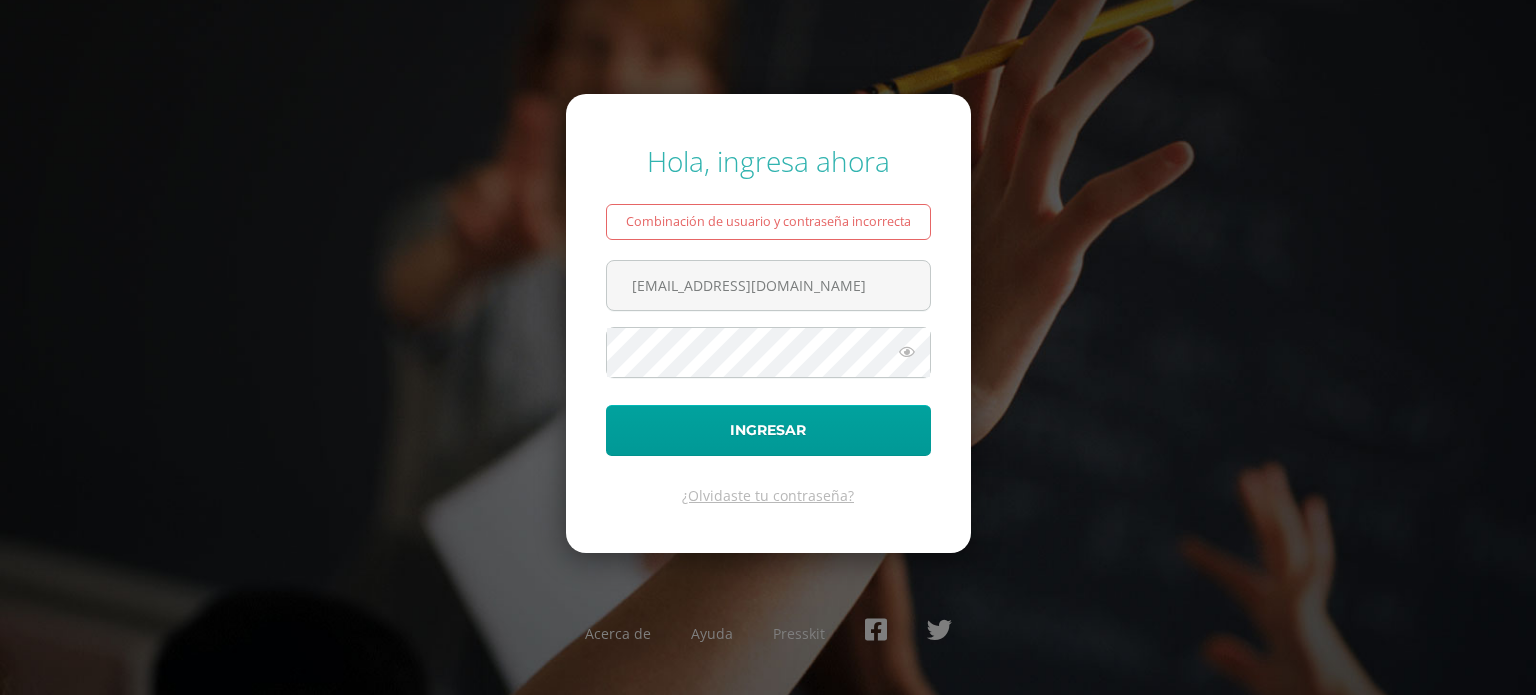 scroll, scrollTop: 0, scrollLeft: 0, axis: both 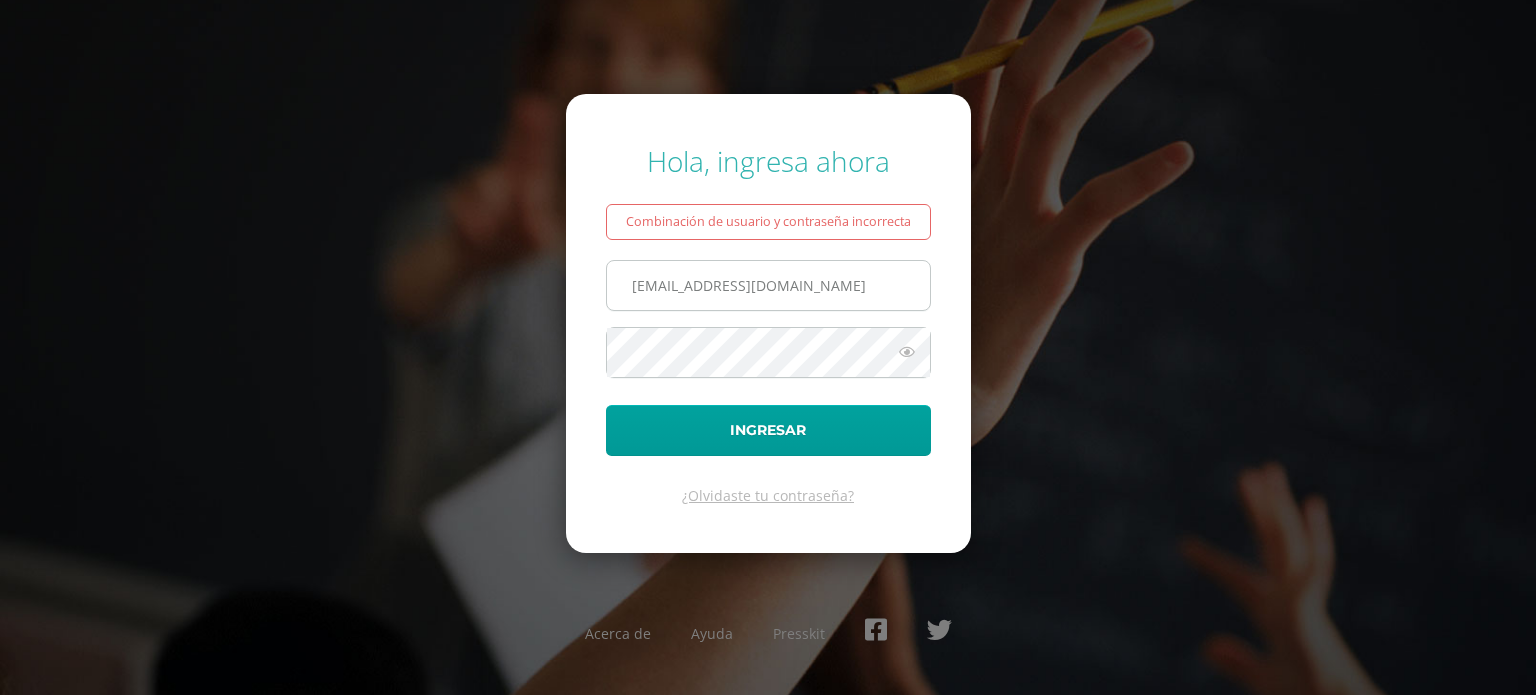 click on "[EMAIL_ADDRESS][DOMAIN_NAME]" at bounding box center (768, 285) 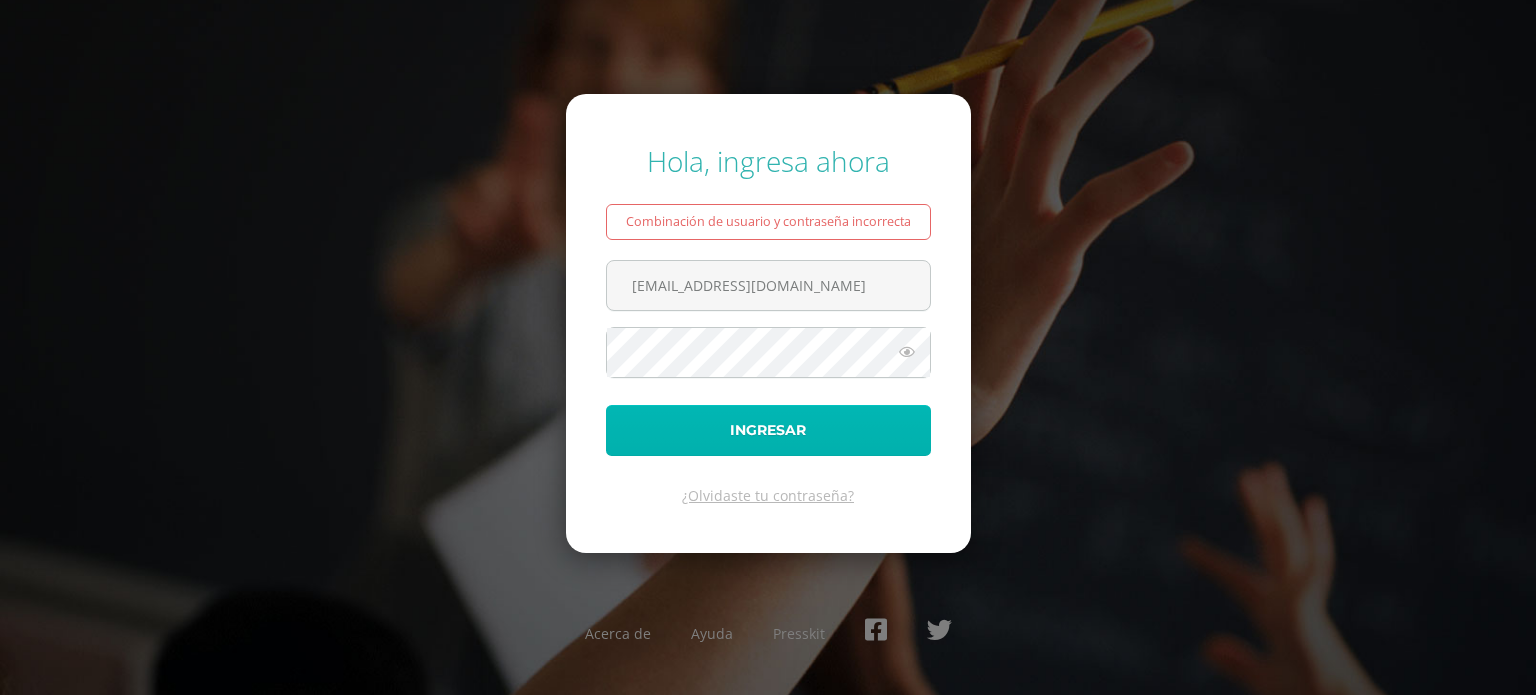 click on "Ingresar" at bounding box center (768, 430) 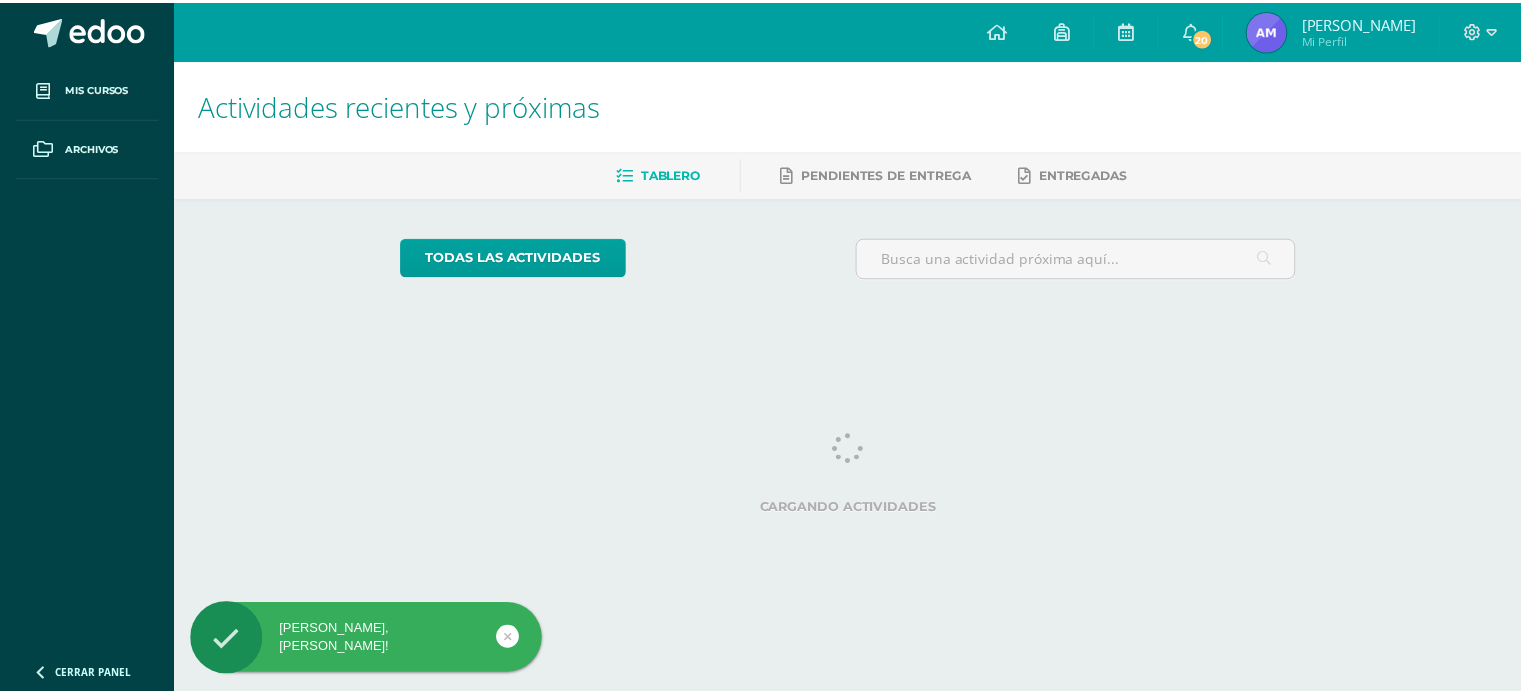 scroll, scrollTop: 0, scrollLeft: 0, axis: both 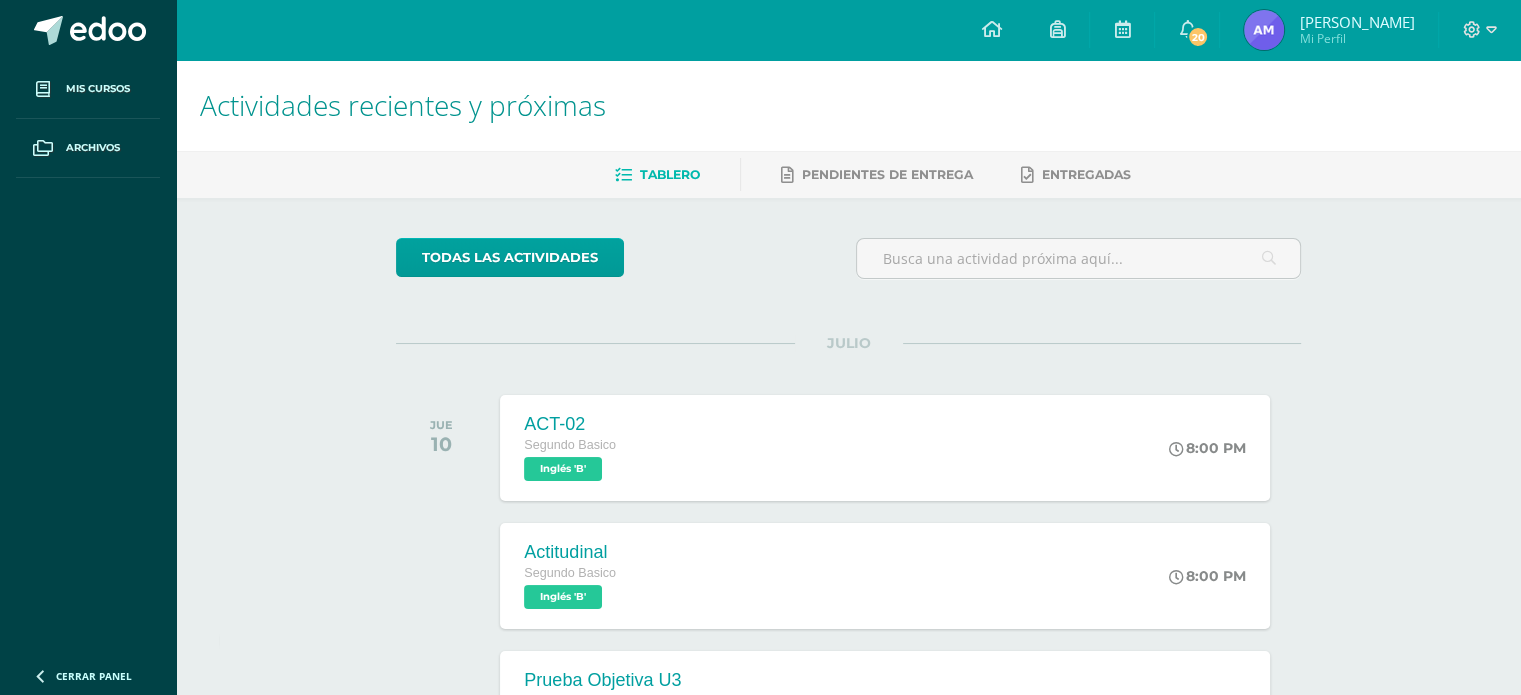 click at bounding box center [1264, 30] 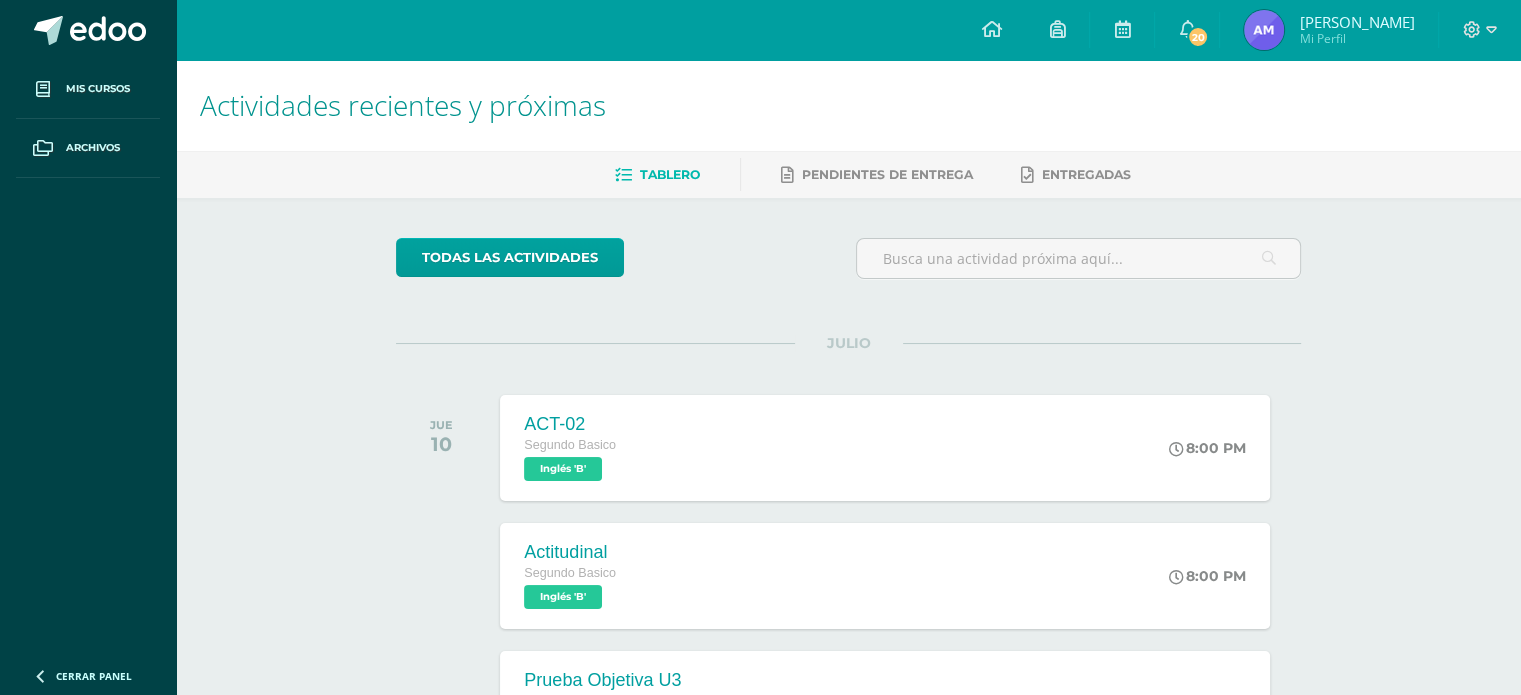 click on "Mi Perfil" at bounding box center [1356, 38] 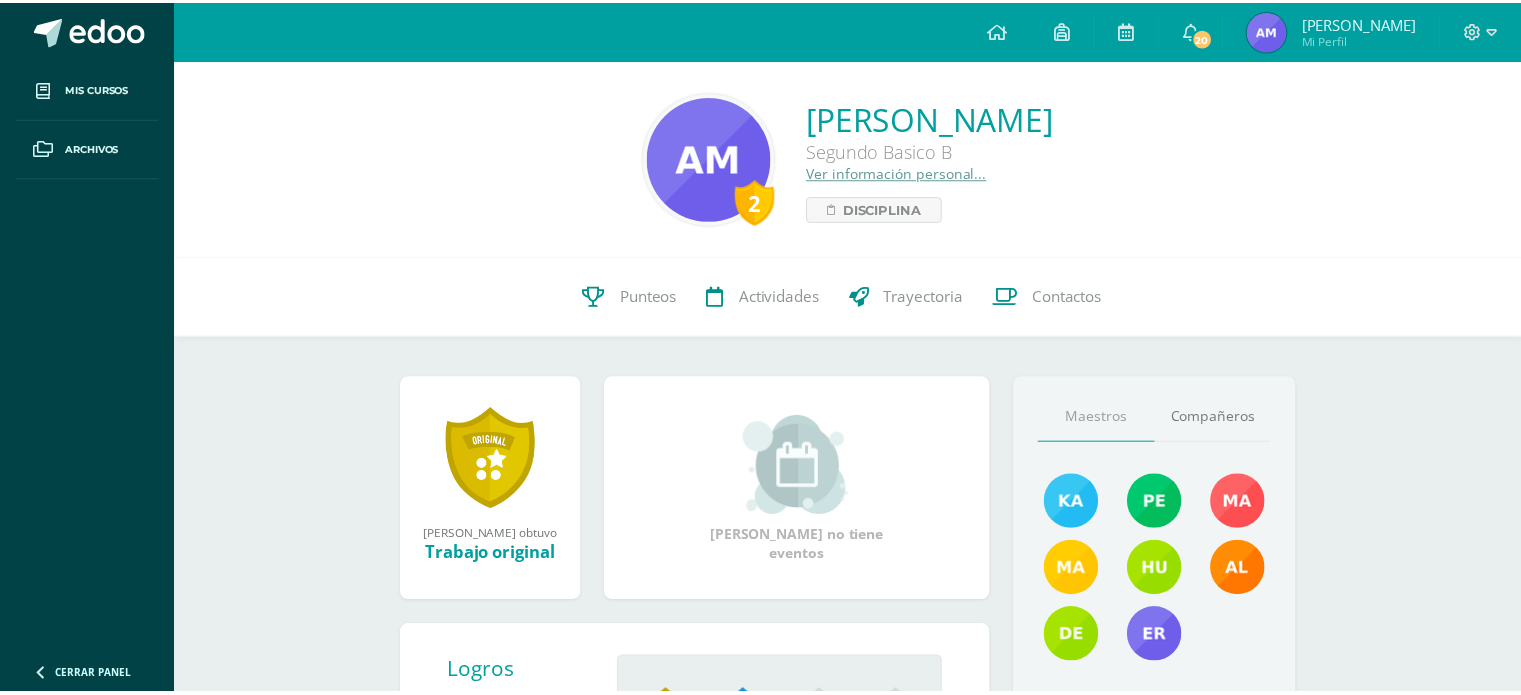 scroll, scrollTop: 0, scrollLeft: 0, axis: both 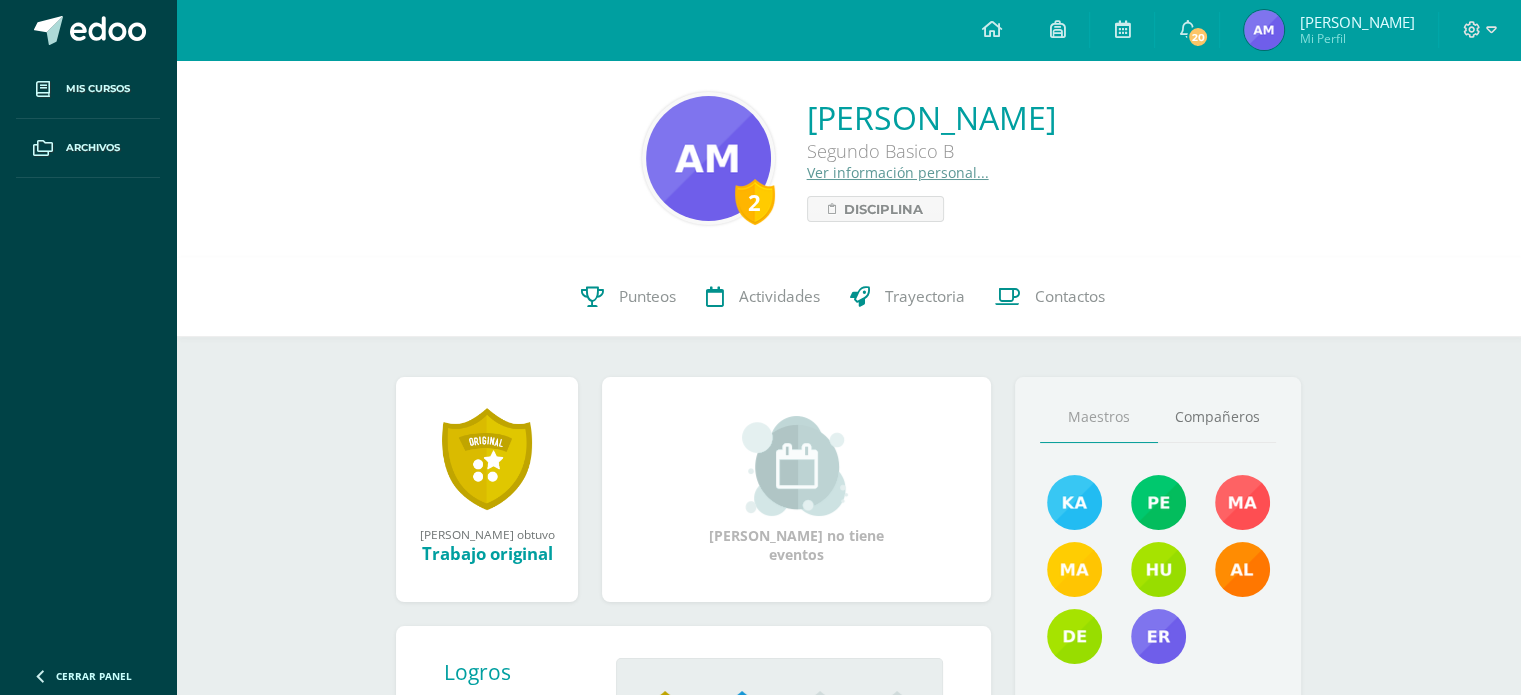 click on "Mi Perfil" at bounding box center [1356, 38] 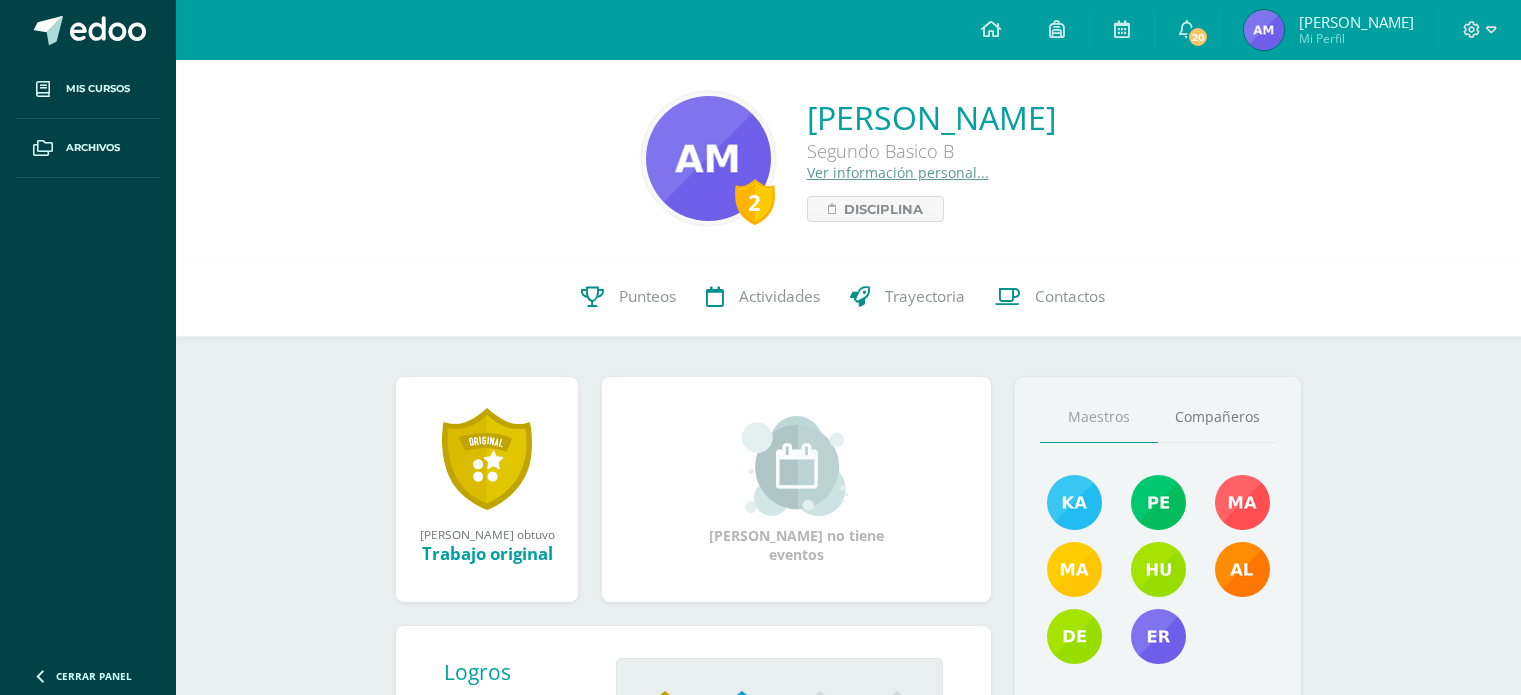 scroll, scrollTop: 0, scrollLeft: 0, axis: both 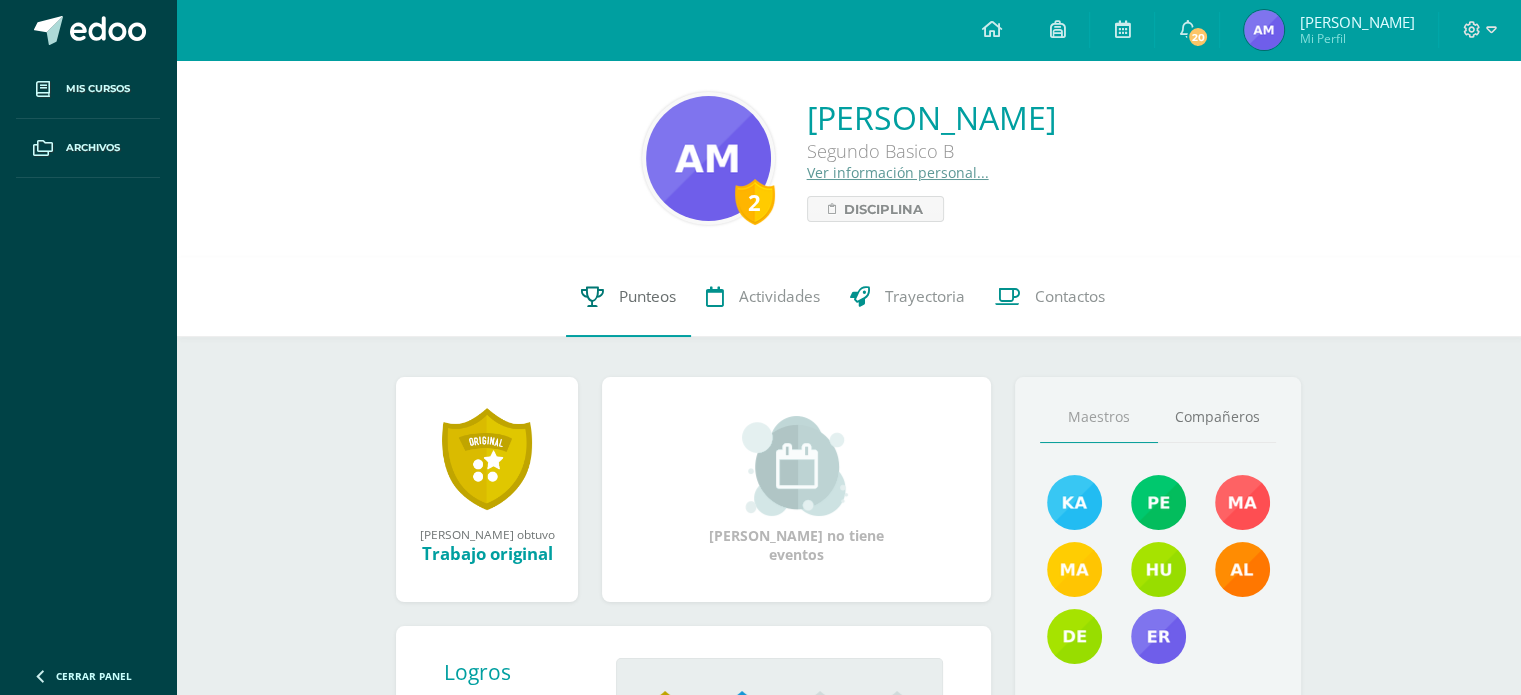 click on "Punteos" at bounding box center [647, 296] 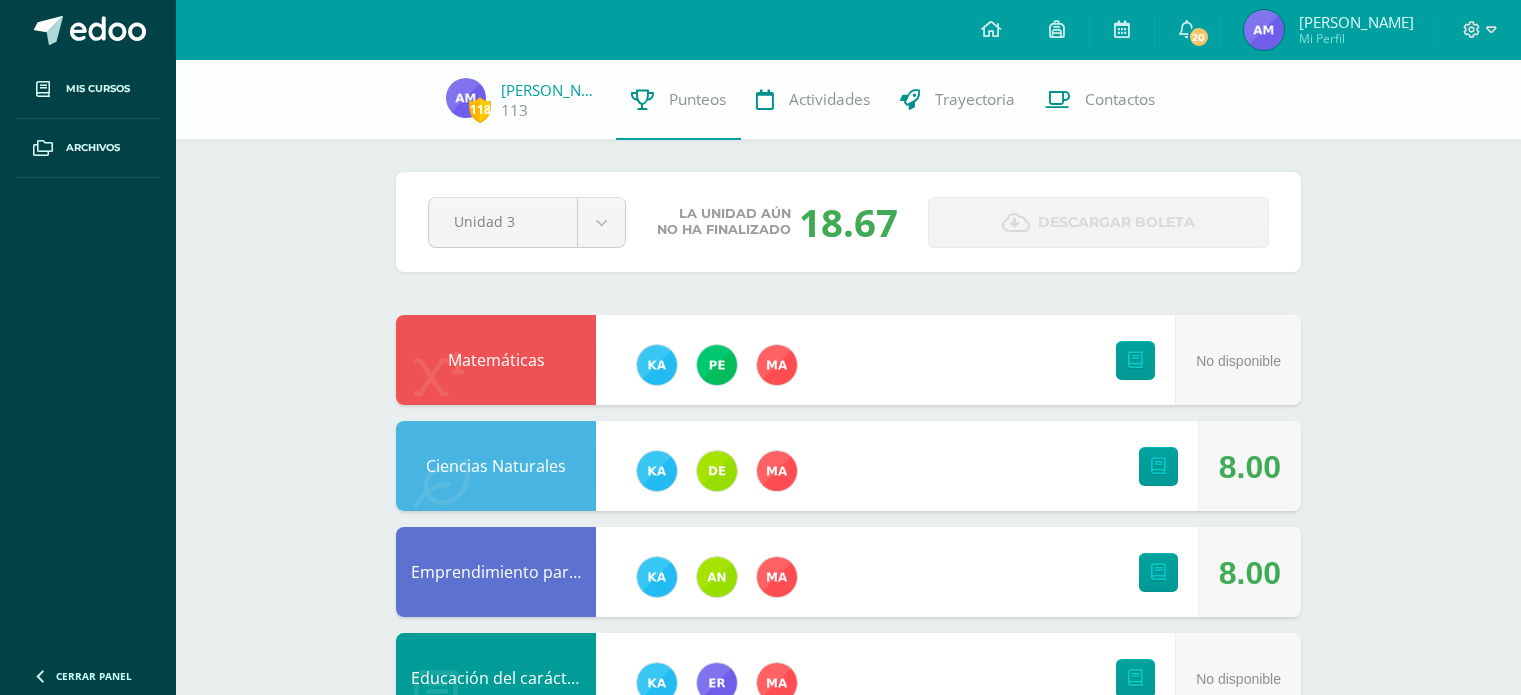 scroll, scrollTop: 0, scrollLeft: 0, axis: both 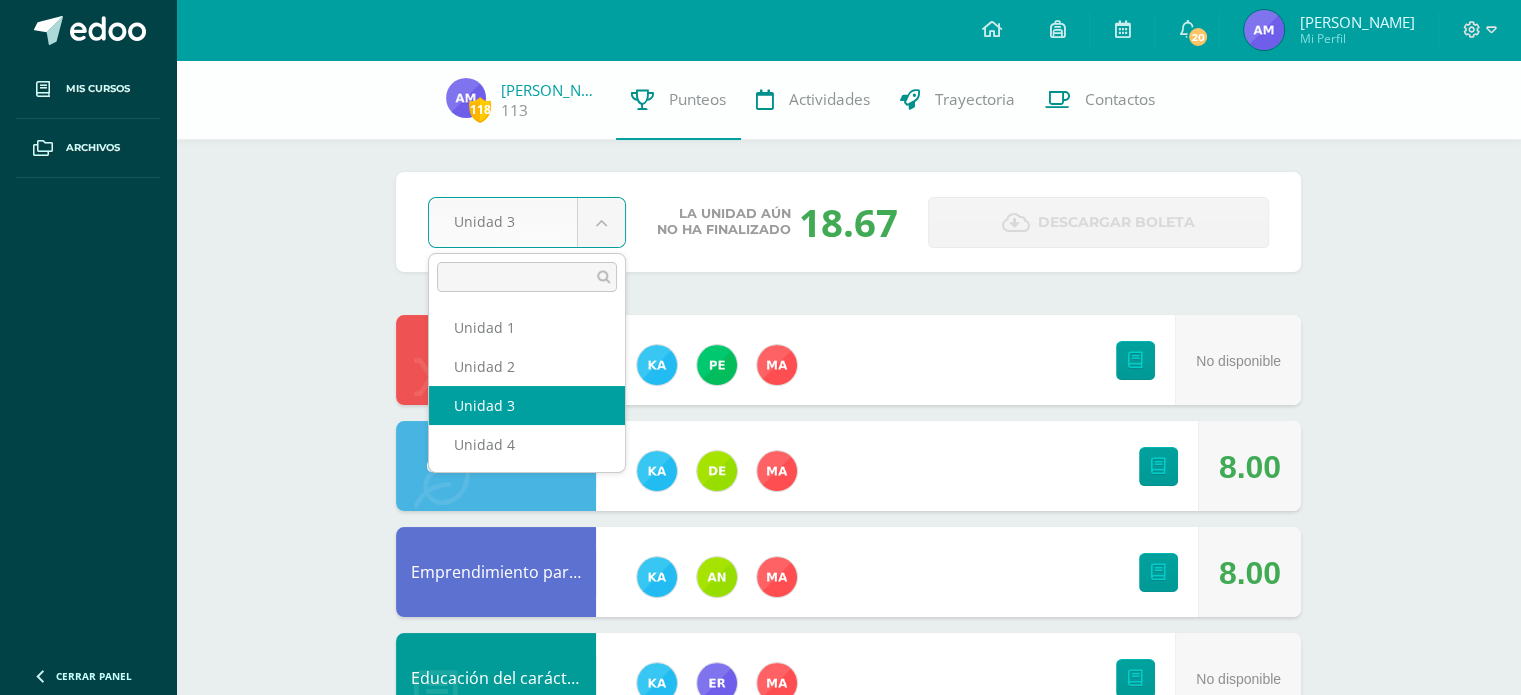 click on "Mis cursos Archivos Cerrar panel
Ciencias Naturales
Segundo
Basico
"B"
Ciencias Sociales y Ciudadanía
Segundo
Basico
"B"
Comprensión lectora
Segundo
Basico
"B"
Computación
Segundo
Basico
"B"
Comunicación y Lenguaje
Segundo
Basico
"B"
Educación Artística
Mi Perfil 20 20" at bounding box center (760, 752) 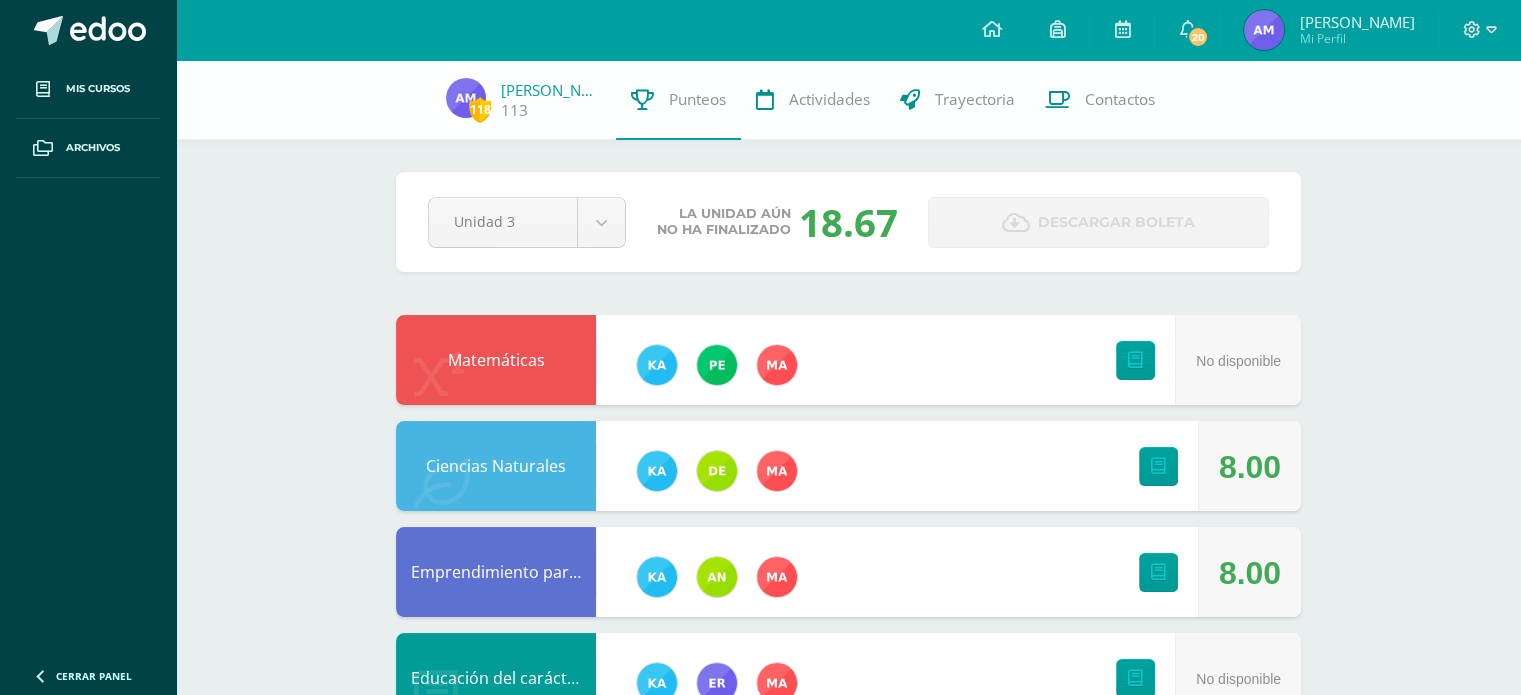 click on "Matemáticas" at bounding box center (496, 360) 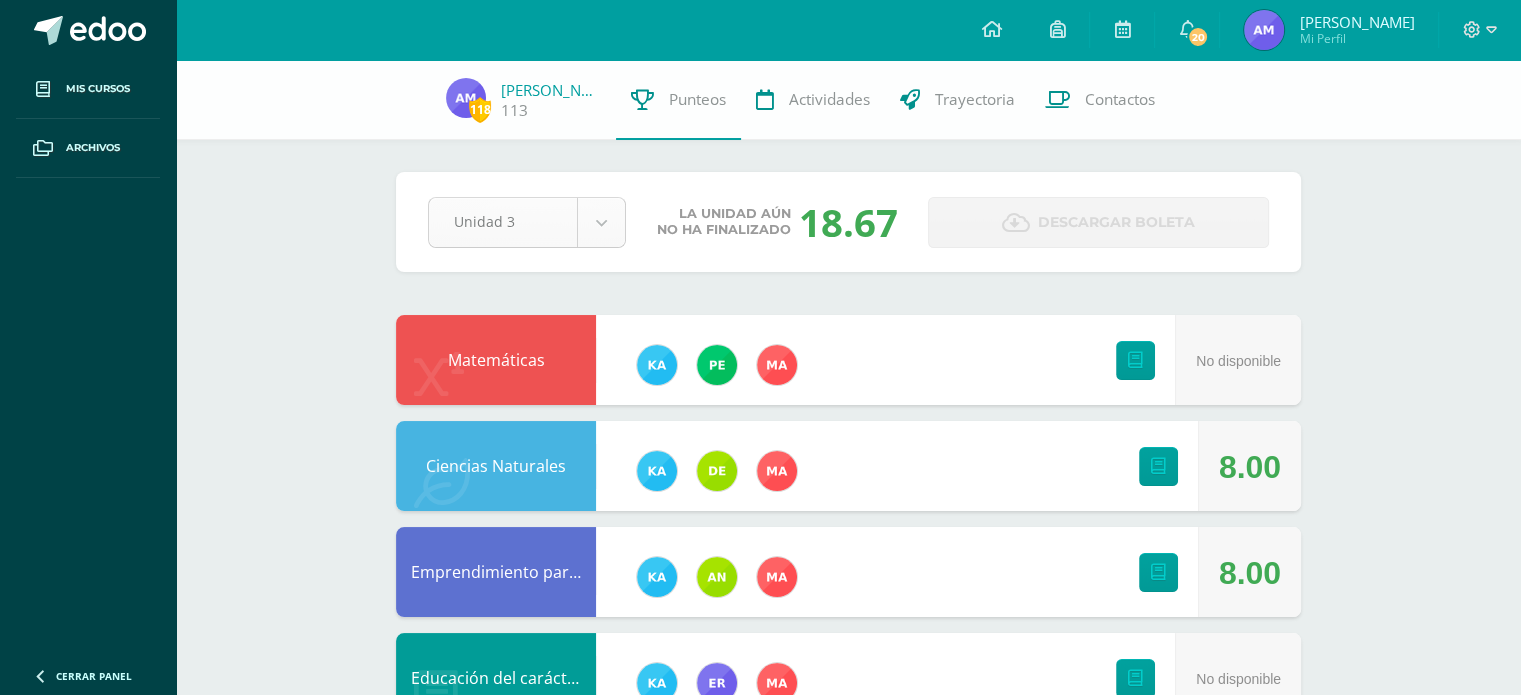 click on "Mis cursos Archivos Cerrar panel
Ciencias Naturales
Segundo
Basico
"B"
Ciencias Sociales y Ciudadanía
Segundo
Basico
"B"
Comprensión lectora
Segundo
Basico
"B"
Computación
Segundo
Basico
"B"
Comunicación y Lenguaje
Segundo
Basico
"B"
Educación Artística
Mi Perfil 20 20" at bounding box center (760, 752) 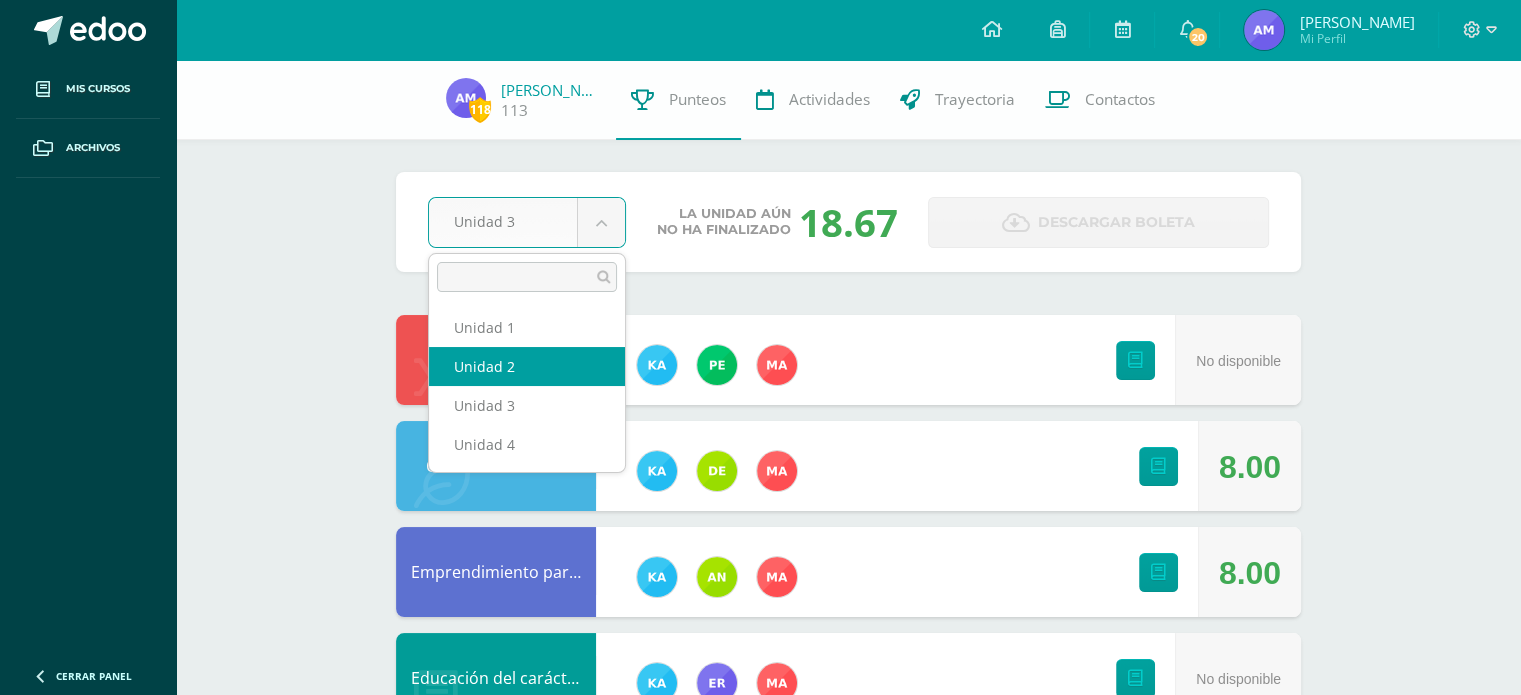 select on "Unidad 2" 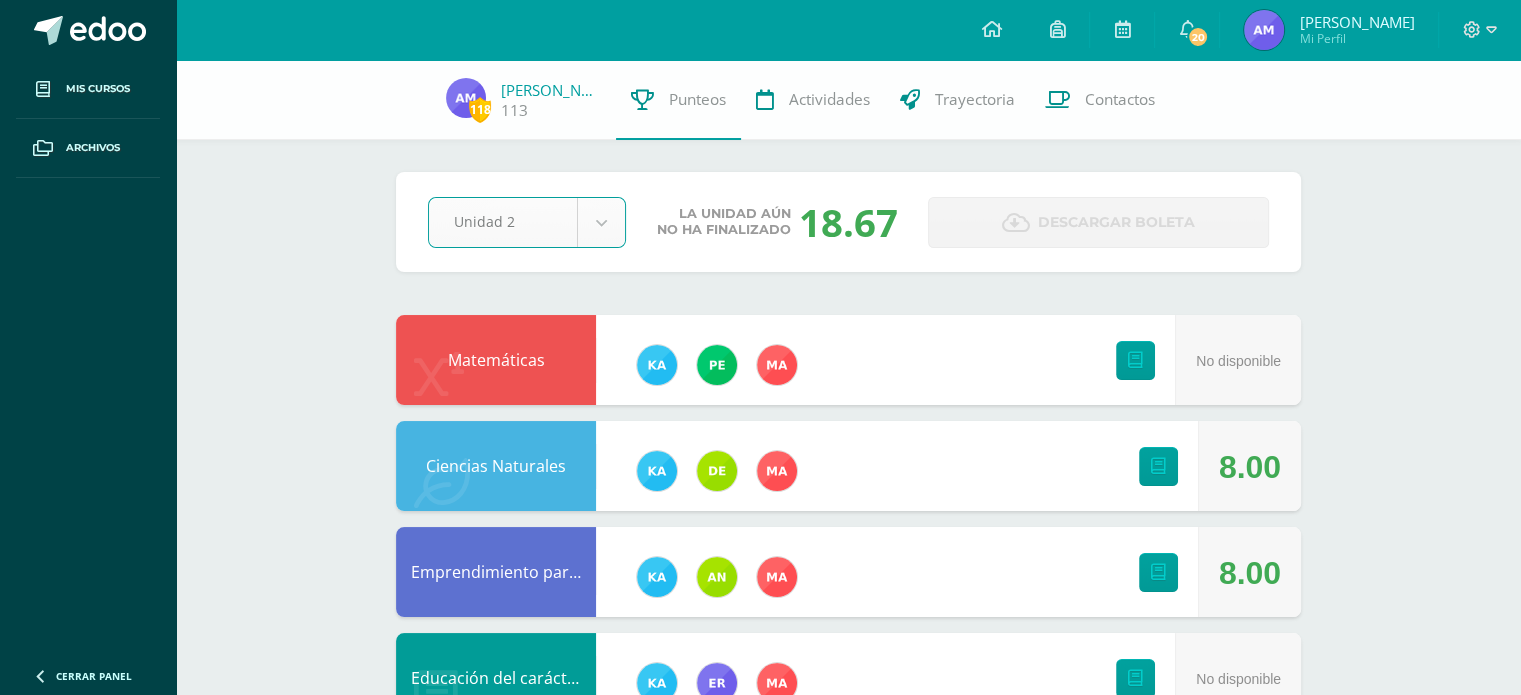 click on "Matemáticas" at bounding box center [496, 360] 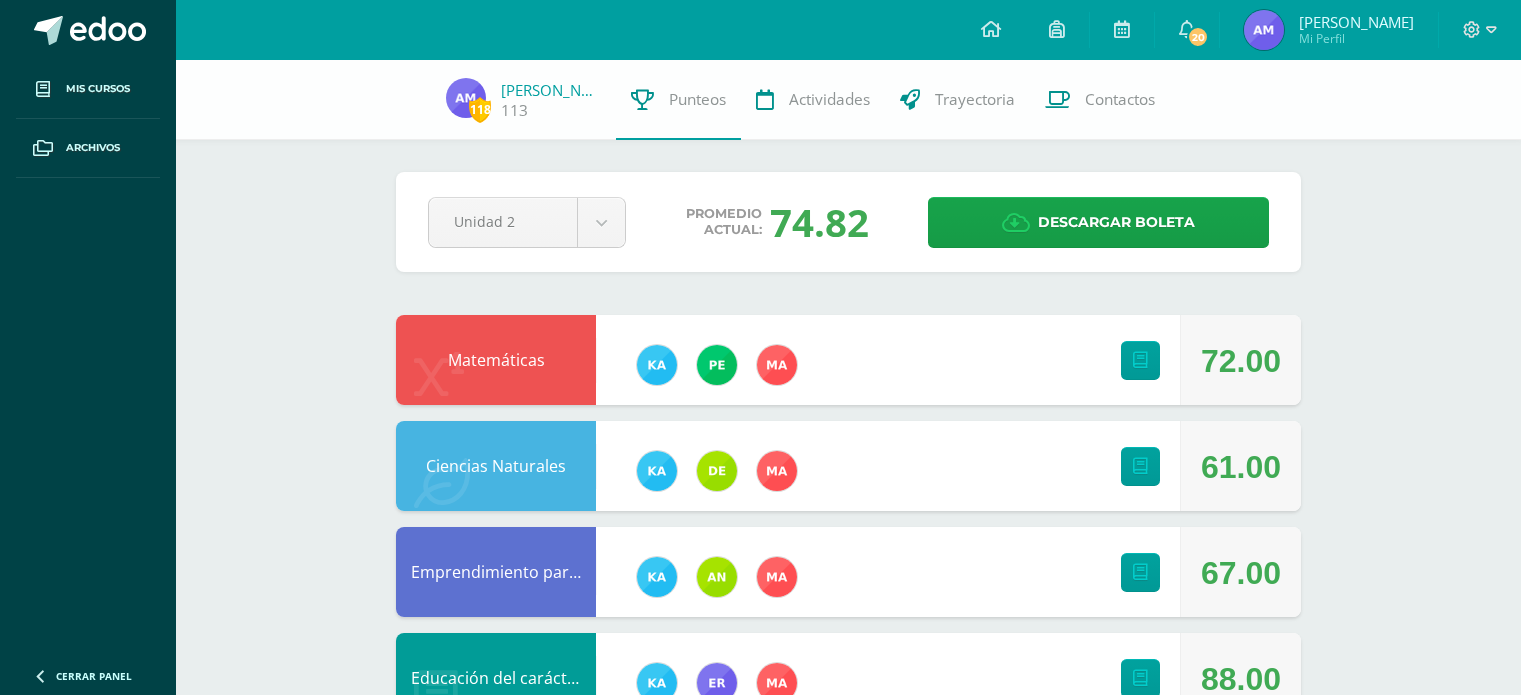 scroll, scrollTop: 0, scrollLeft: 0, axis: both 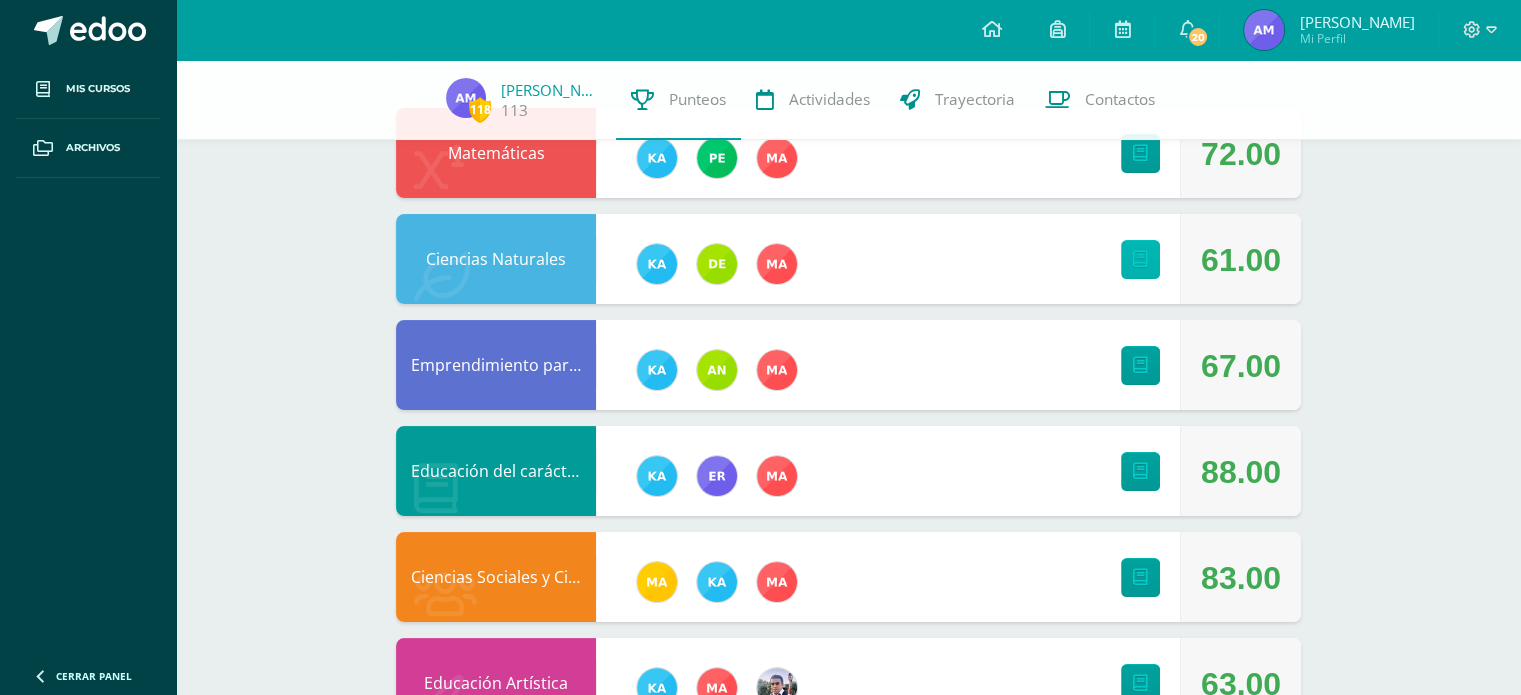 click at bounding box center [1140, 259] 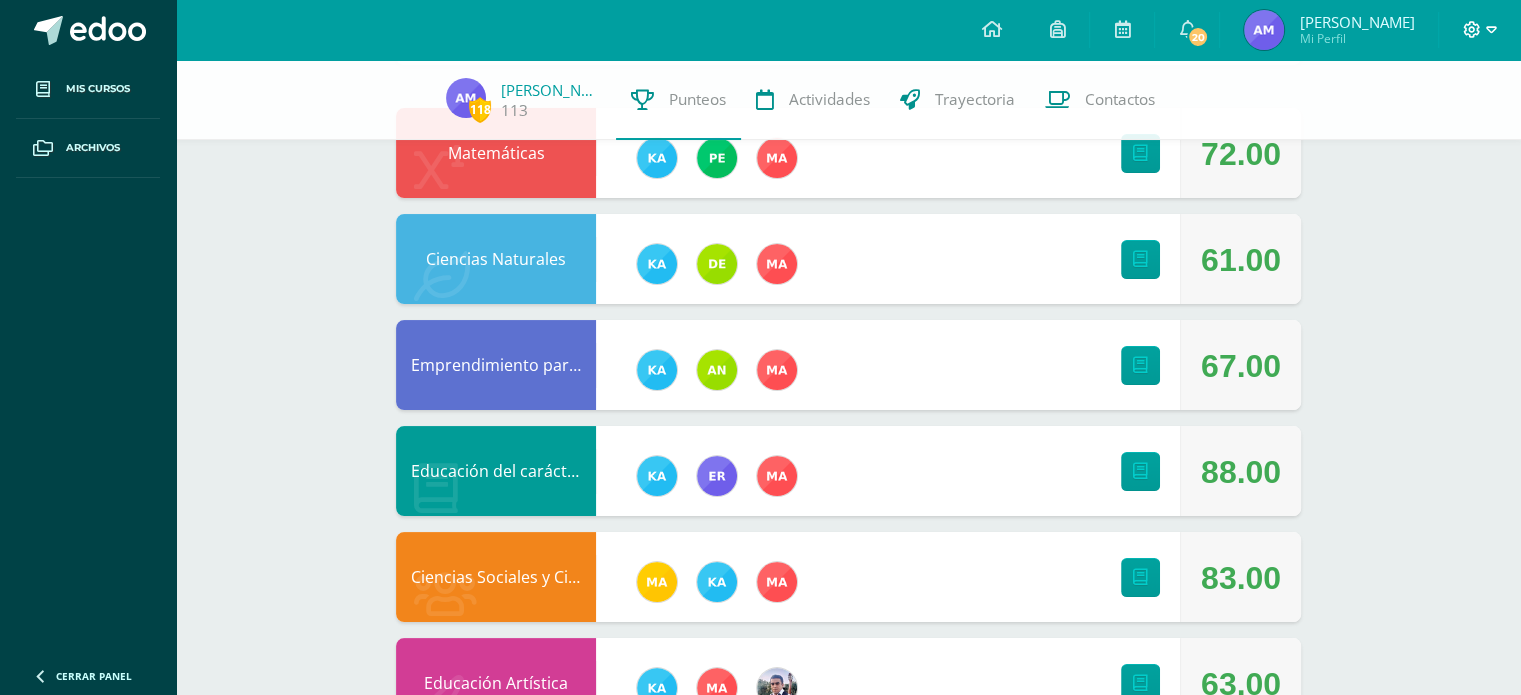 click 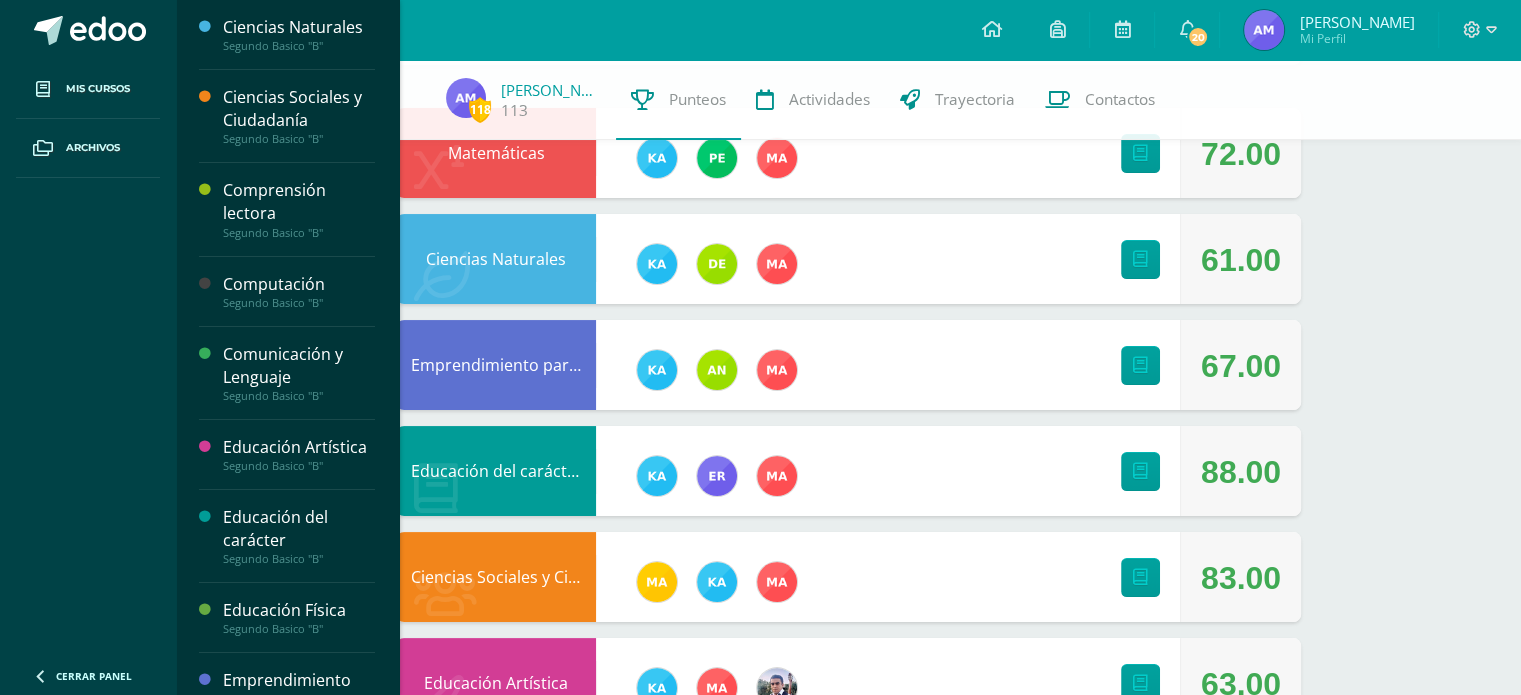 click on "Ciencias Naturales" at bounding box center [299, 27] 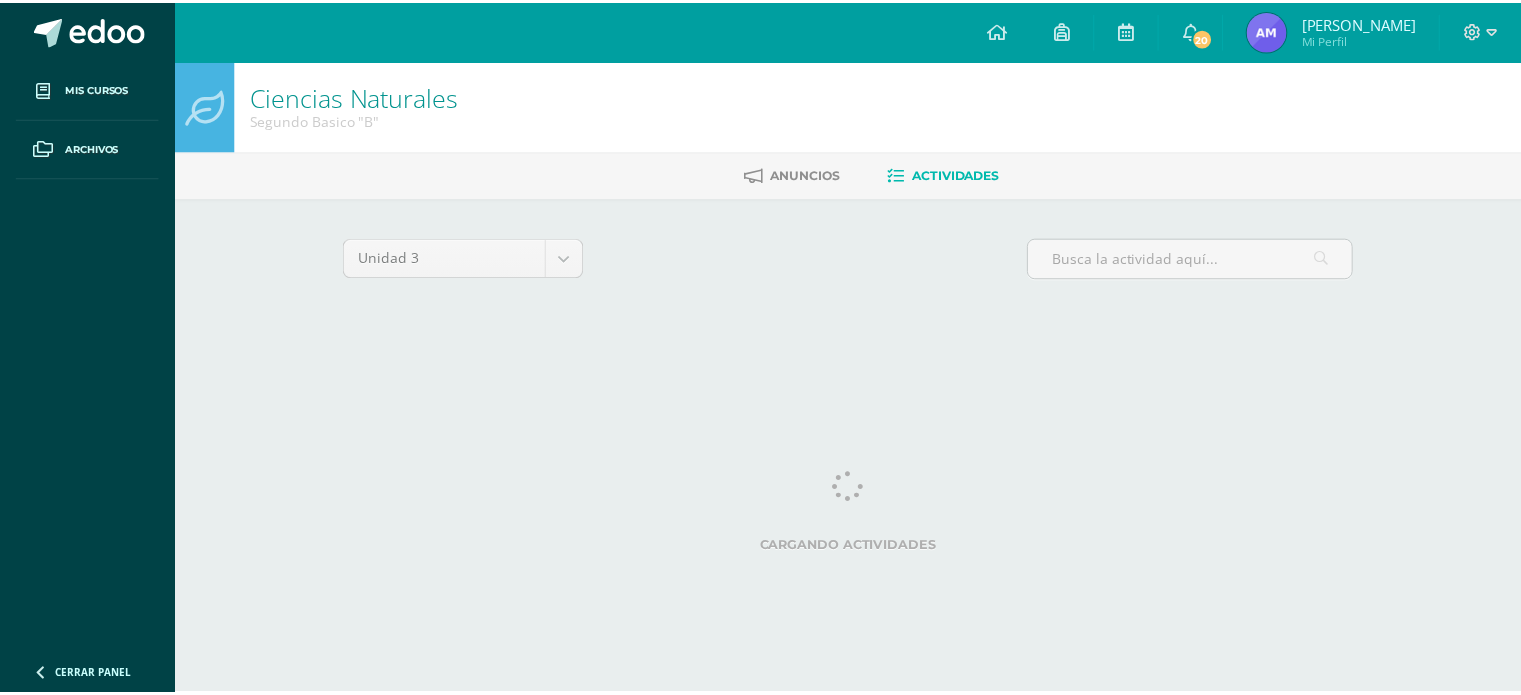 scroll, scrollTop: 0, scrollLeft: 0, axis: both 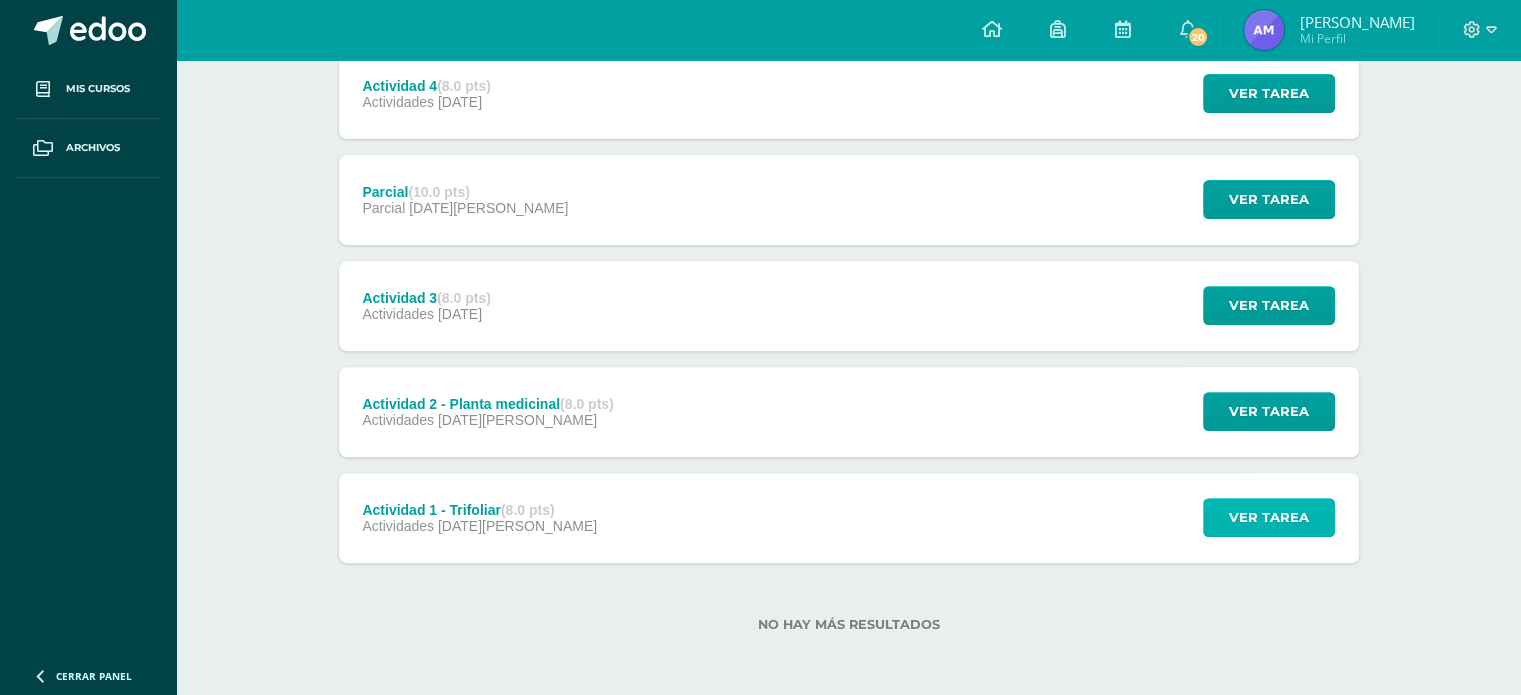 click on "Ver tarea" at bounding box center (1269, 517) 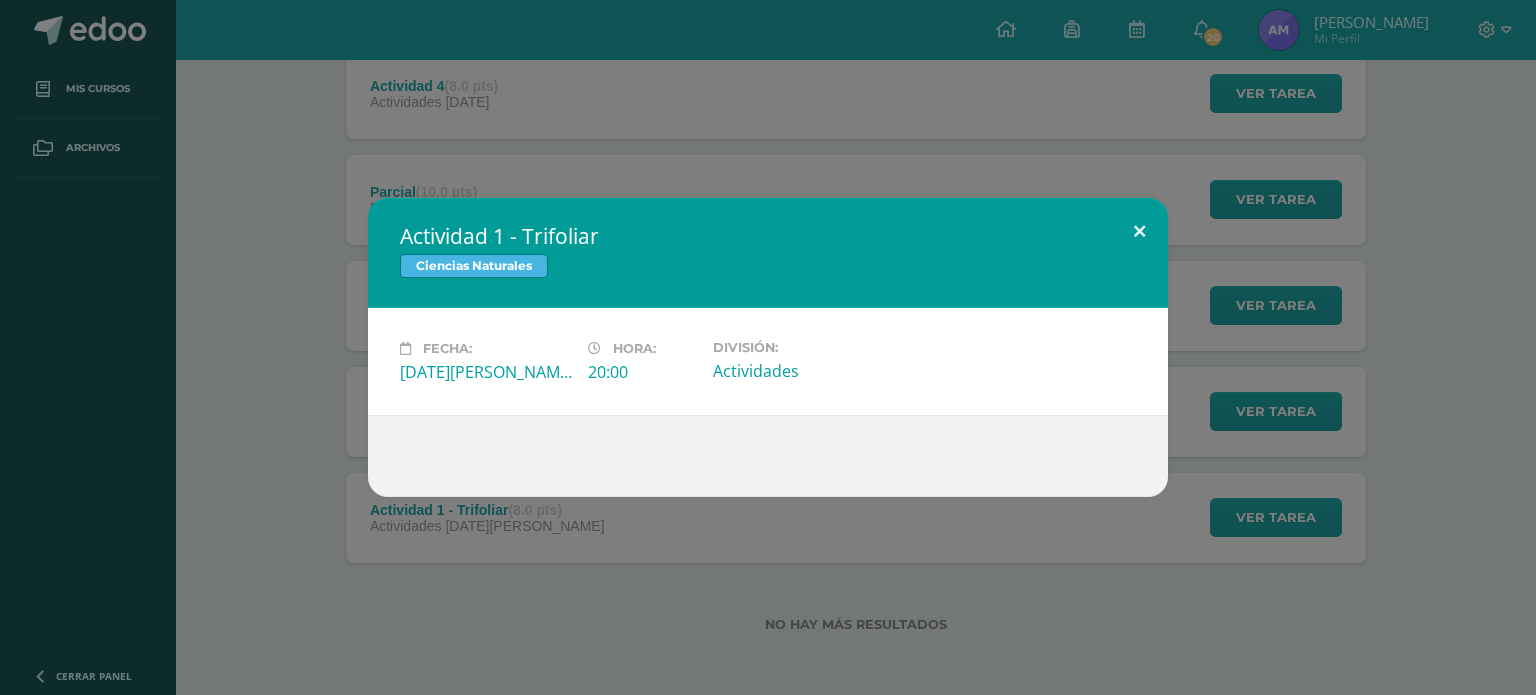 click at bounding box center (1139, 232) 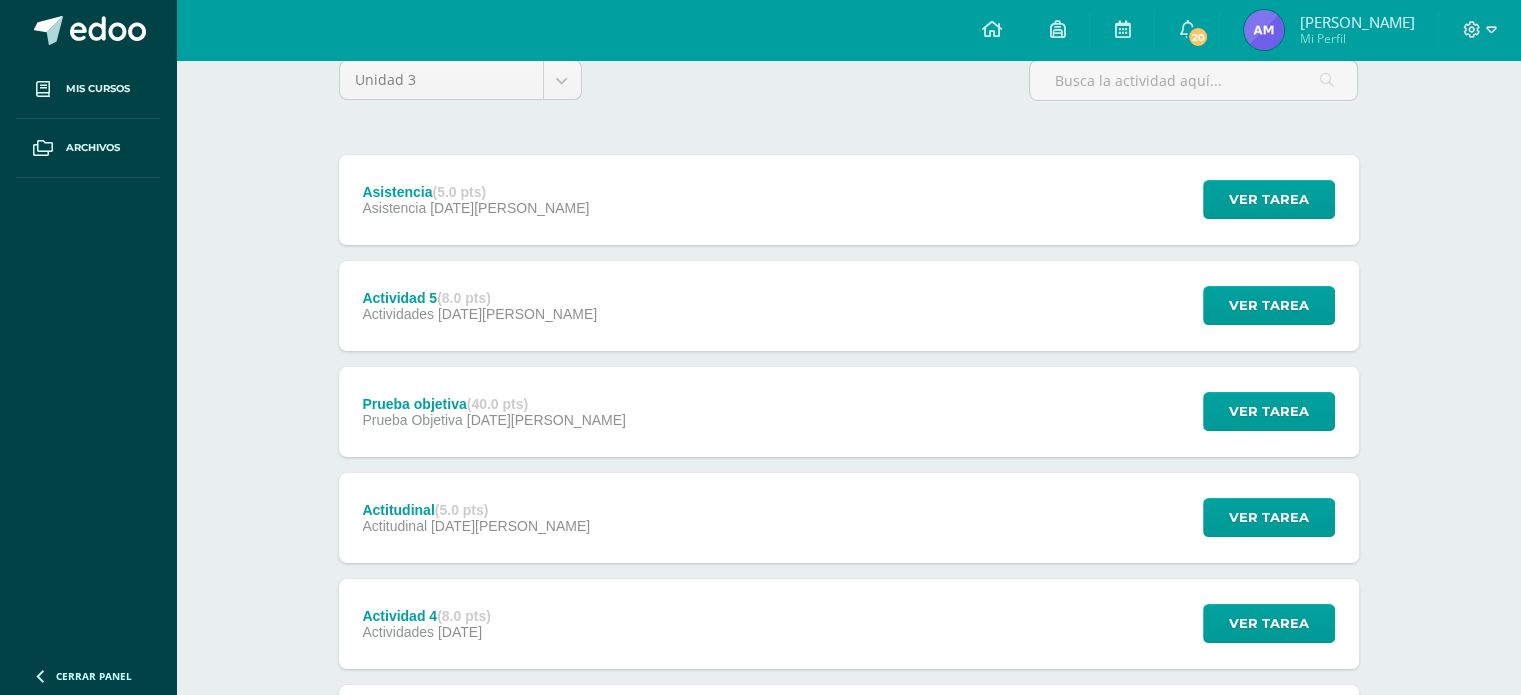 scroll, scrollTop: 0, scrollLeft: 0, axis: both 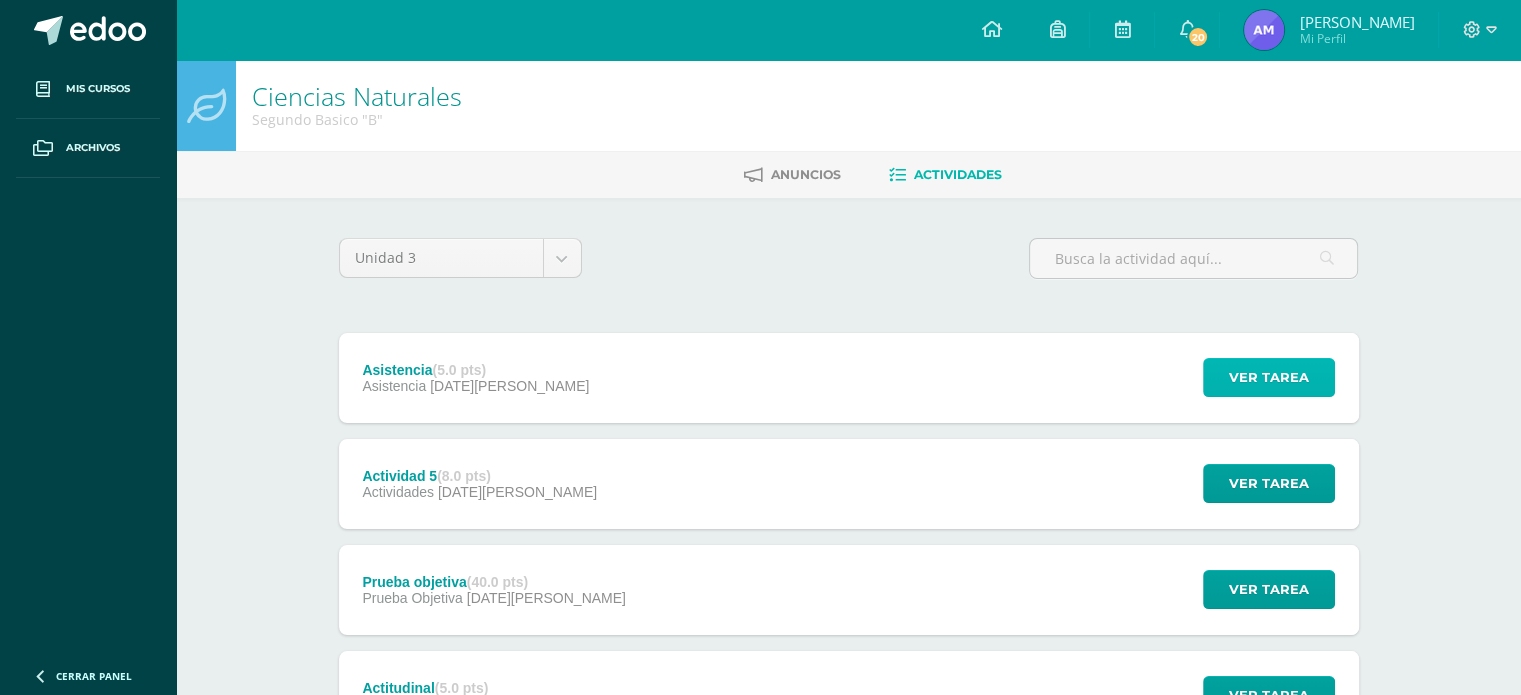 click on "Ver tarea" at bounding box center (1269, 377) 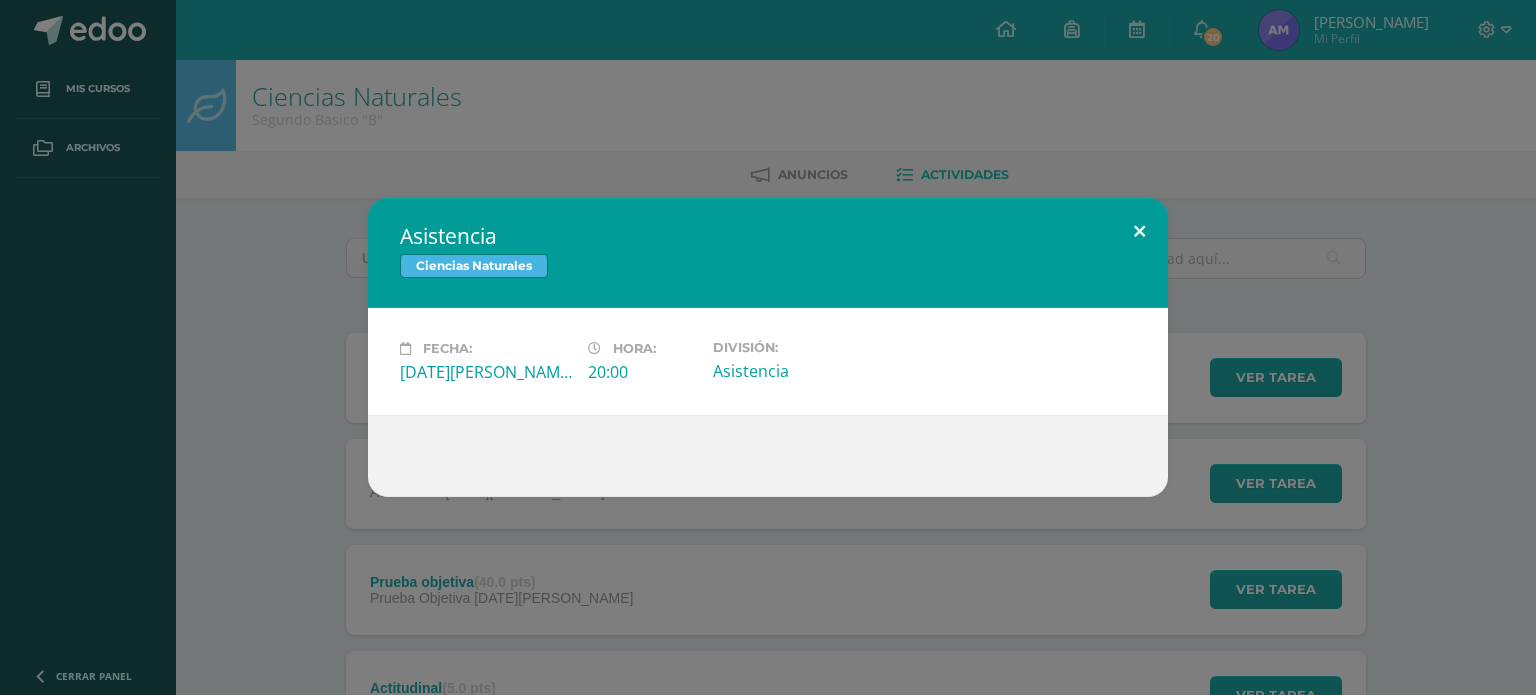 click at bounding box center [1139, 232] 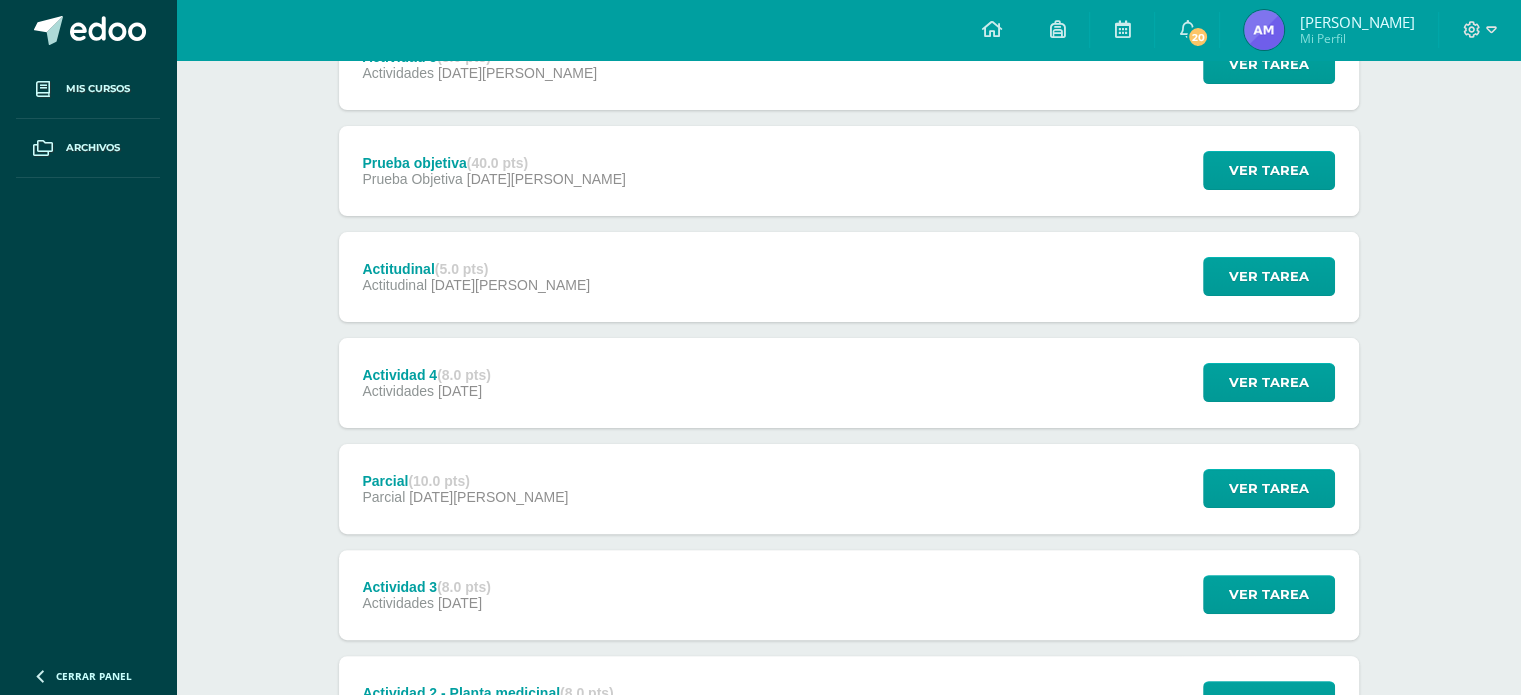 scroll, scrollTop: 0, scrollLeft: 0, axis: both 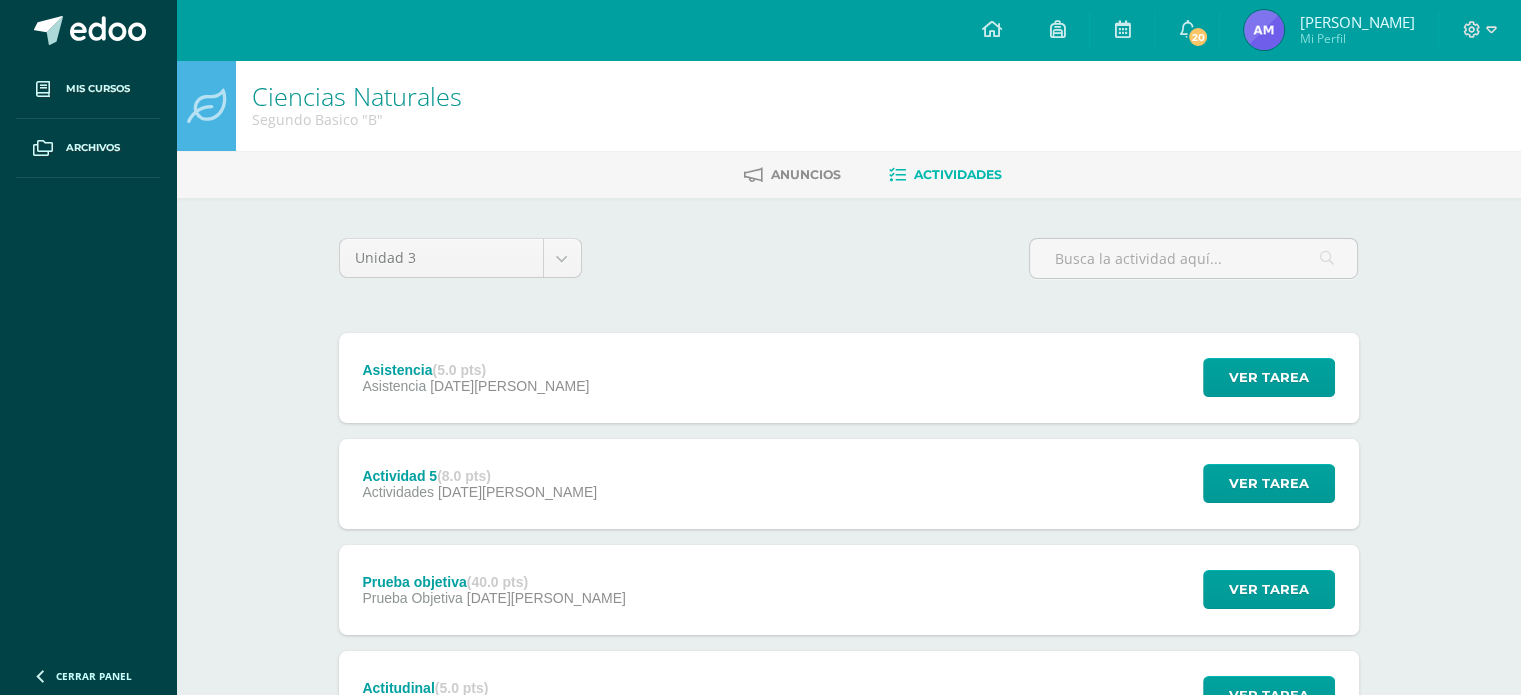 click on "Actividades" at bounding box center [958, 174] 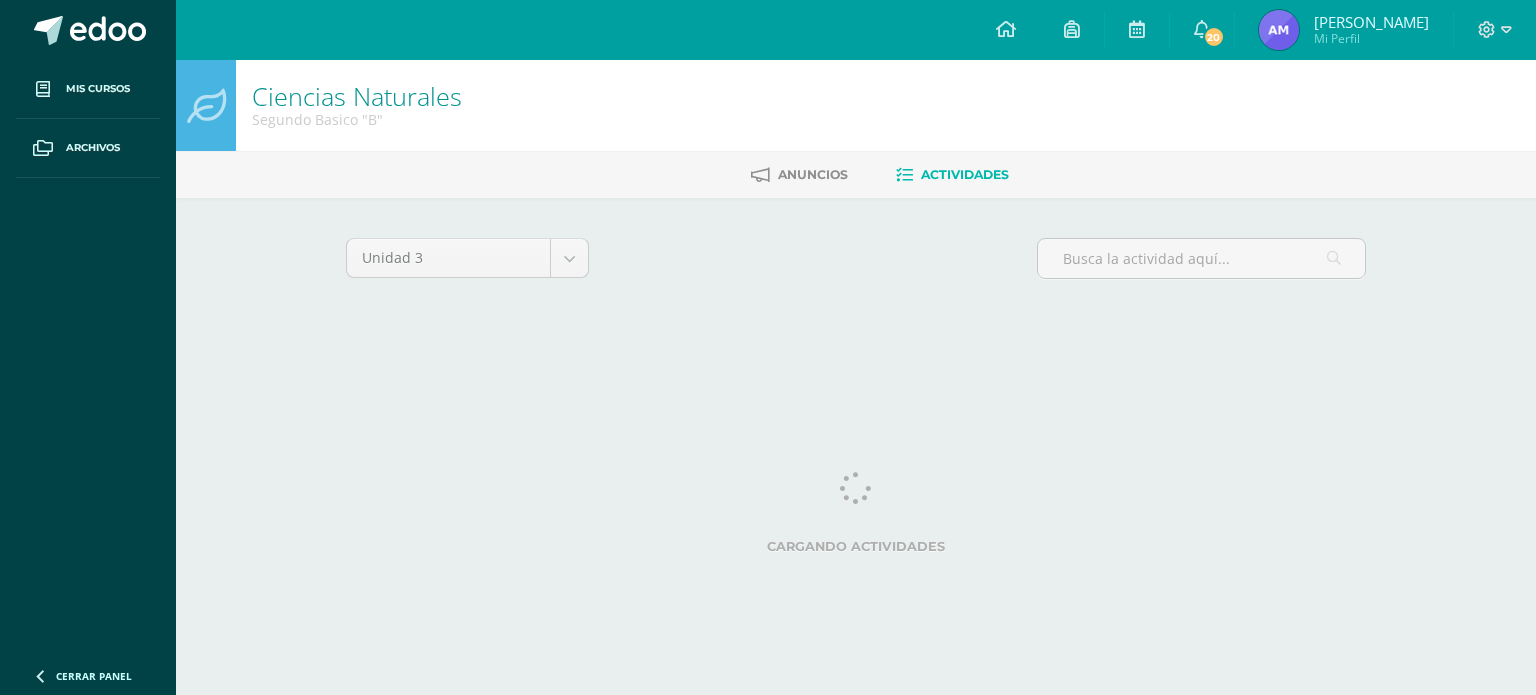 scroll, scrollTop: 0, scrollLeft: 0, axis: both 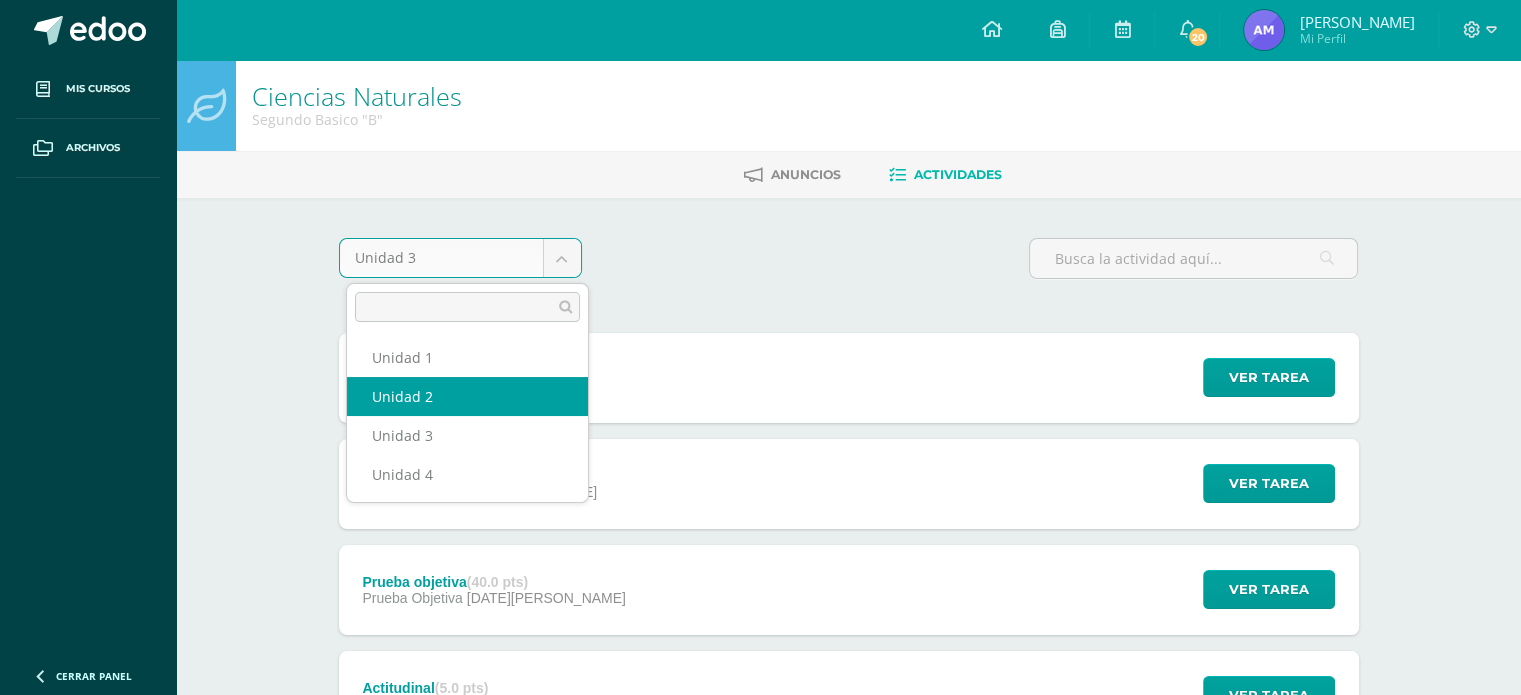 select on "Unidad 2" 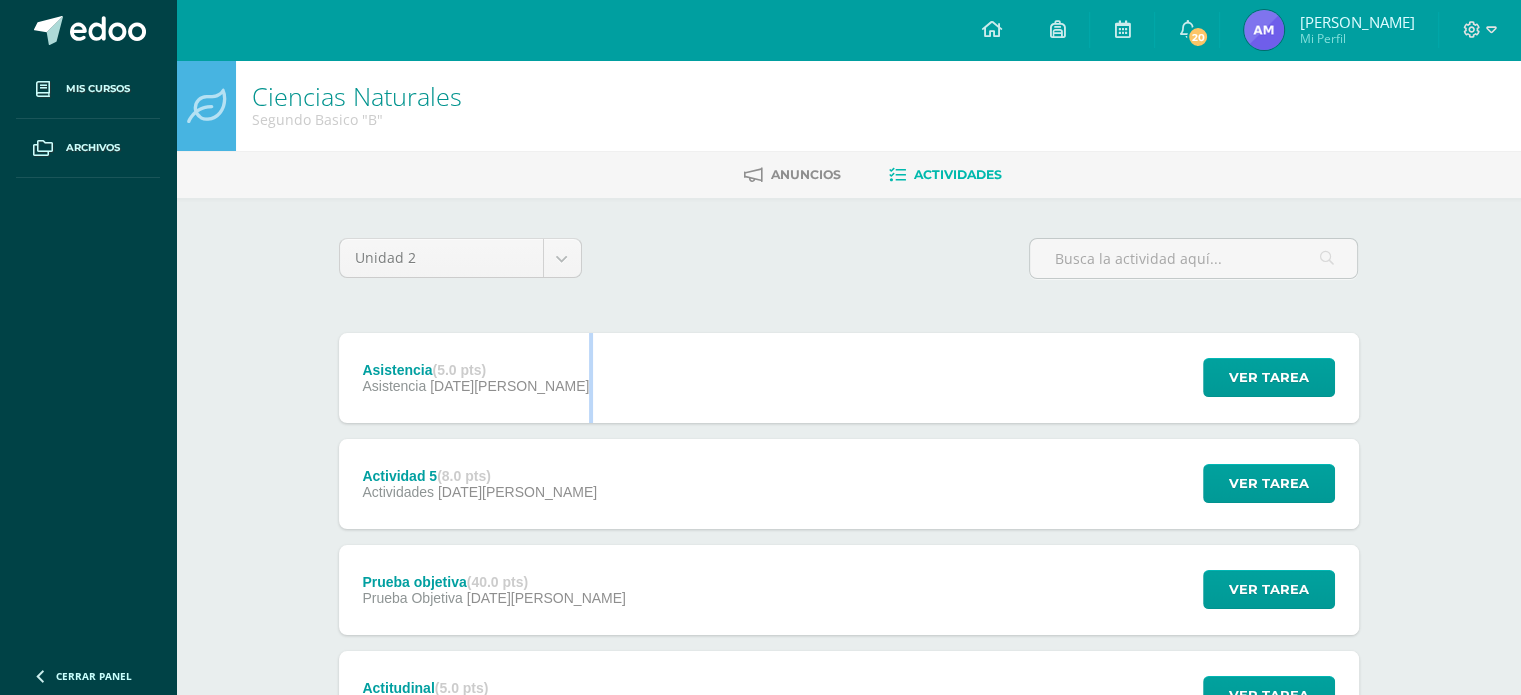 click on "Asistencia  (5.0 pts)
Asistencia
16 de Agosto" at bounding box center (476, 378) 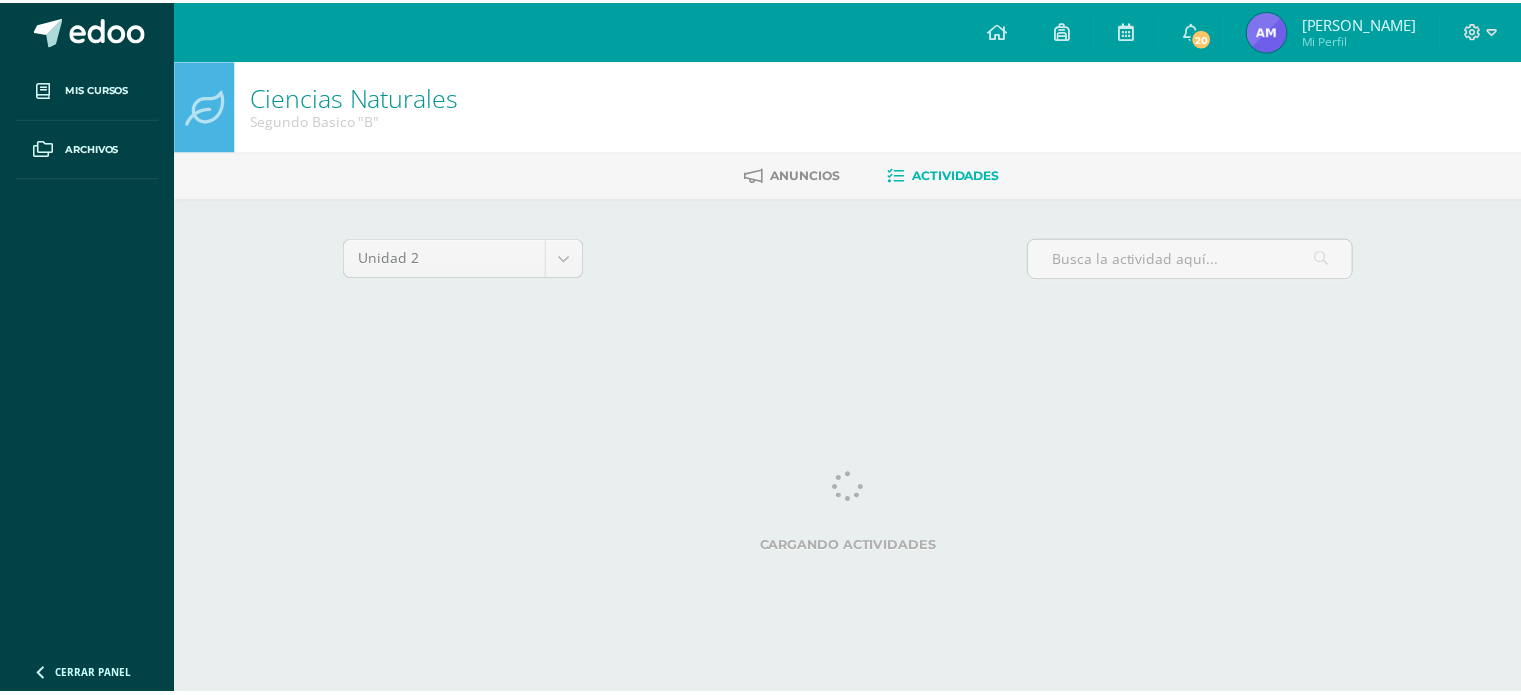 scroll, scrollTop: 0, scrollLeft: 0, axis: both 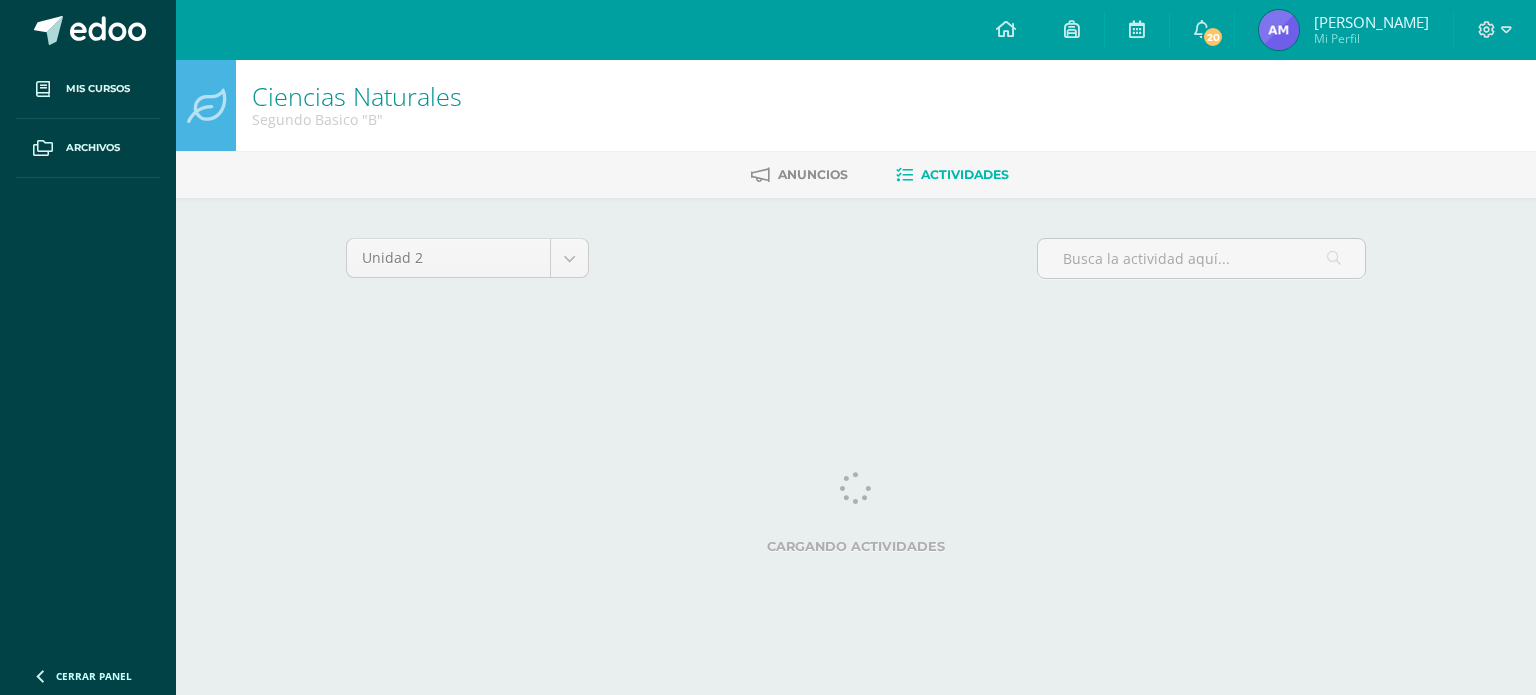 click on "Unidad 2                             Unidad 1 Unidad 2 Unidad 3 Unidad 4 Cargando actividades No tienes actividades Échale un vistazo a los demás períodos o  sal y disfruta del sol No hay más resultados" at bounding box center [856, 285] 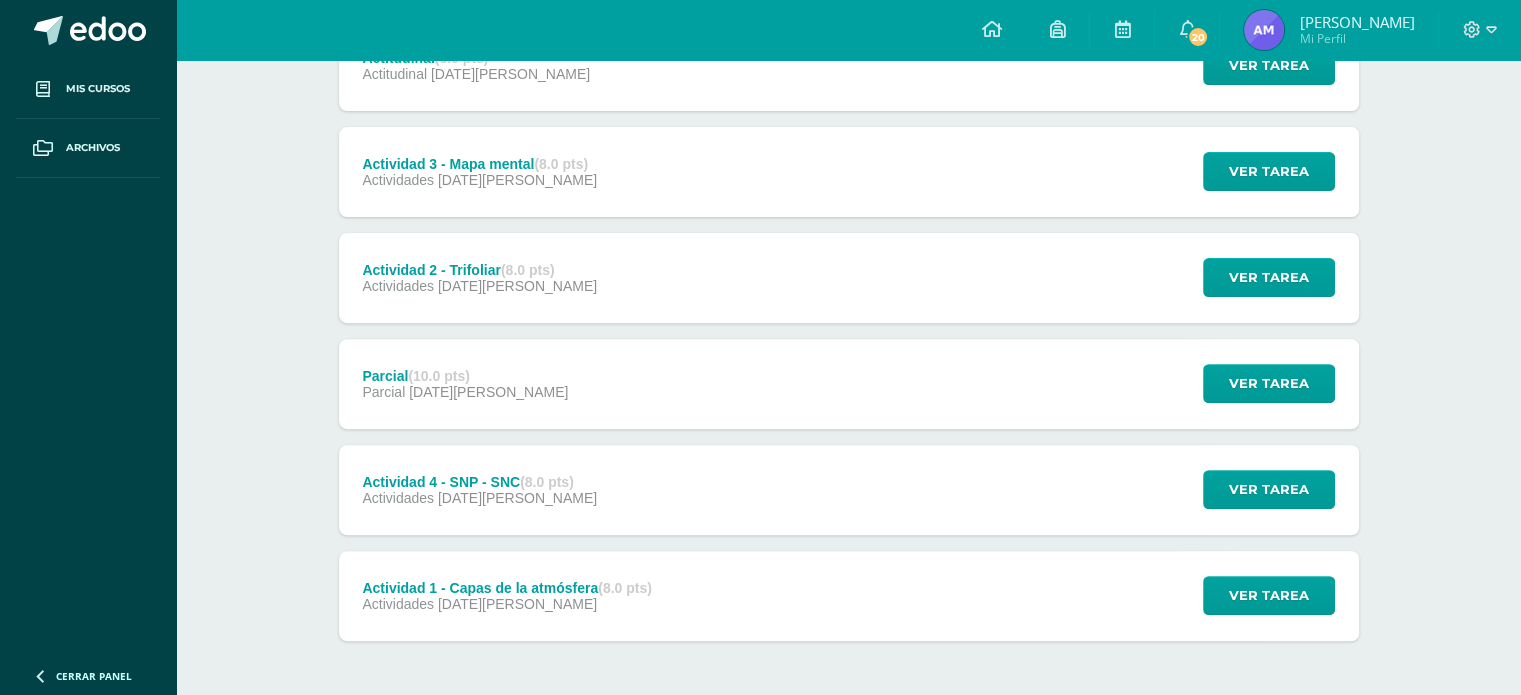 scroll, scrollTop: 708, scrollLeft: 0, axis: vertical 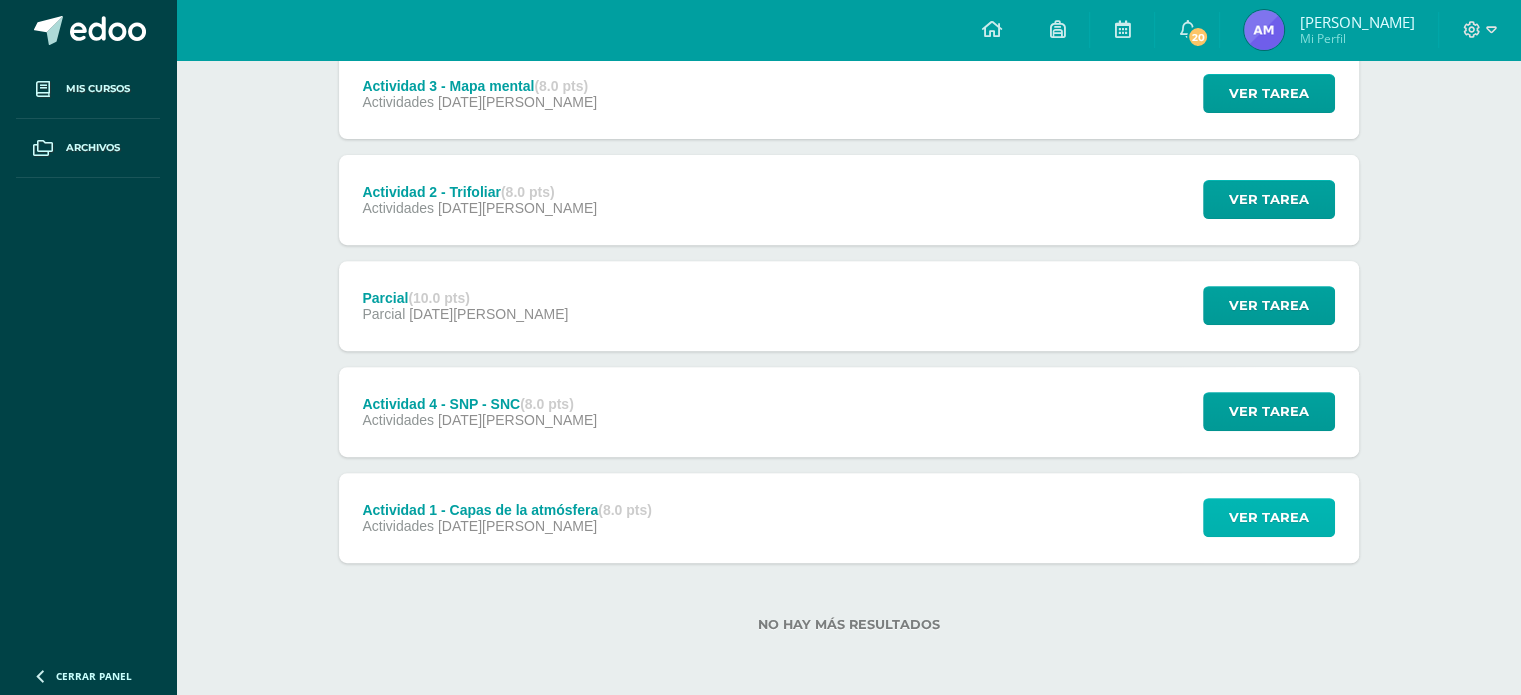 click on "Ver tarea" at bounding box center (1269, 517) 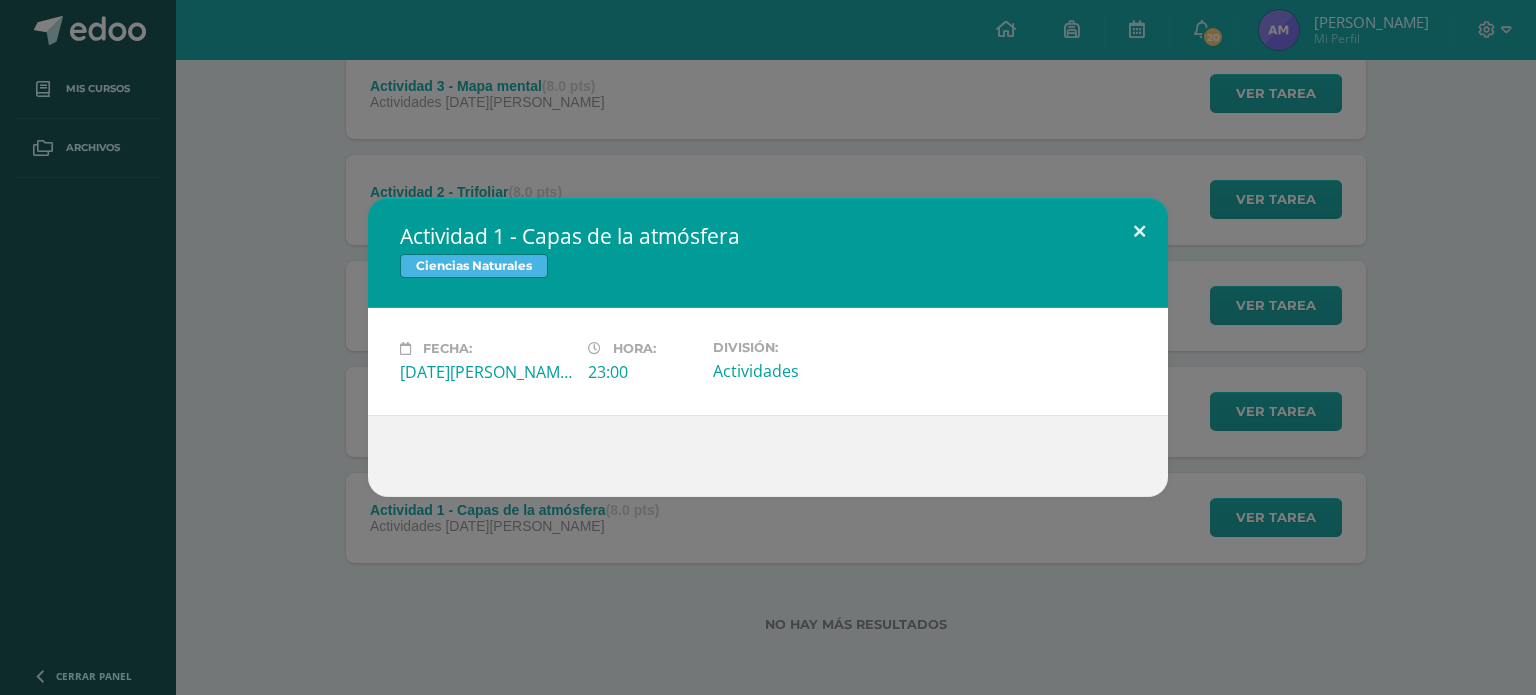 click at bounding box center (1139, 232) 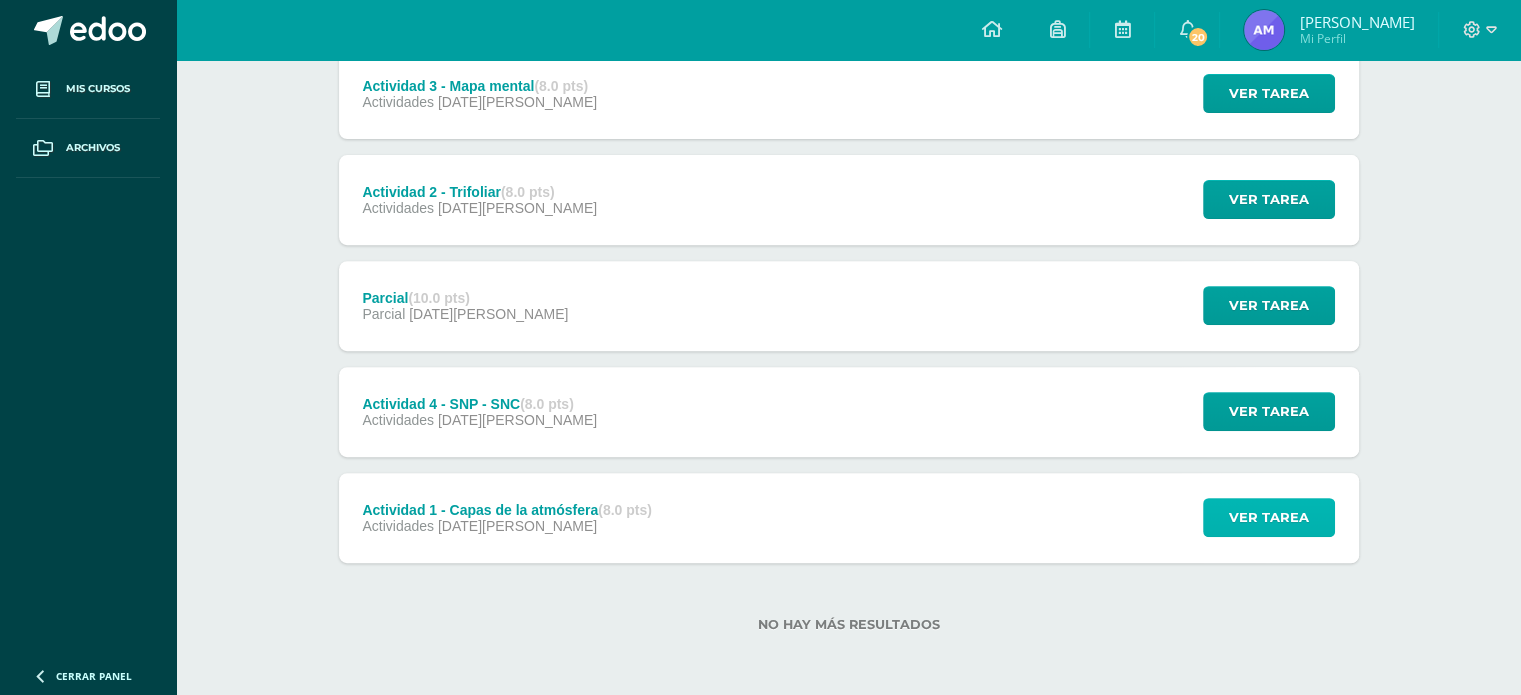 scroll, scrollTop: 100, scrollLeft: 0, axis: vertical 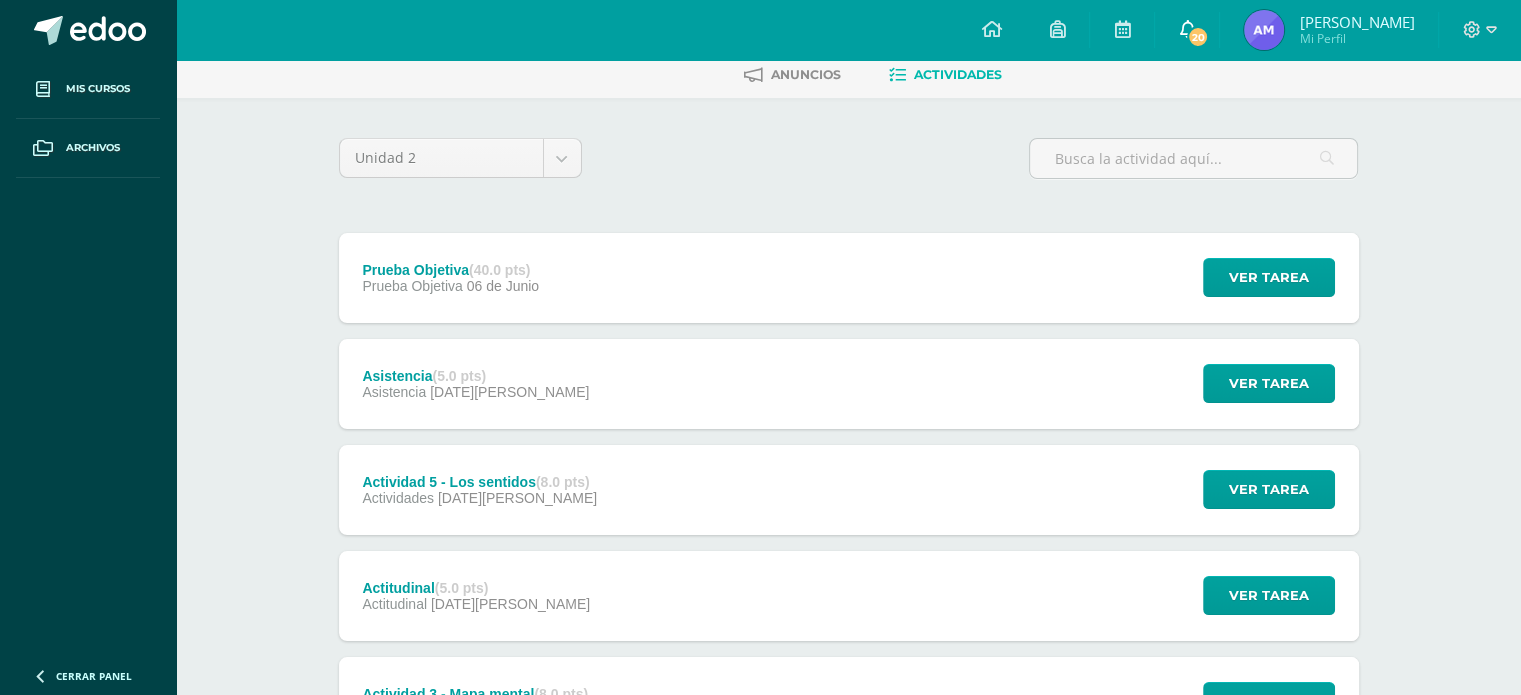 click at bounding box center (1187, 29) 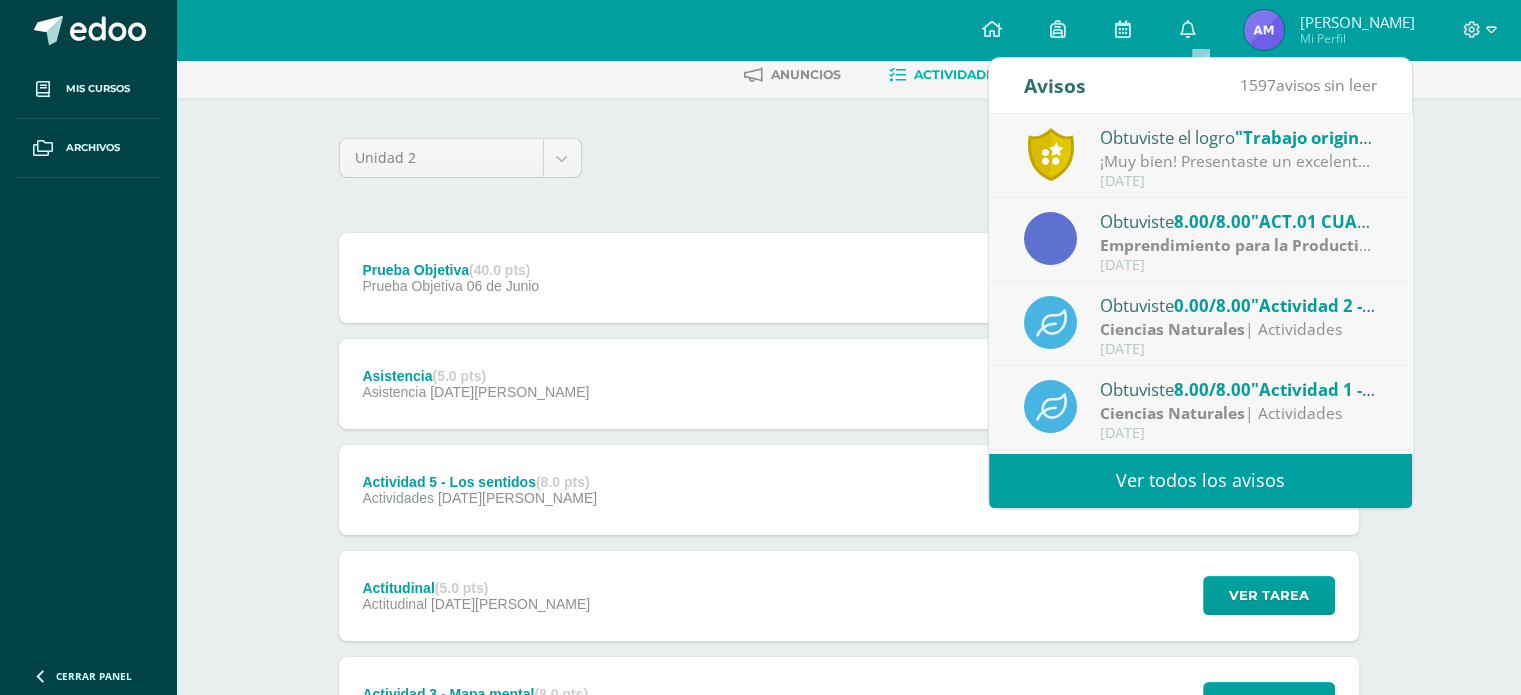 scroll, scrollTop: 332, scrollLeft: 0, axis: vertical 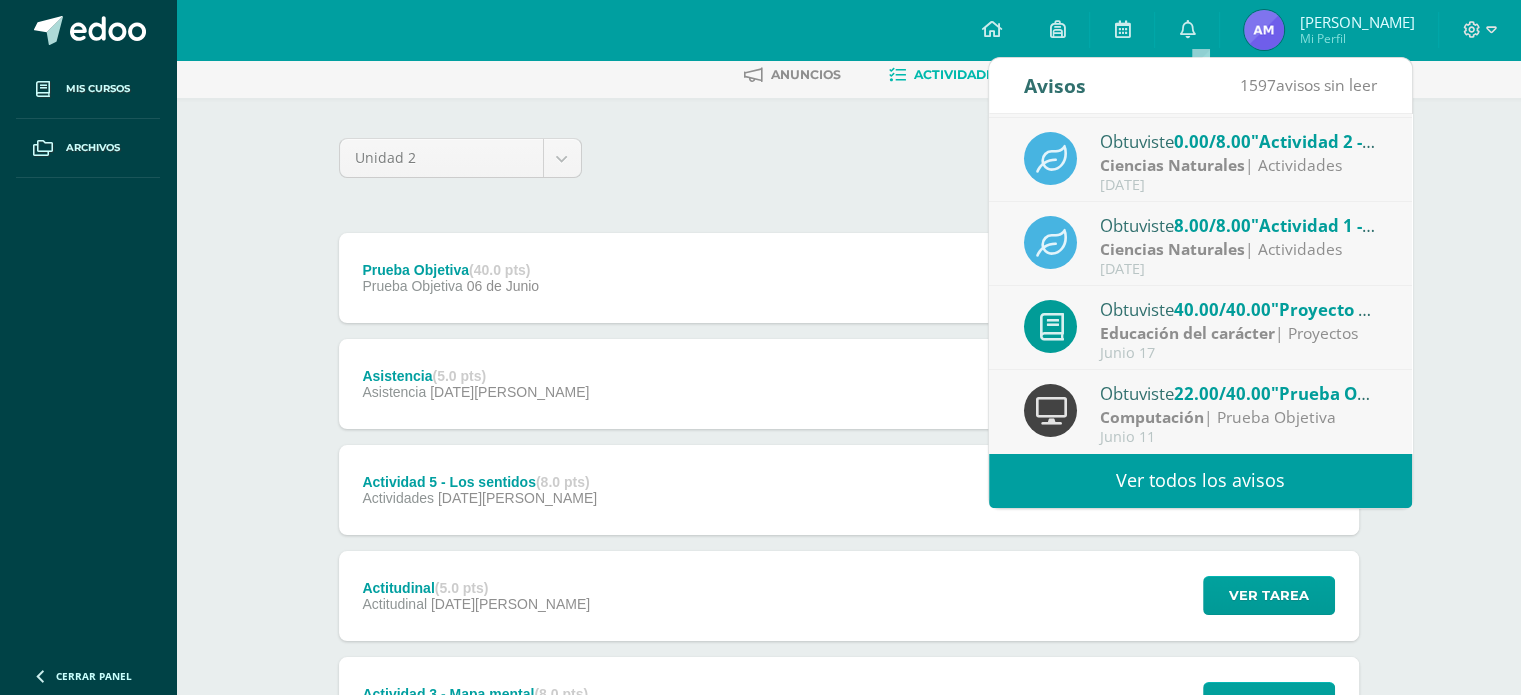 click on "Ver todos los avisos" at bounding box center (1200, 480) 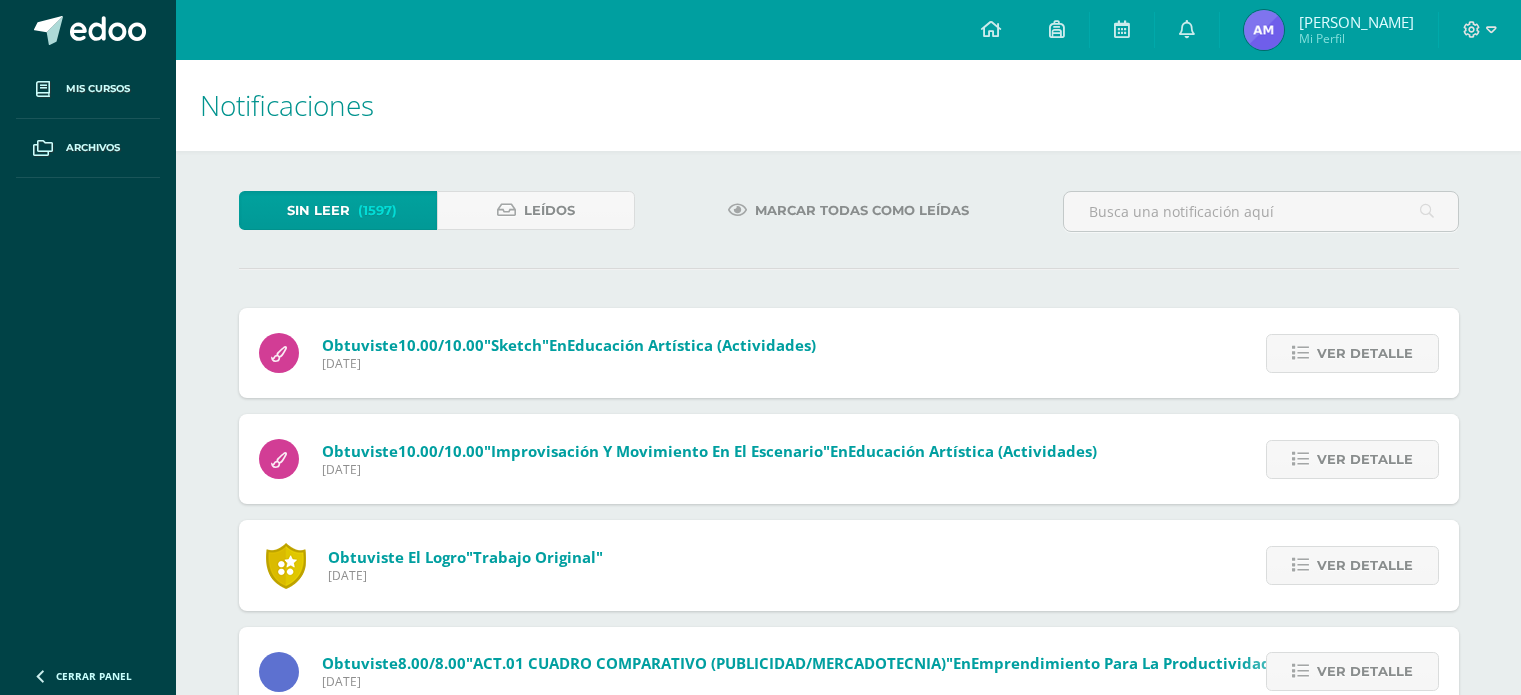 scroll, scrollTop: 0, scrollLeft: 0, axis: both 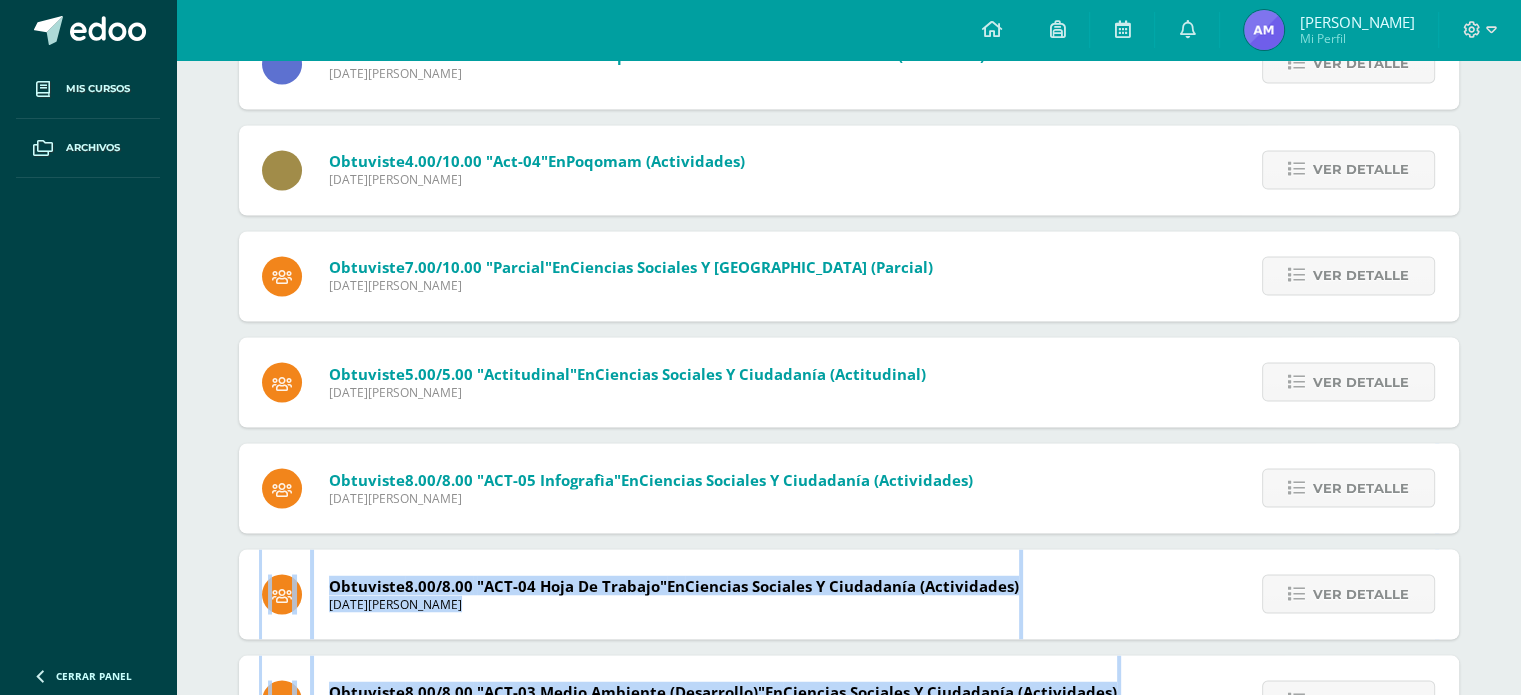 drag, startPoint x: 1517, startPoint y: 545, endPoint x: 1535, endPoint y: 689, distance: 145.12064 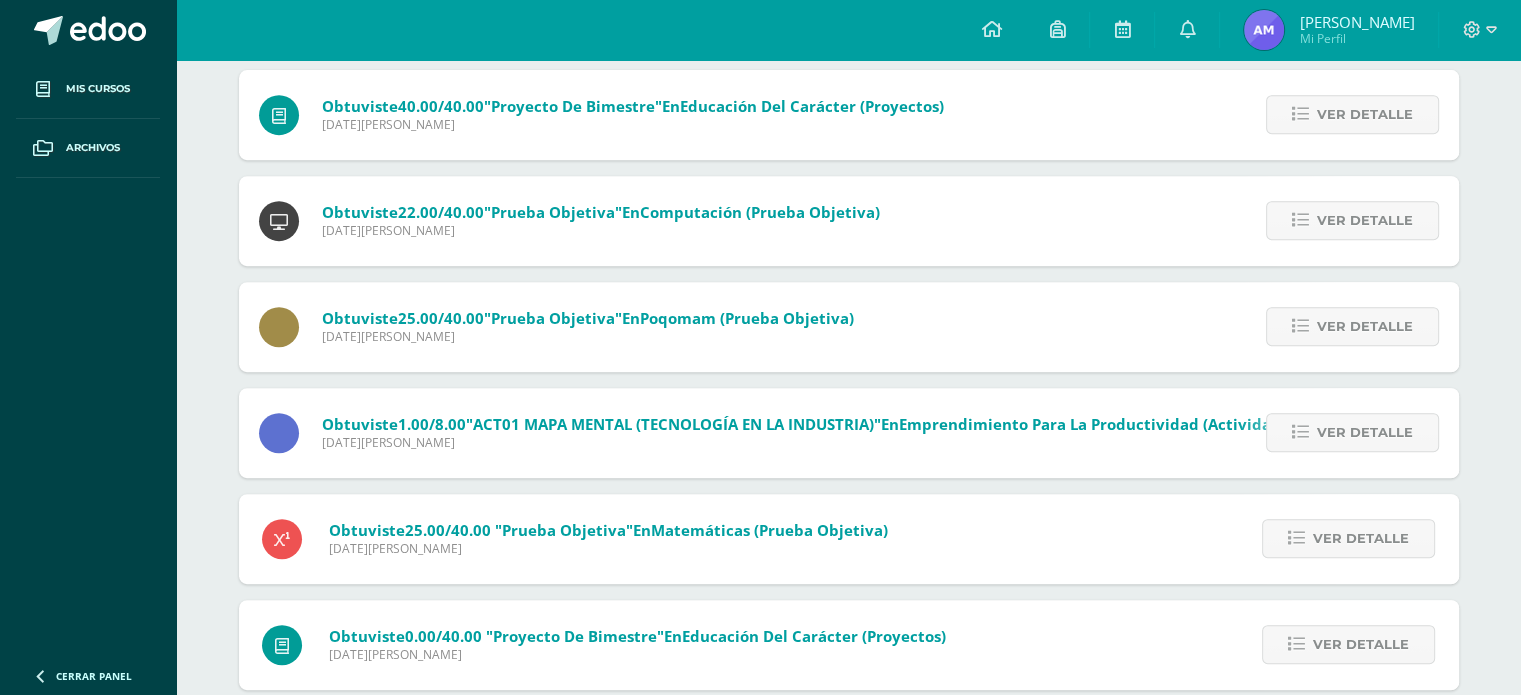 scroll, scrollTop: 0, scrollLeft: 0, axis: both 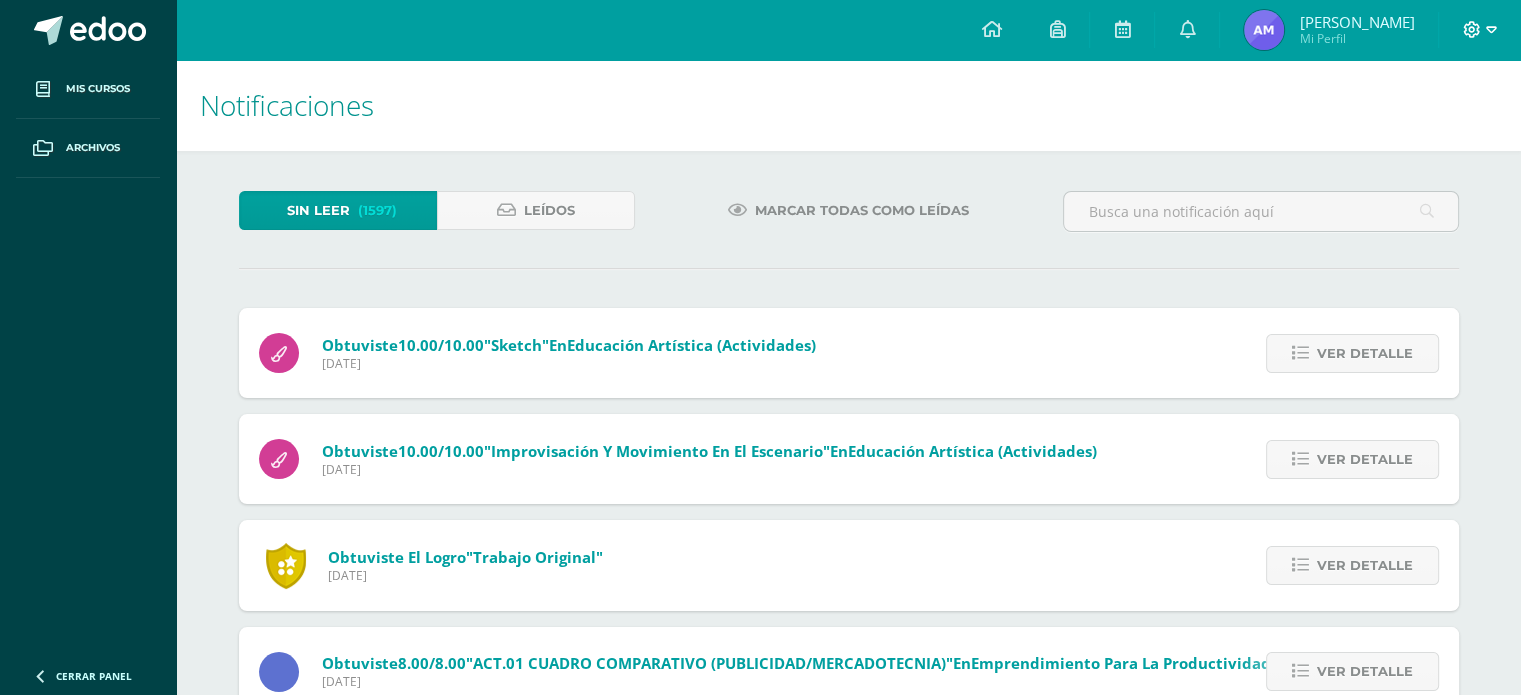 click 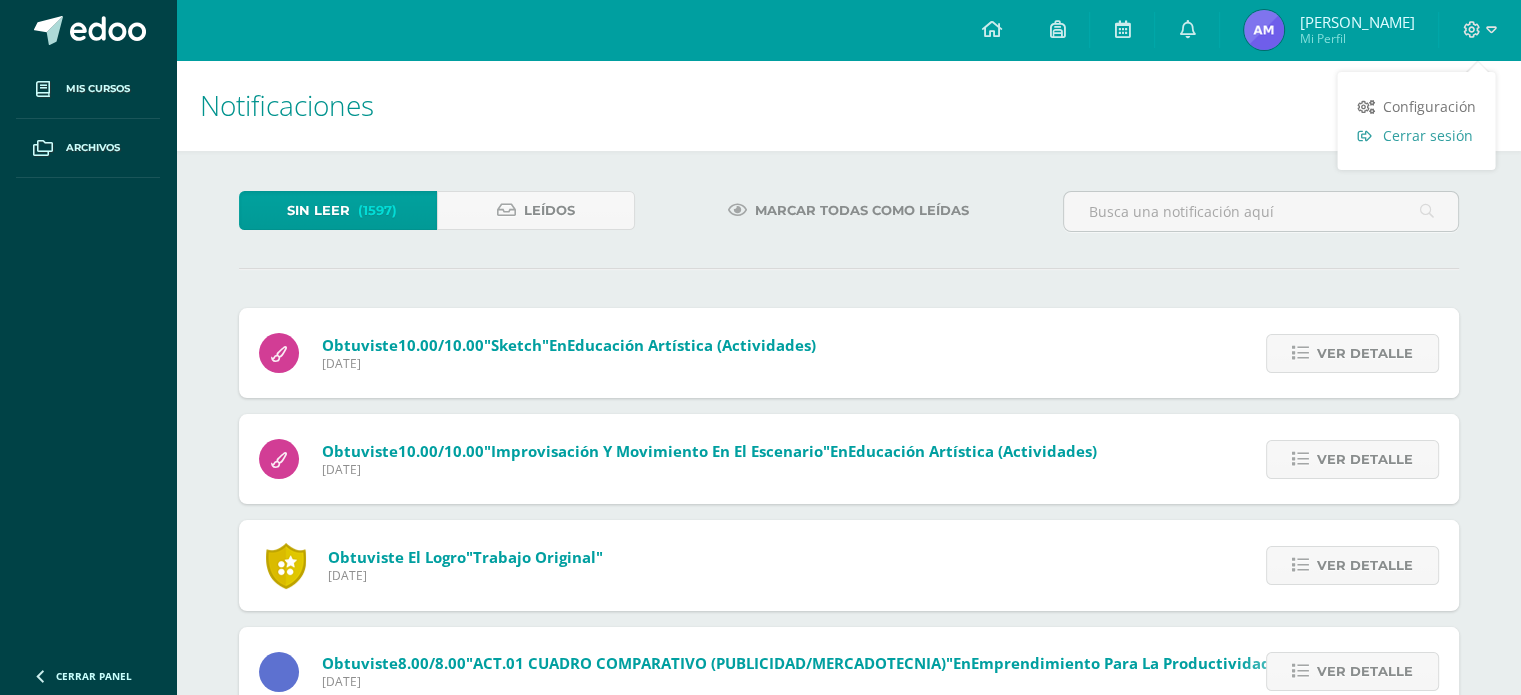 click on "Cerrar sesión" at bounding box center [1427, 135] 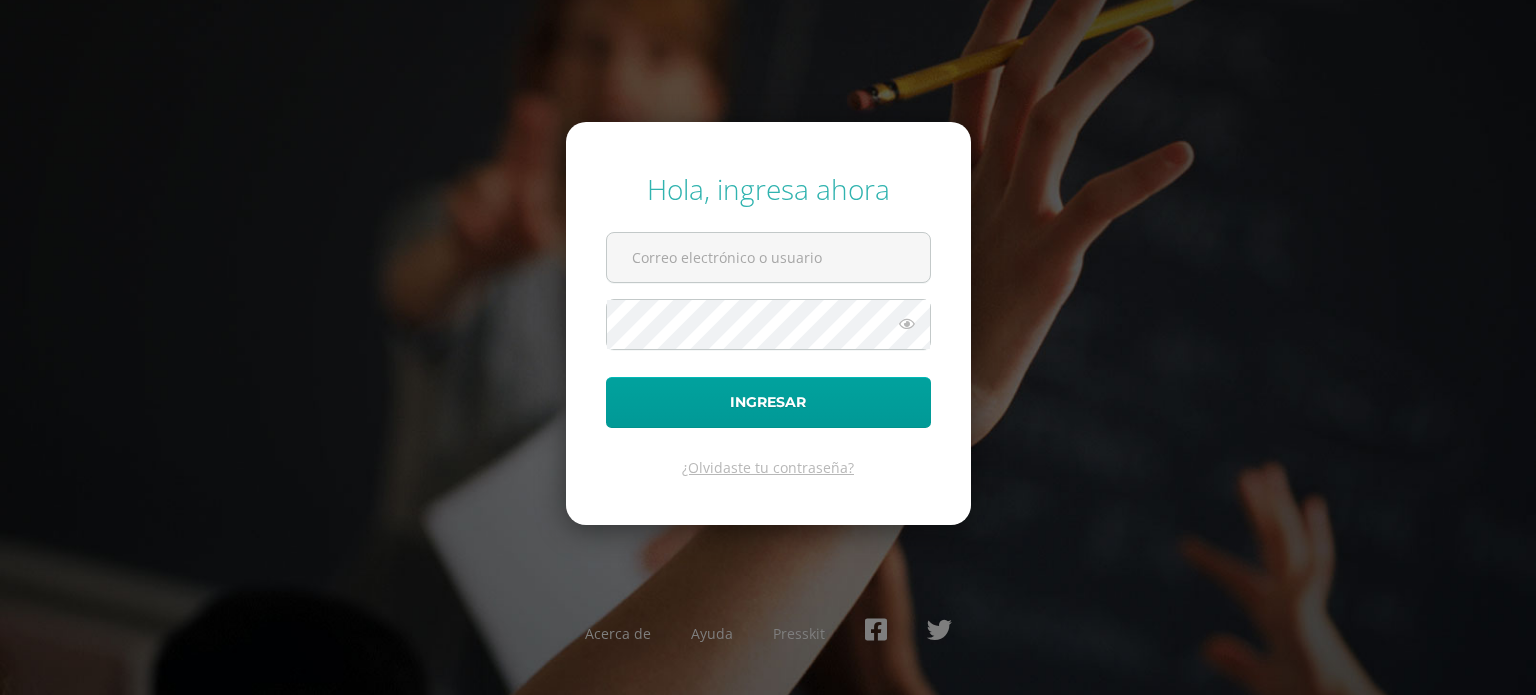 scroll, scrollTop: 0, scrollLeft: 0, axis: both 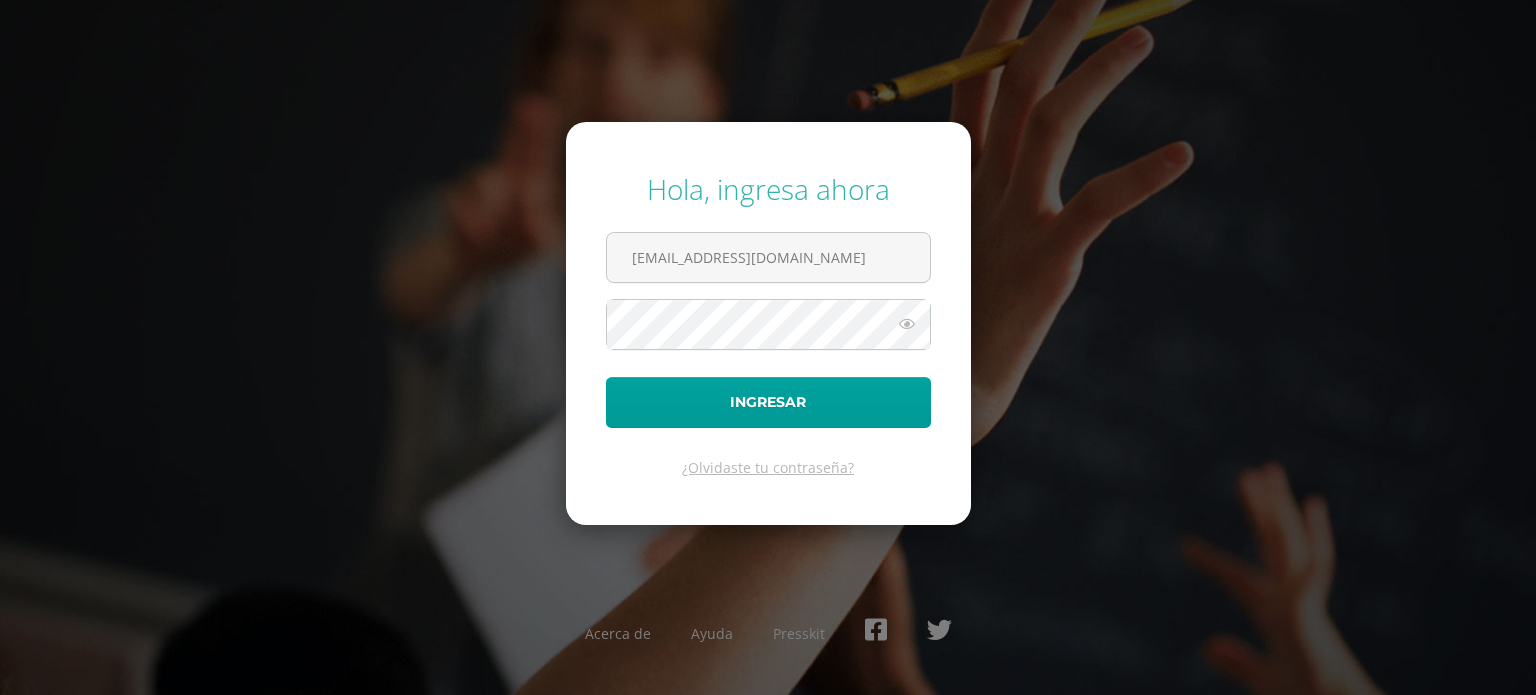 drag, startPoint x: 0, startPoint y: 0, endPoint x: 960, endPoint y: 346, distance: 1020.4489 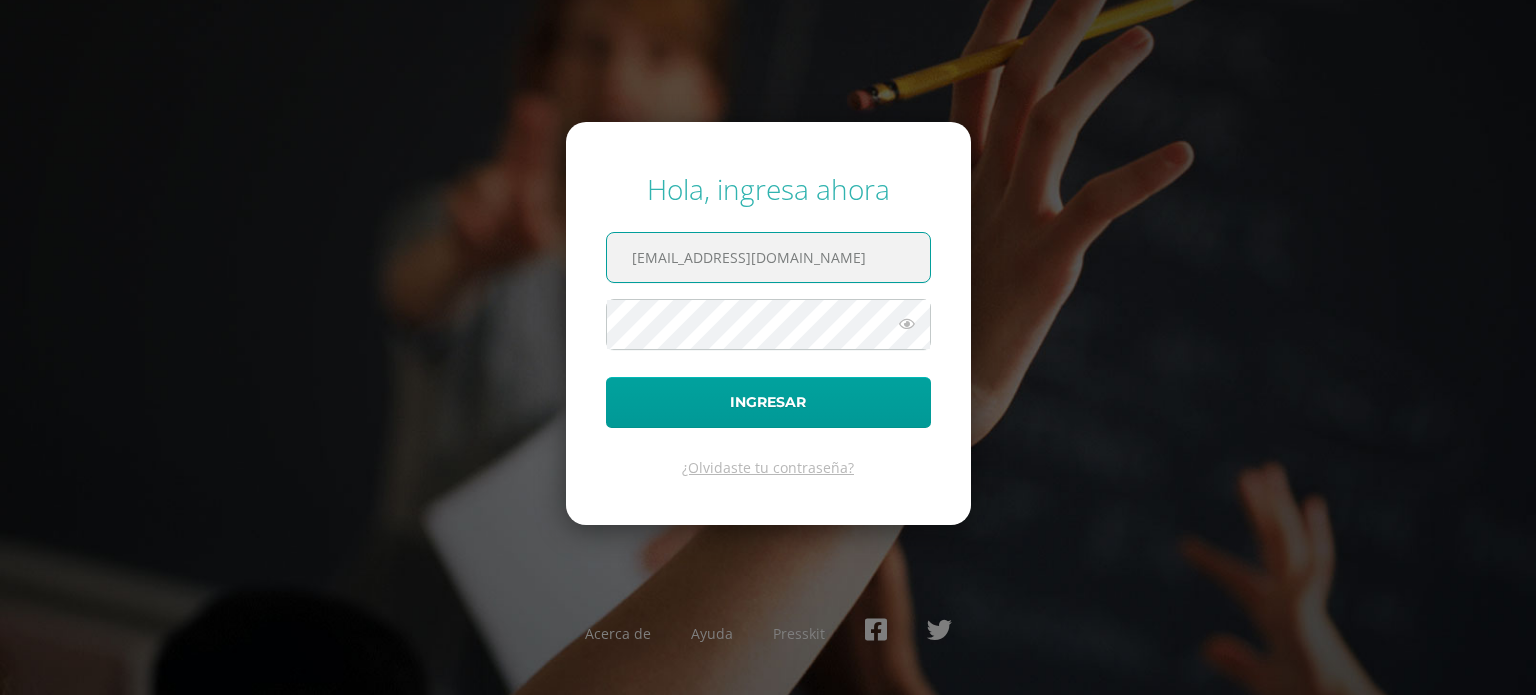 click on "[EMAIL_ADDRESS][DOMAIN_NAME]" at bounding box center [768, 257] 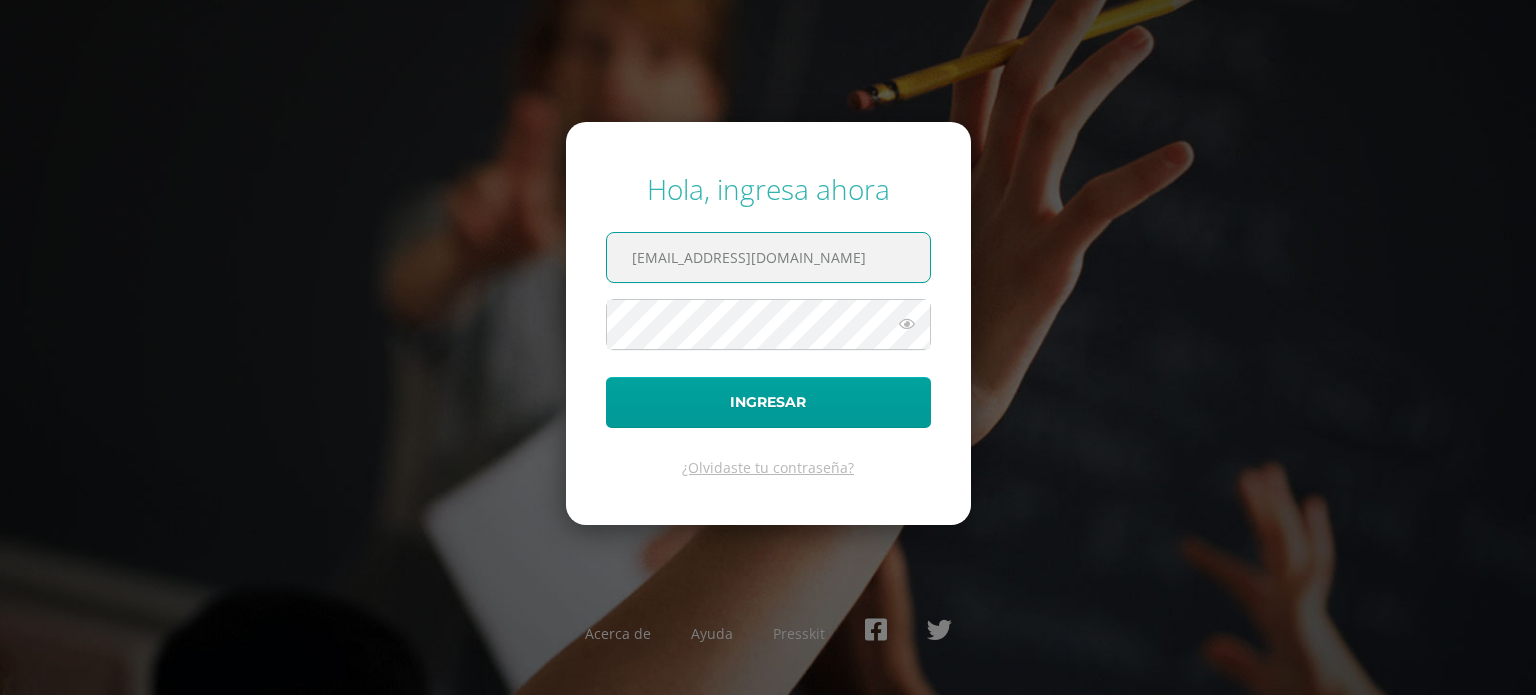 type on "[EMAIL_ADDRESS][DOMAIN_NAME]" 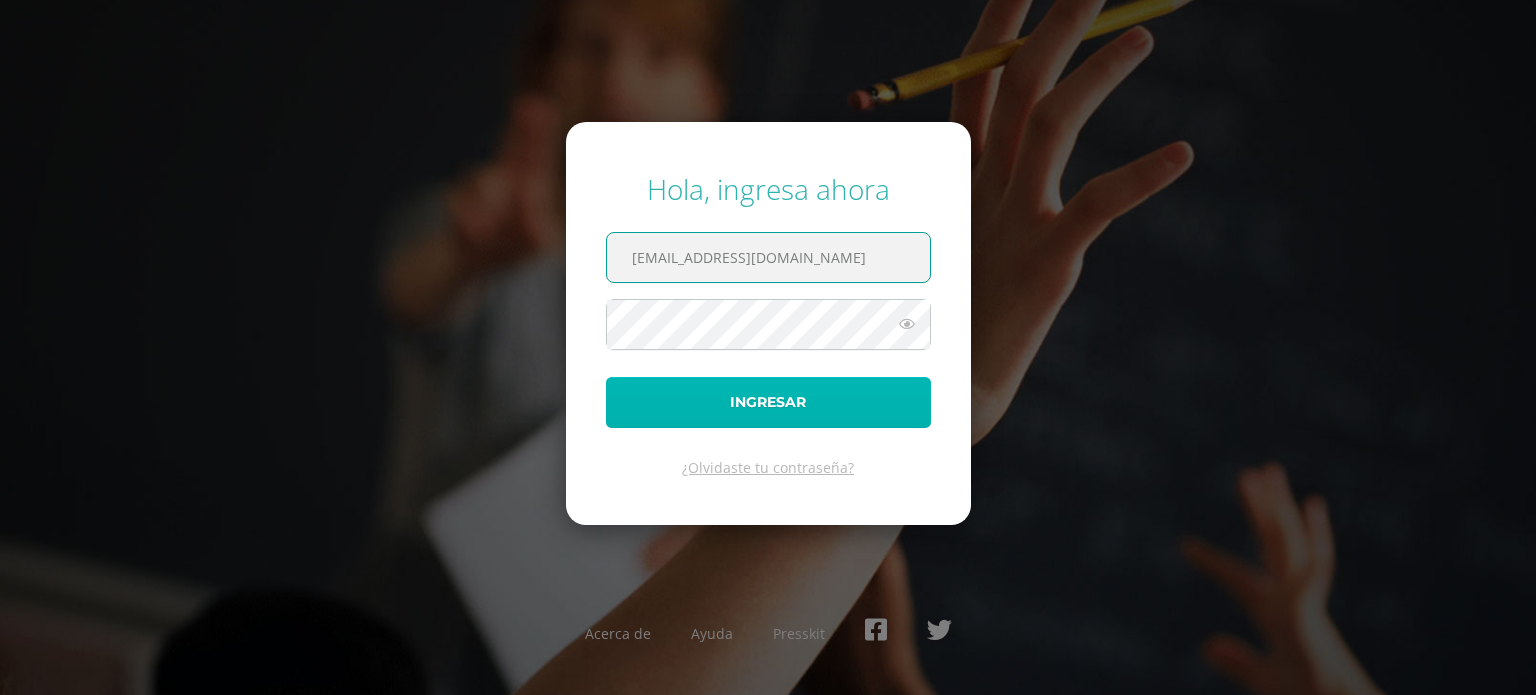 click on "Ingresar" at bounding box center (768, 402) 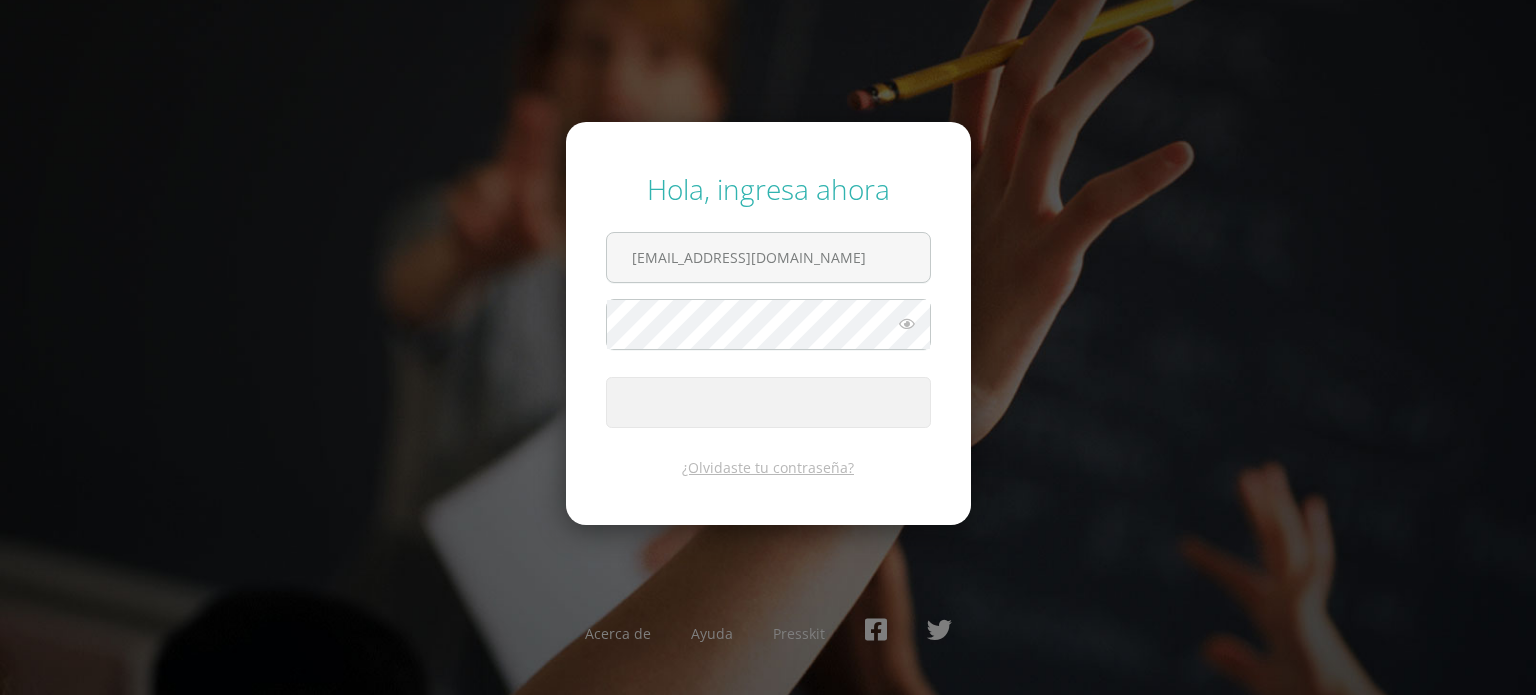 click on "Ingresar" at bounding box center (768, 402) 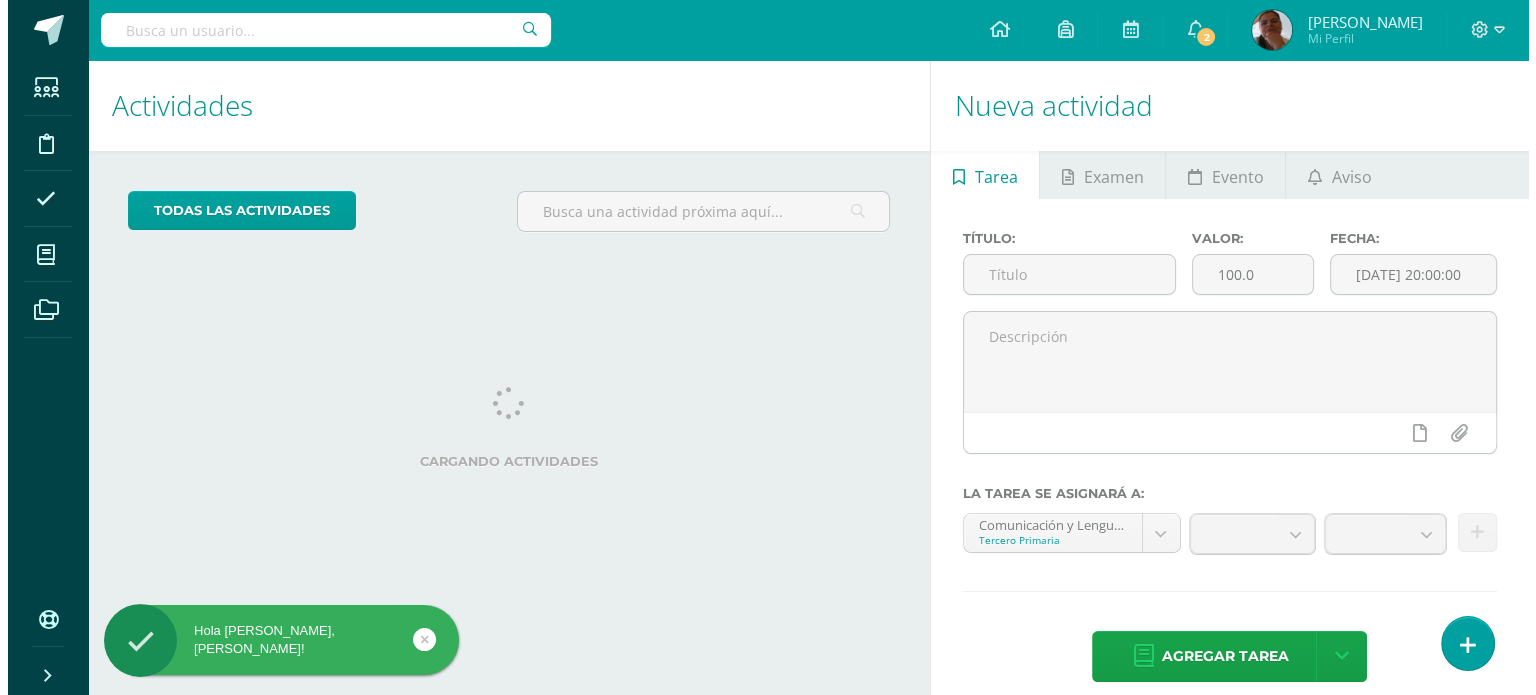 scroll, scrollTop: 0, scrollLeft: 0, axis: both 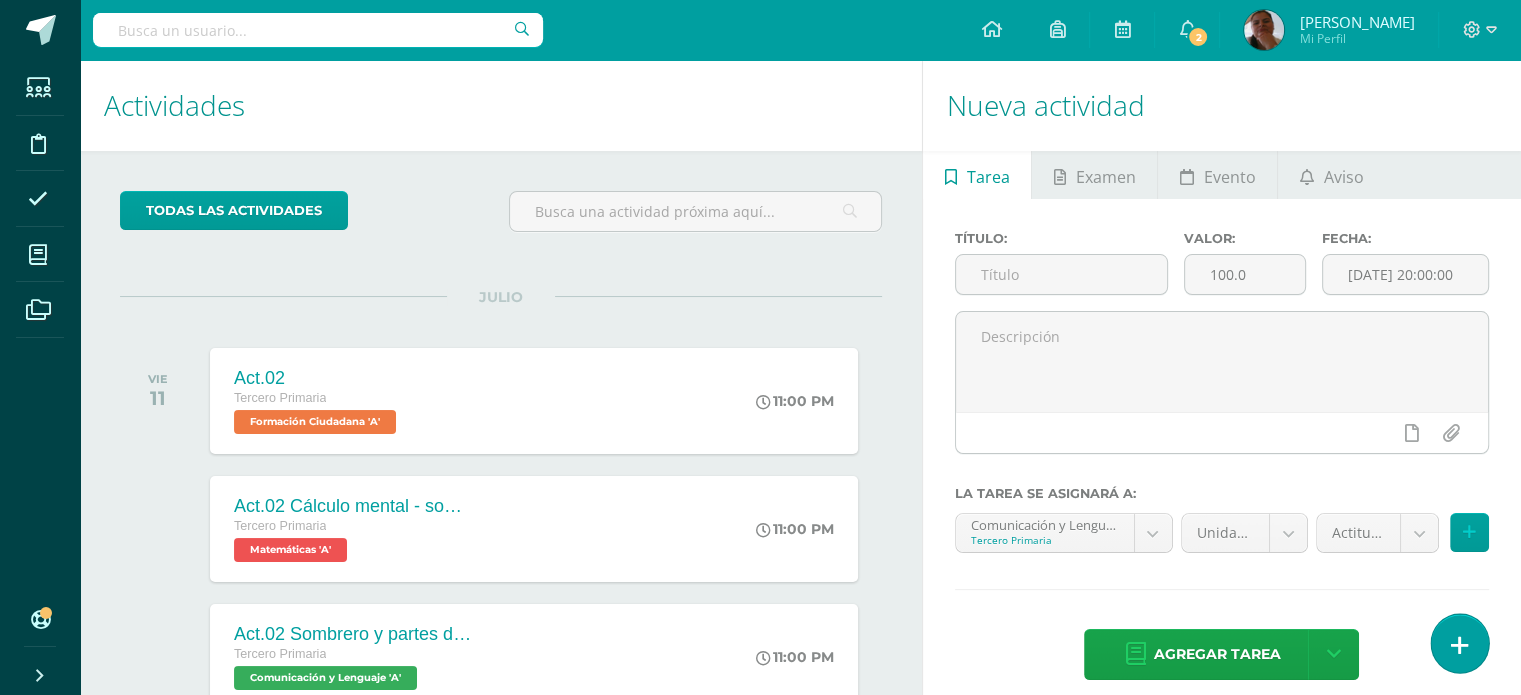 click at bounding box center [1459, 643] 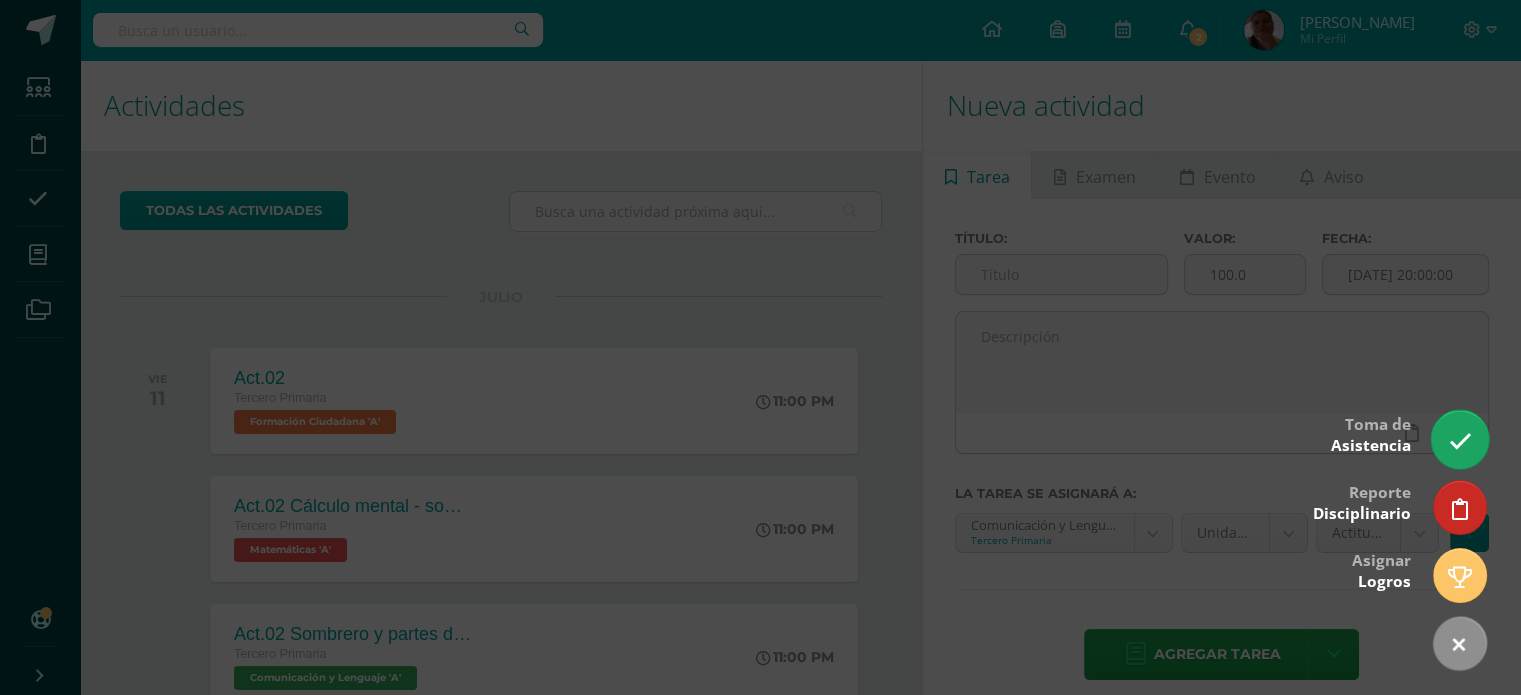 click at bounding box center (1459, 441) 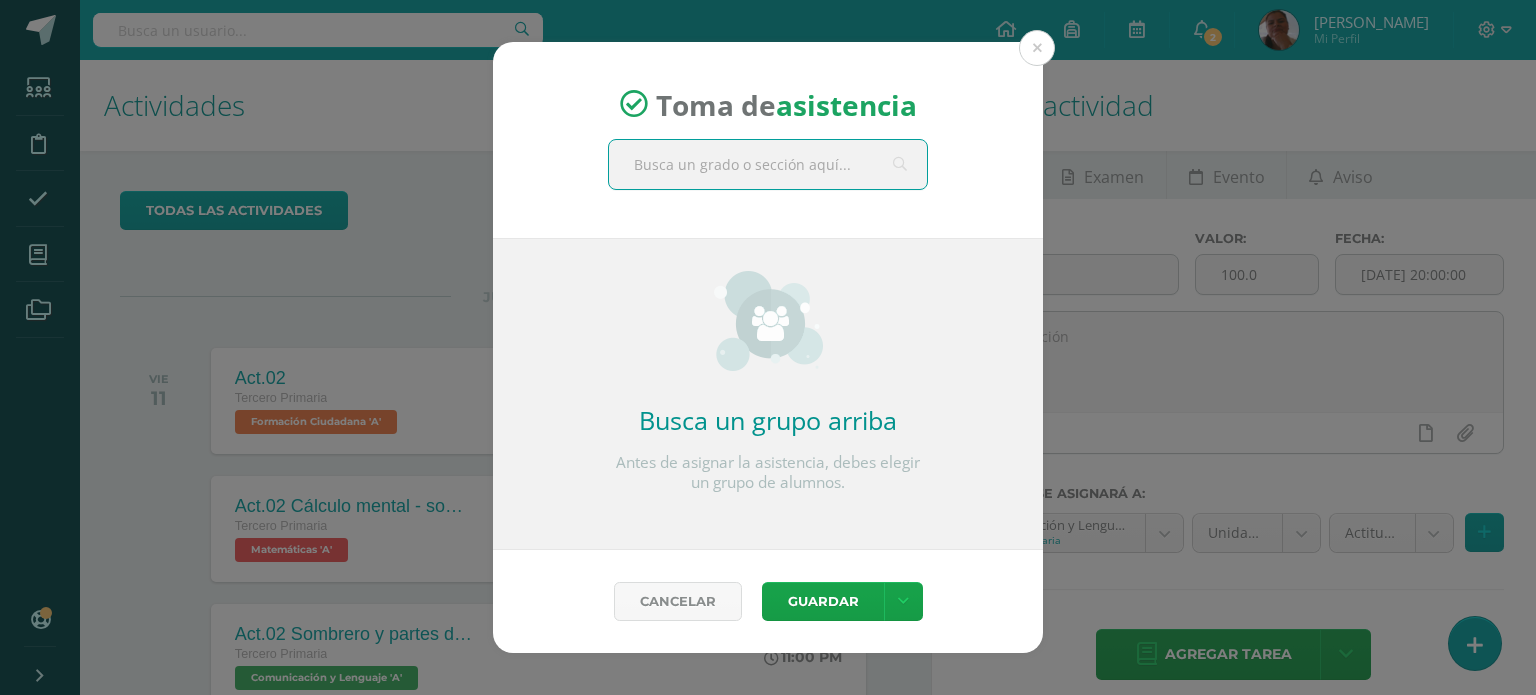 click at bounding box center [768, 164] 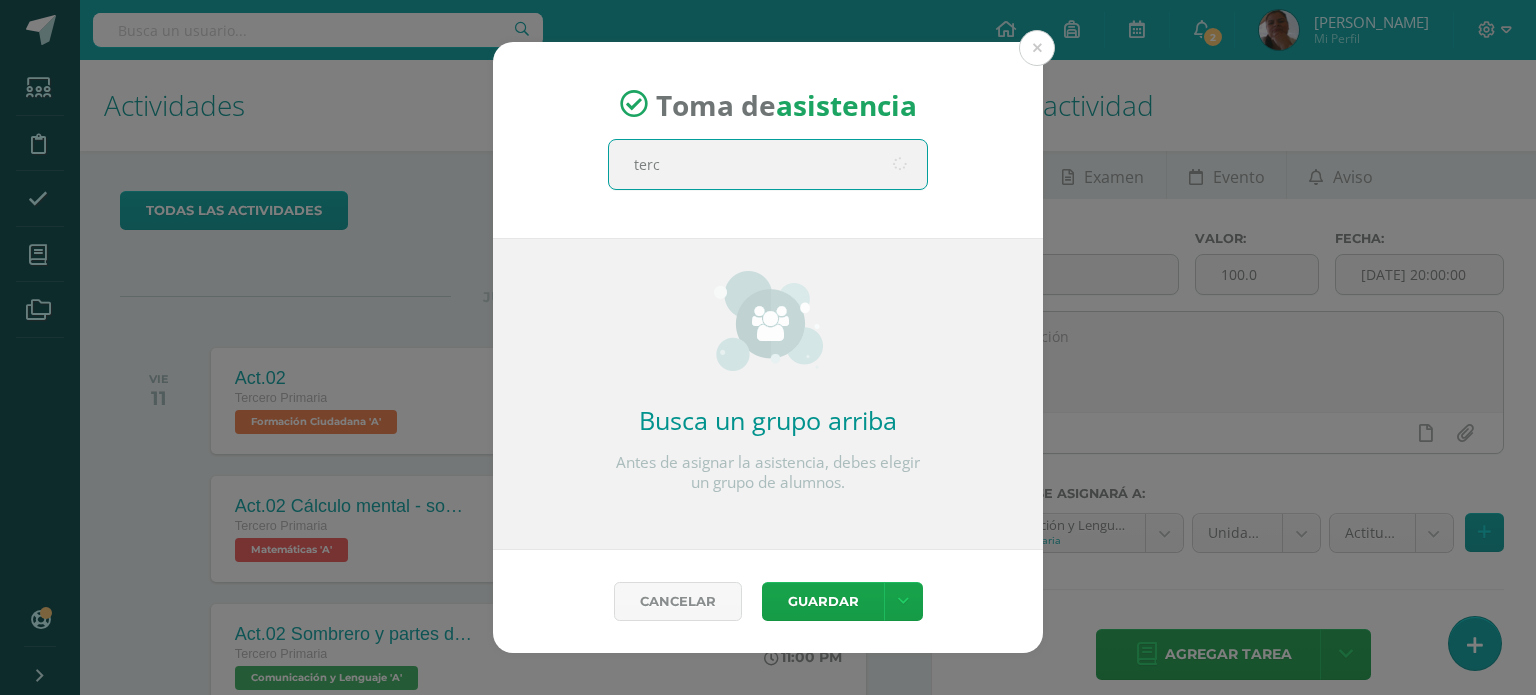 type on "terce" 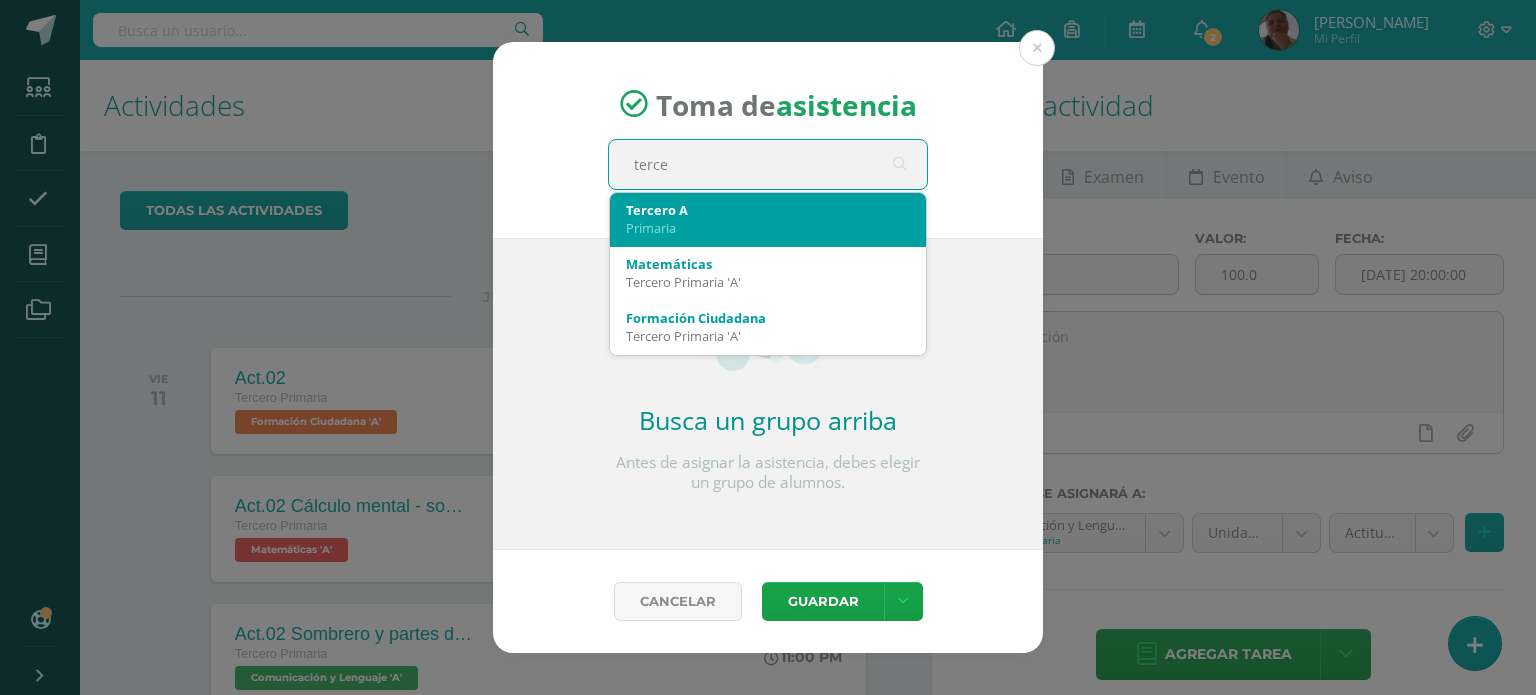 click on "Tercero A" at bounding box center [768, 210] 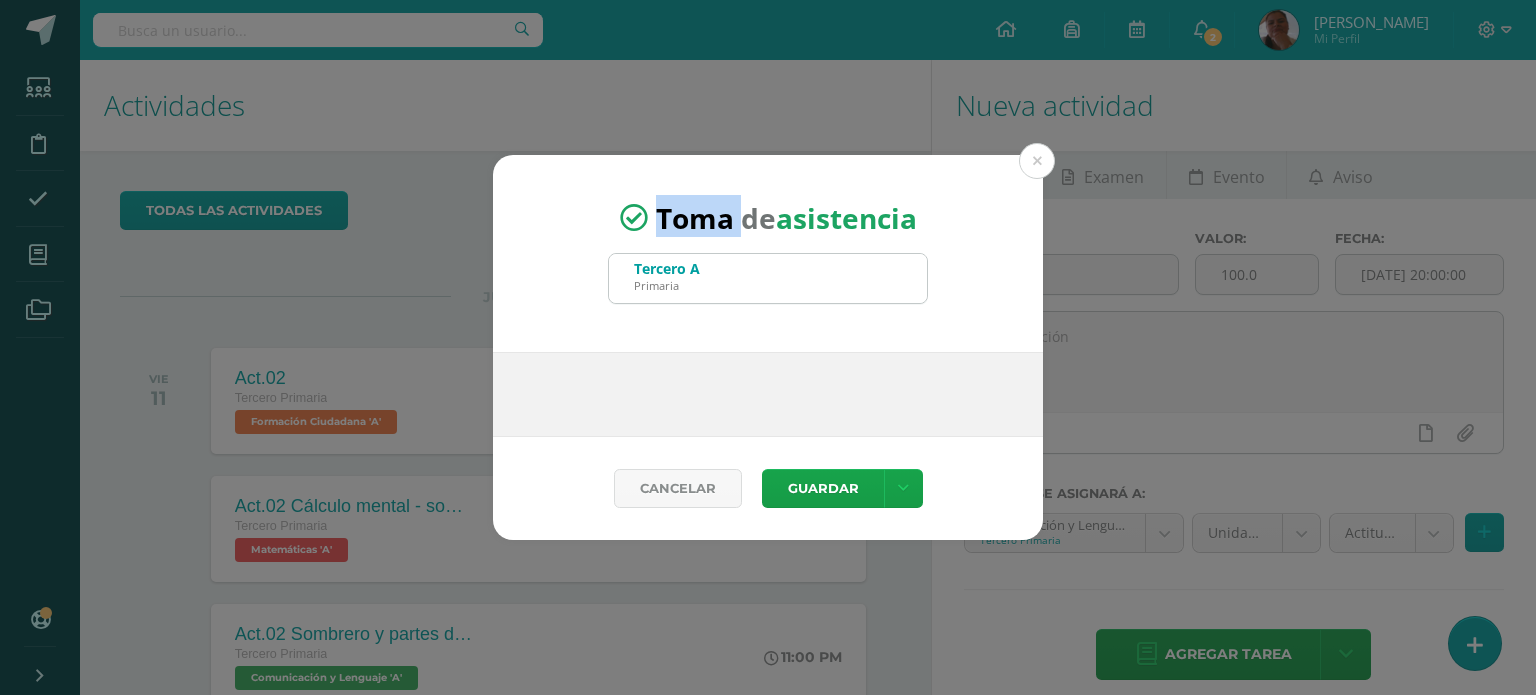 click at bounding box center [634, 218] 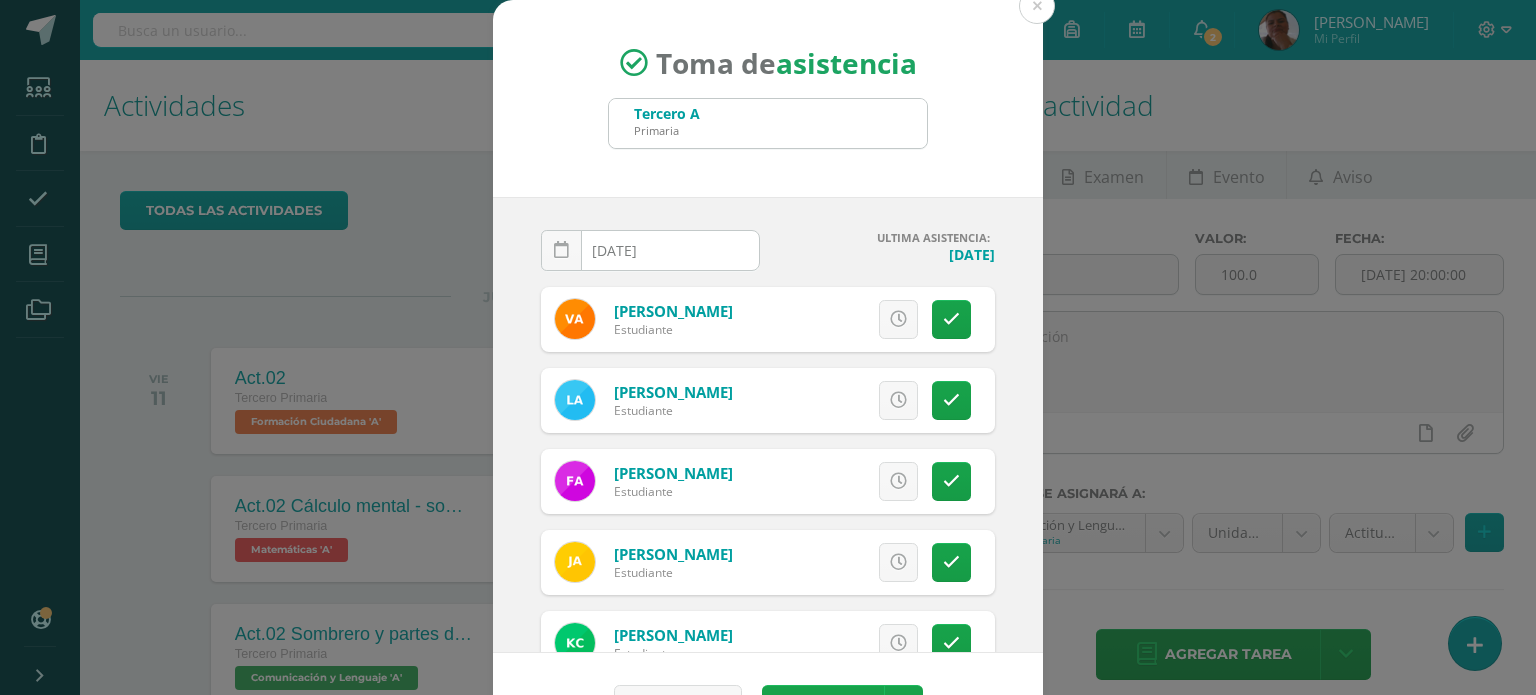 drag, startPoint x: 656, startPoint y: 187, endPoint x: 600, endPoint y: 243, distance: 79.19596 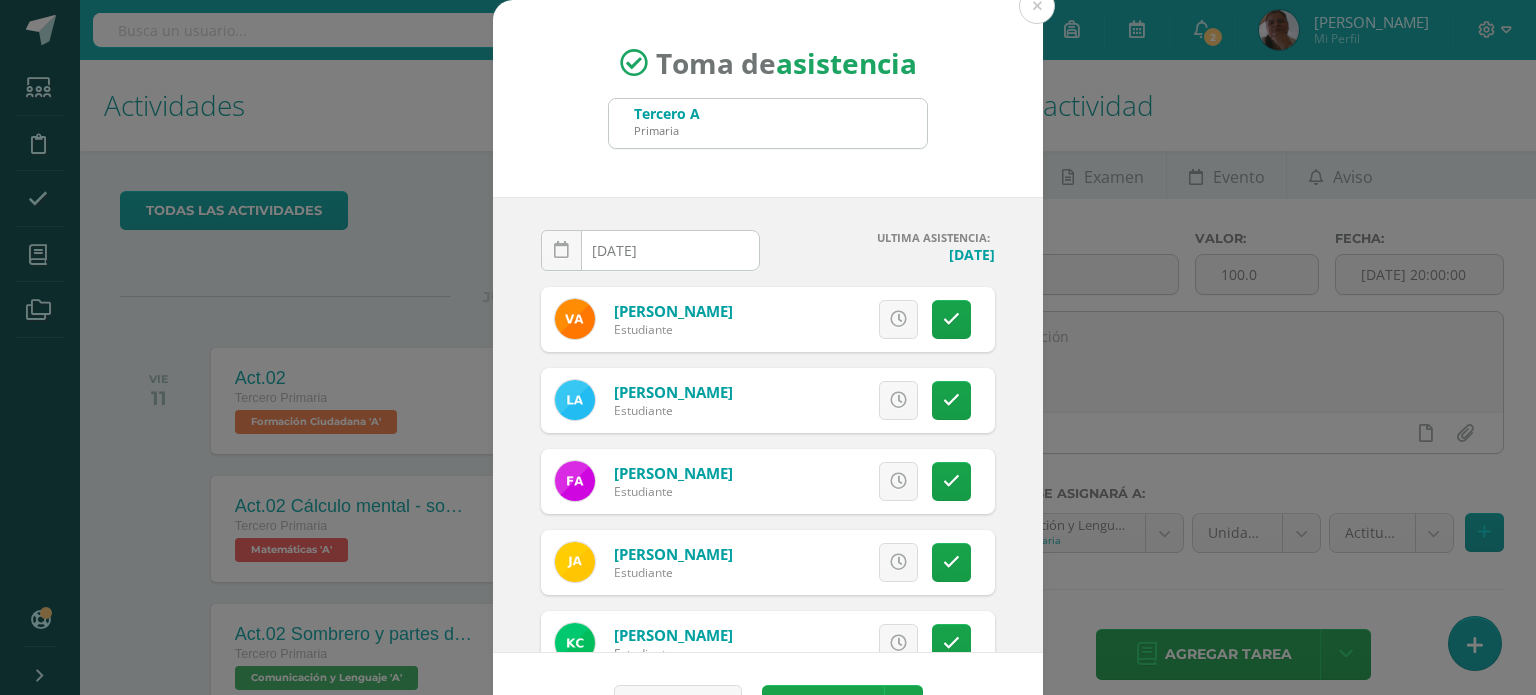 click on "Toma de  asistencia Tercero A Primaria terce
2025-07-10
July, 2025 Mo Tu We Th Fr Sa Su 30 1 2 3 4 5 6 7 8 9 10 11 12 13 14 15 16 17 18 19 20 21 22 23 24 25 26 27 28 29 30 31 1 2 3 4 5 6 7 8 9 10 false Clear date
ULTIMA ASISTENCIA:
Lunes, 7 de julio
Ya existe toma de asistencia registrada para el  Jueves, 10 de julio  para los estudiantes de  Tercero Primaria 'A' .
Alvarez, Verónica
Estudiante
Excusa" at bounding box center (768, 378) 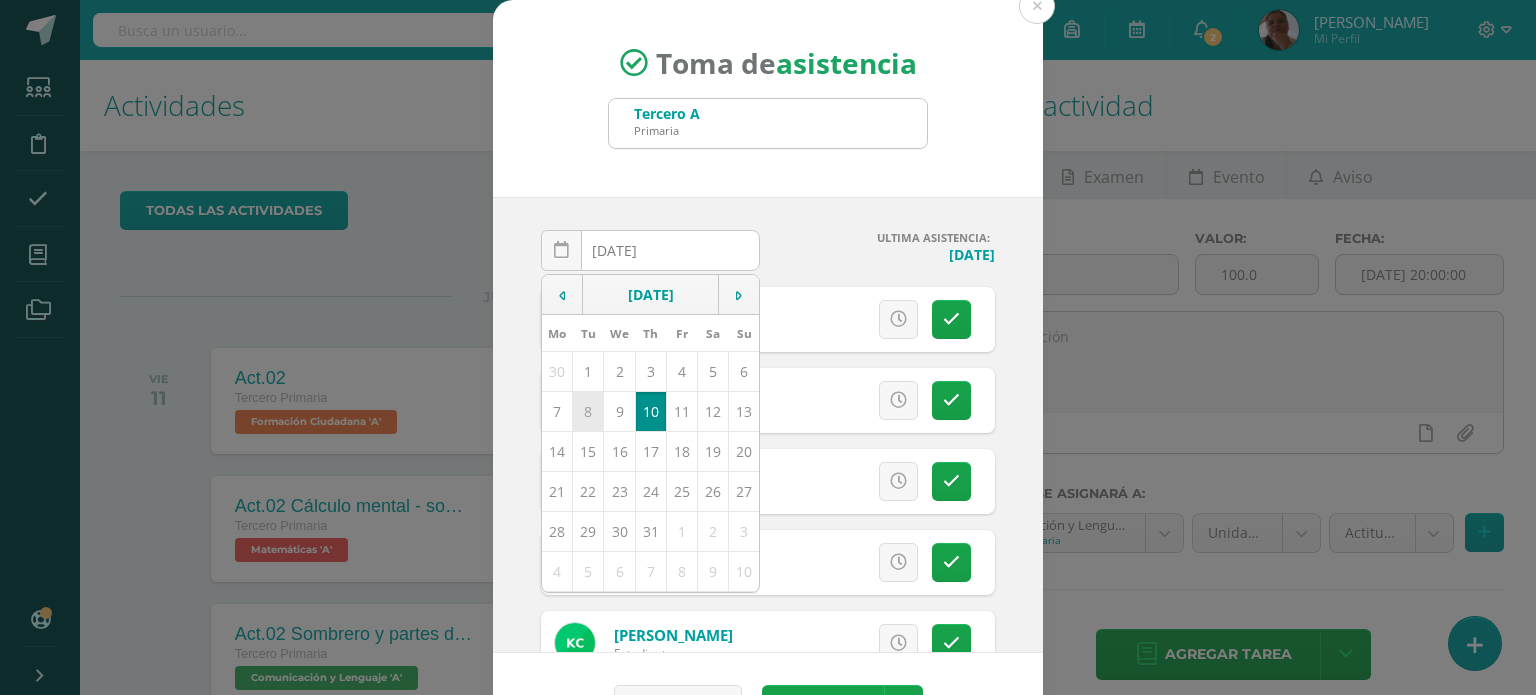 click on "8" at bounding box center (588, 411) 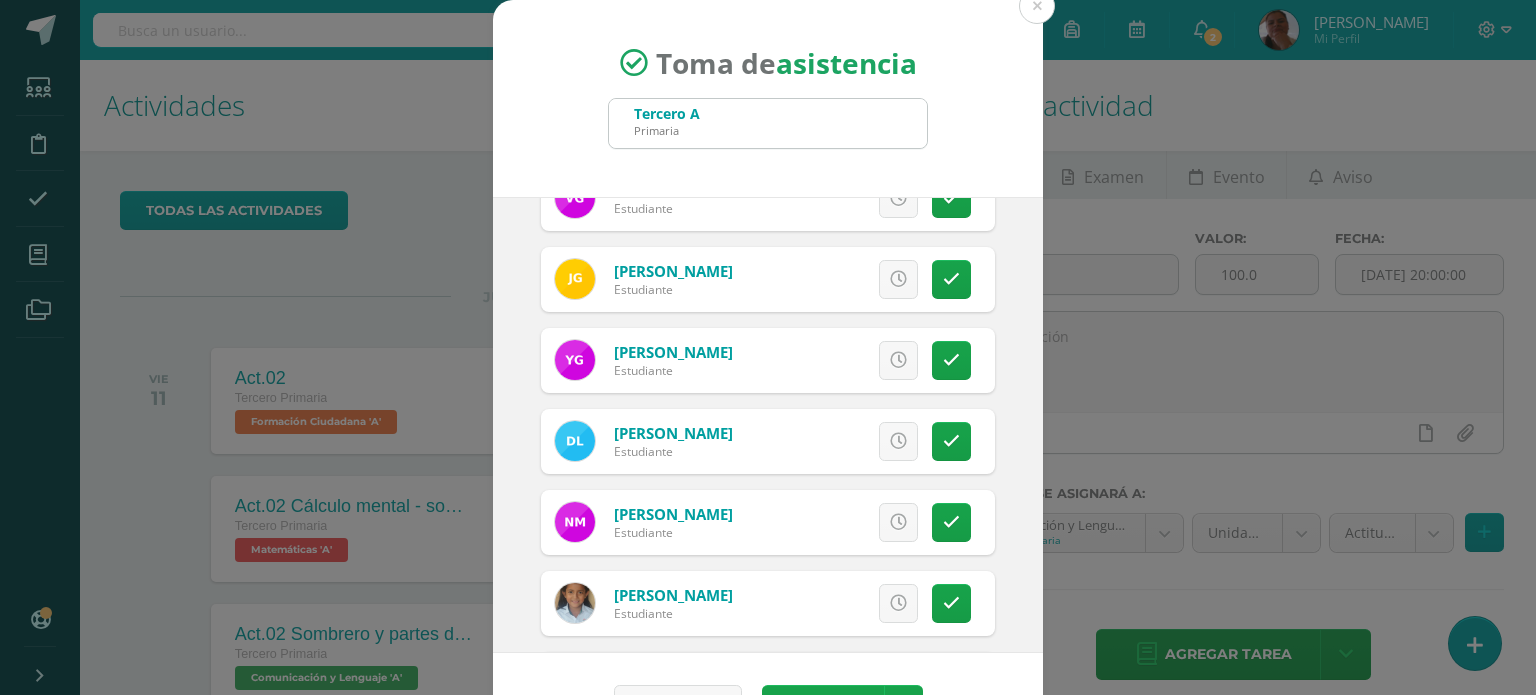 scroll, scrollTop: 842, scrollLeft: 0, axis: vertical 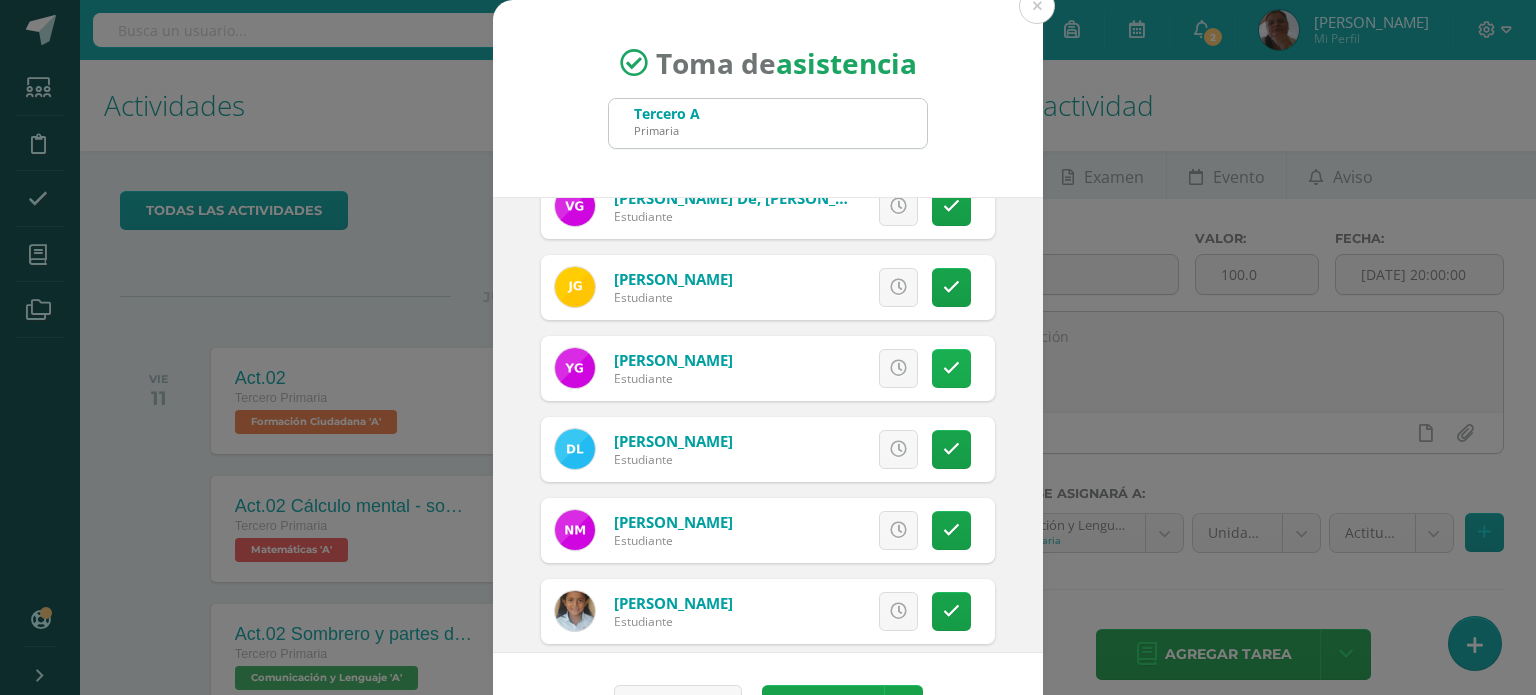click at bounding box center [951, 368] 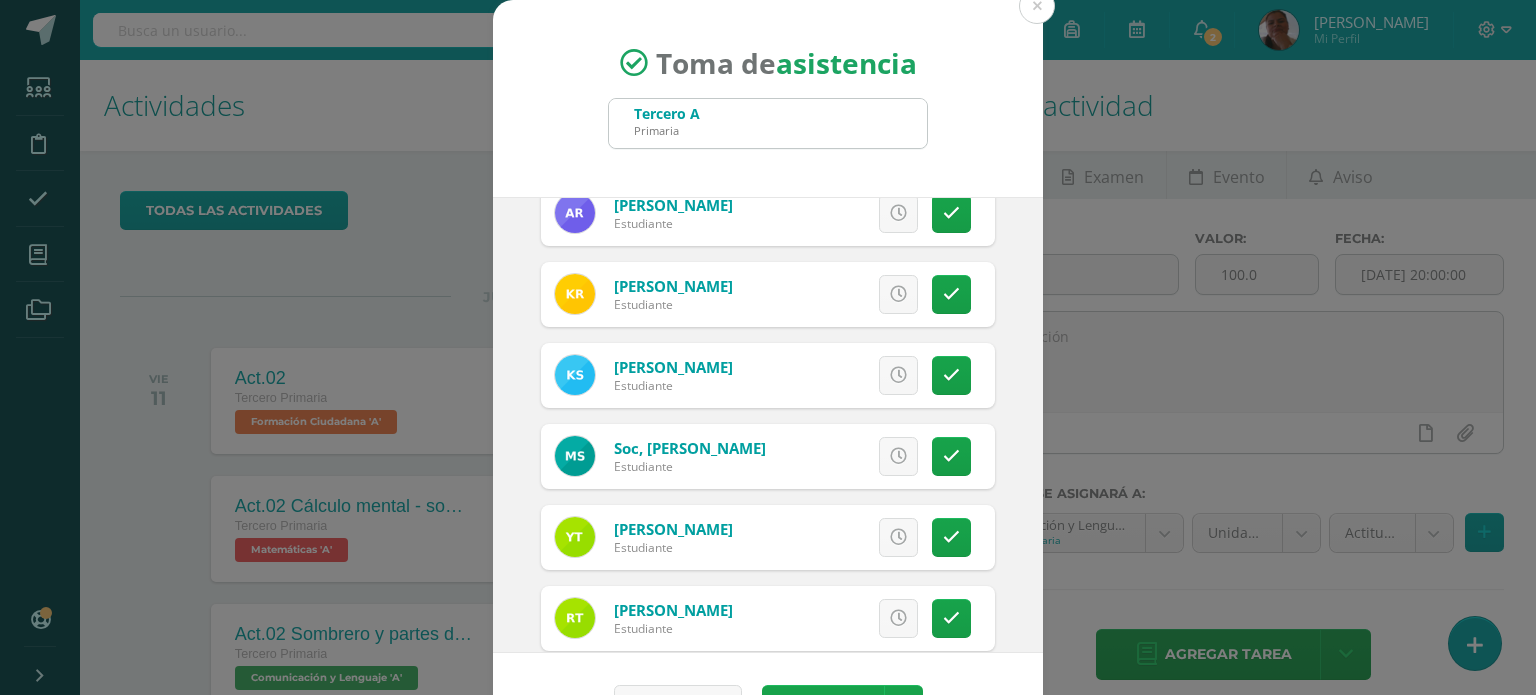 scroll, scrollTop: 1756, scrollLeft: 0, axis: vertical 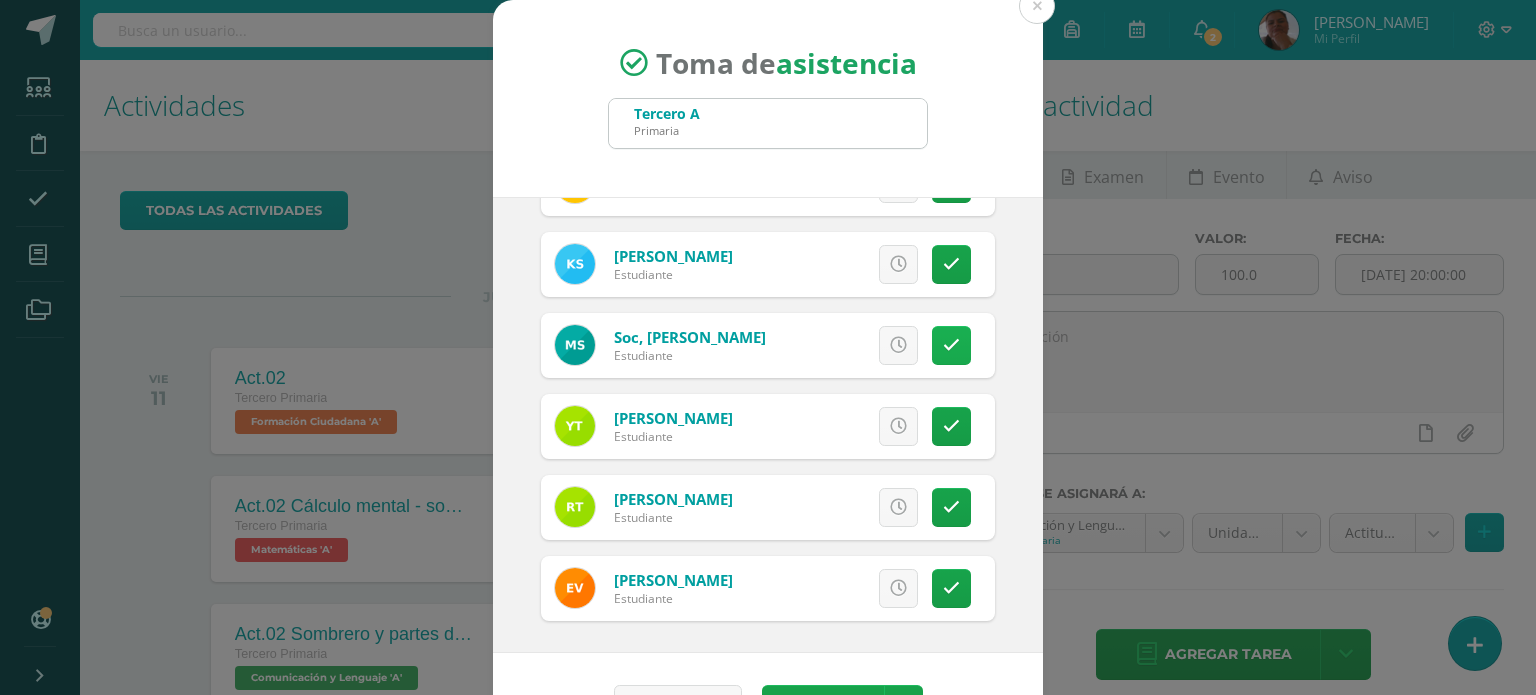 click at bounding box center [951, 345] 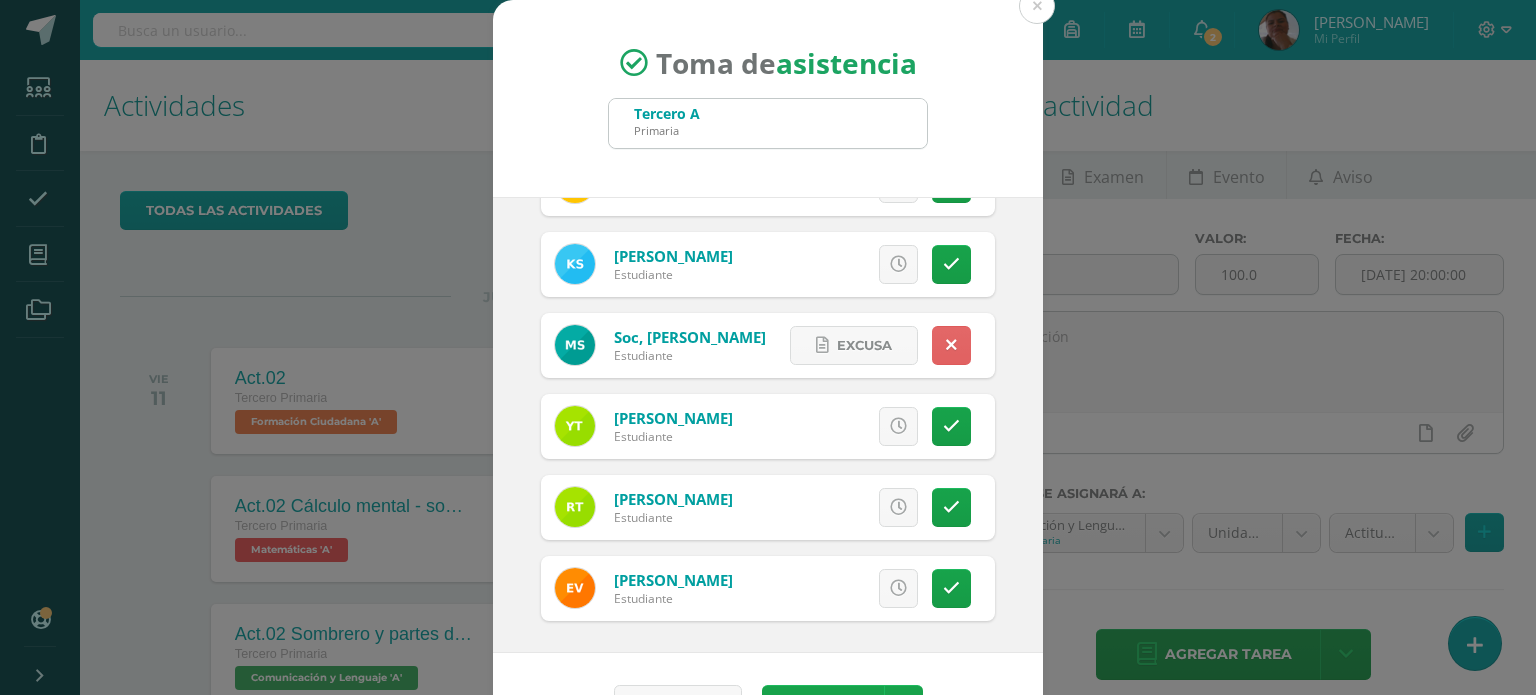 scroll, scrollTop: 59, scrollLeft: 0, axis: vertical 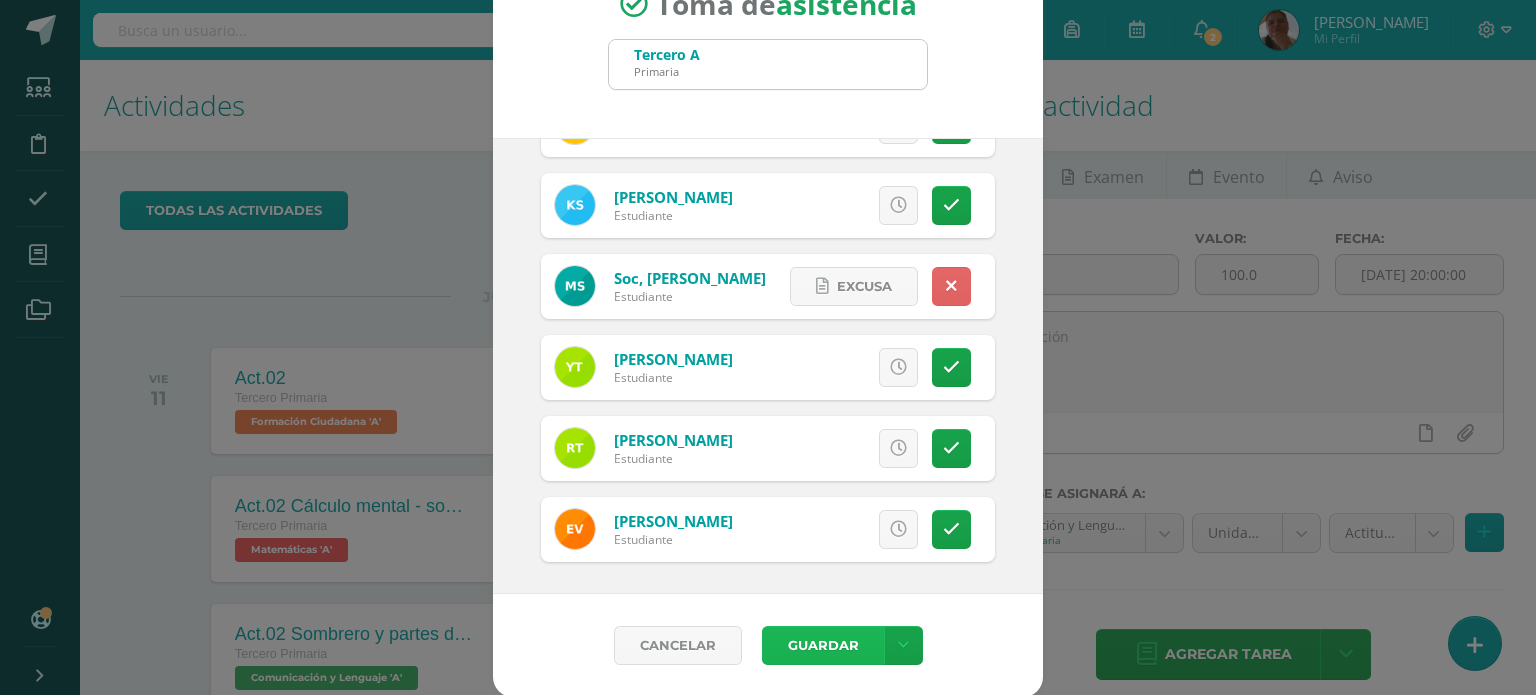 click on "Guardar" at bounding box center (823, 645) 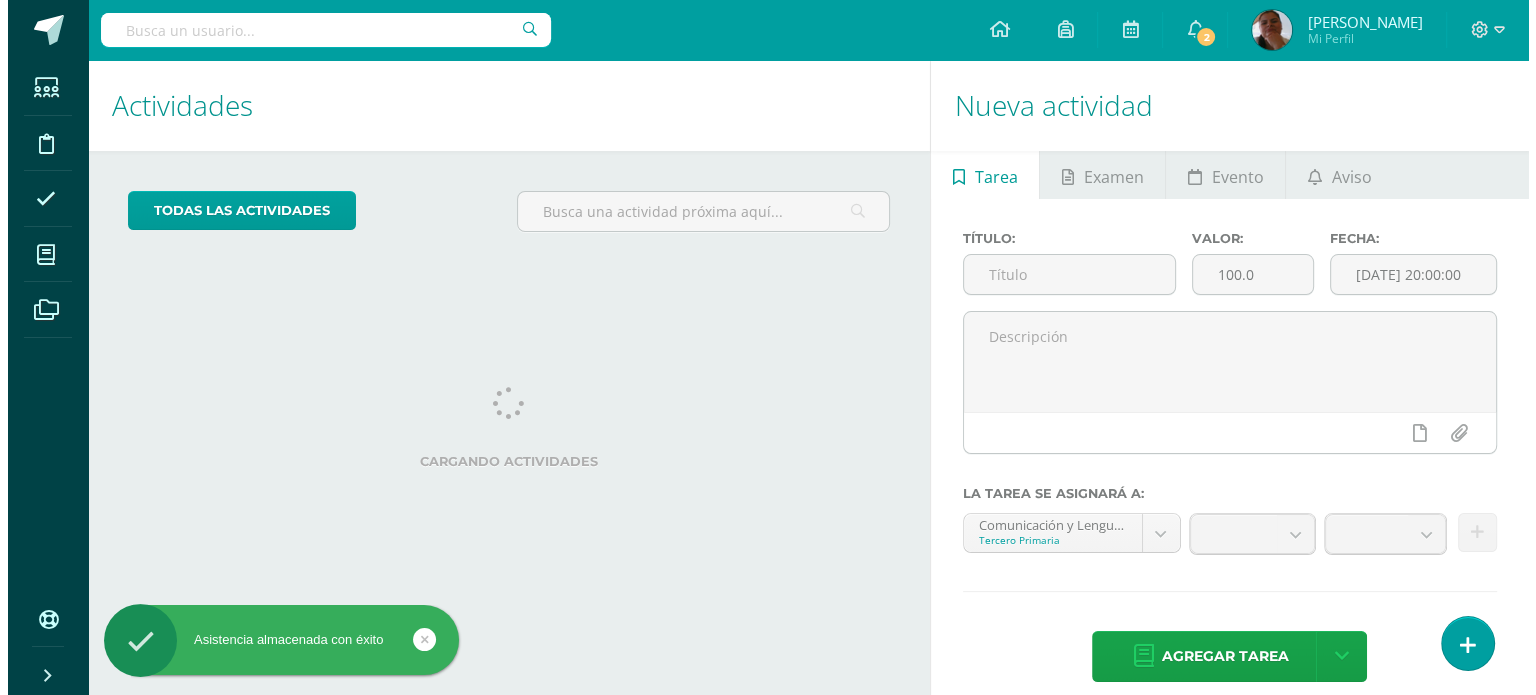 scroll, scrollTop: 0, scrollLeft: 0, axis: both 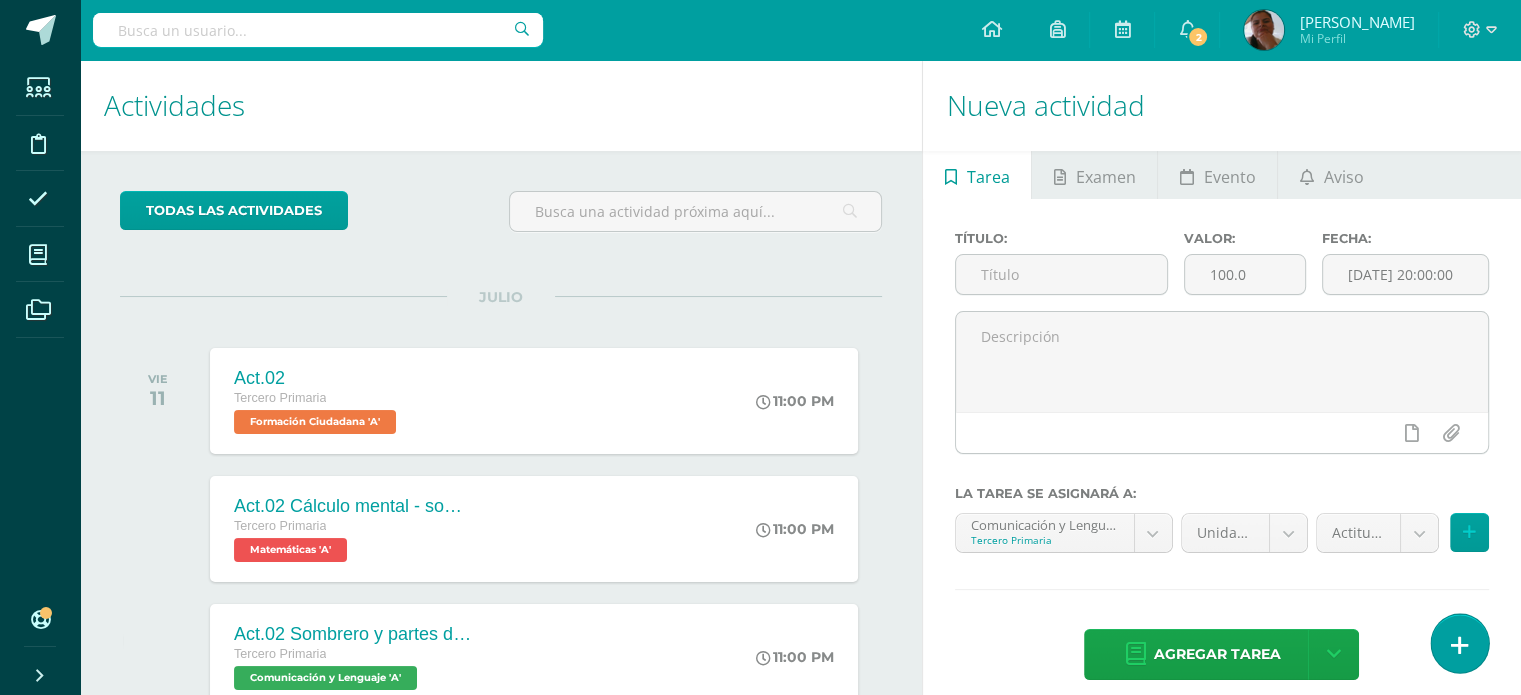 click at bounding box center (1460, 645) 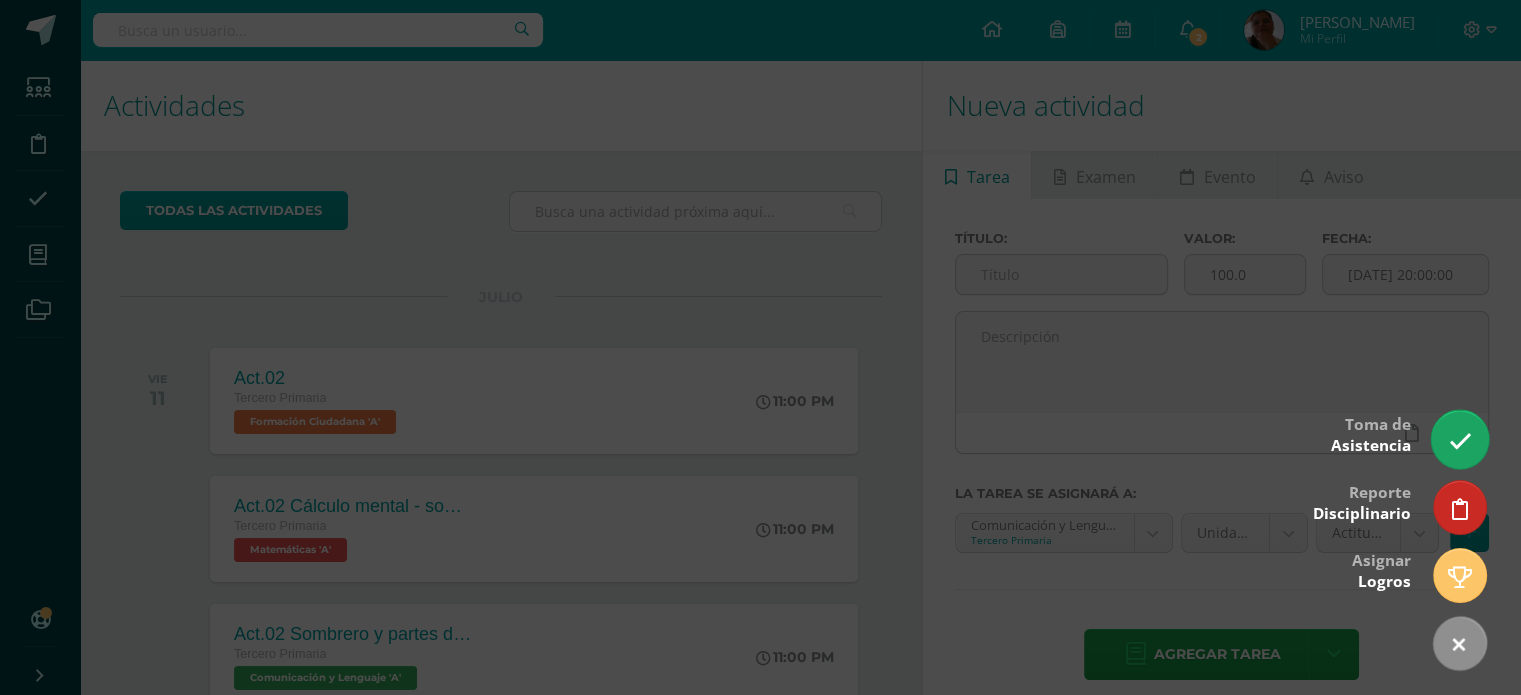 click at bounding box center (1459, 441) 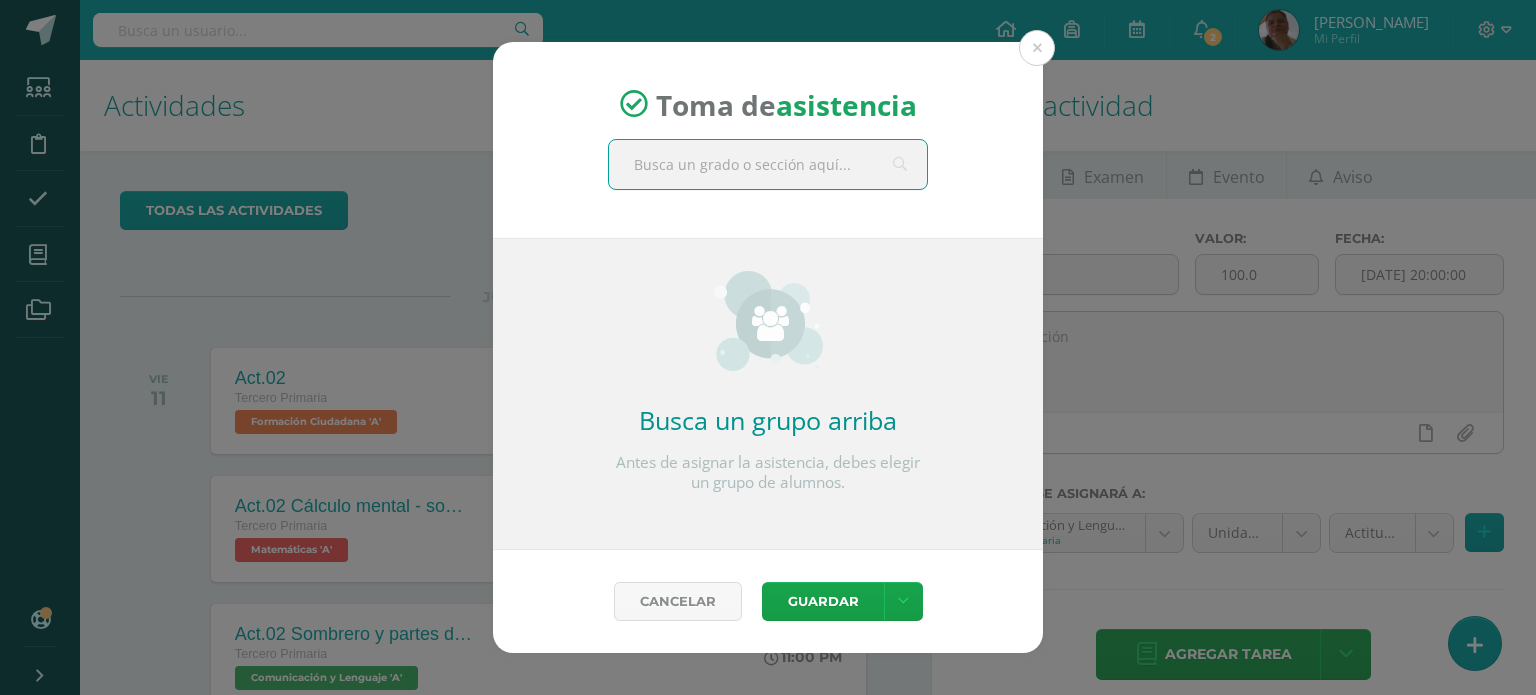 click at bounding box center (768, 164) 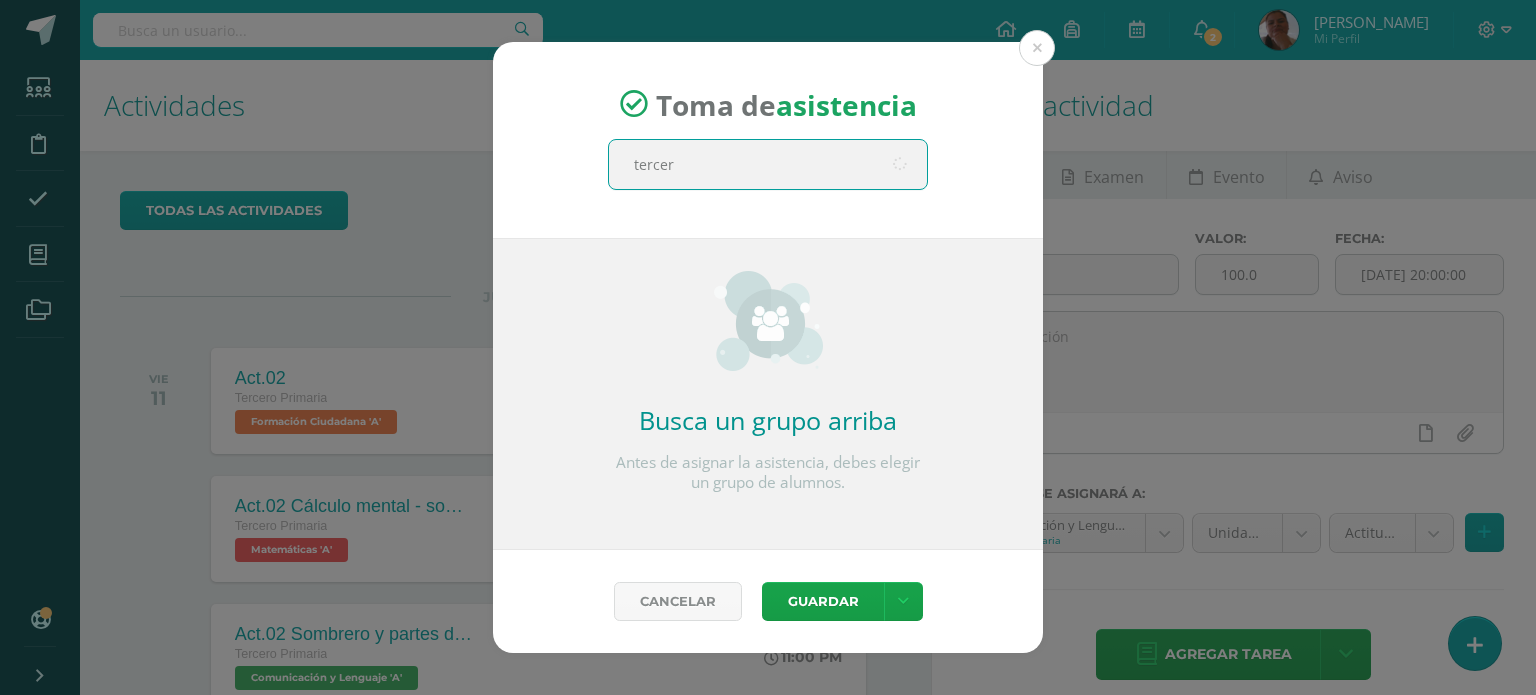 type on "tercero" 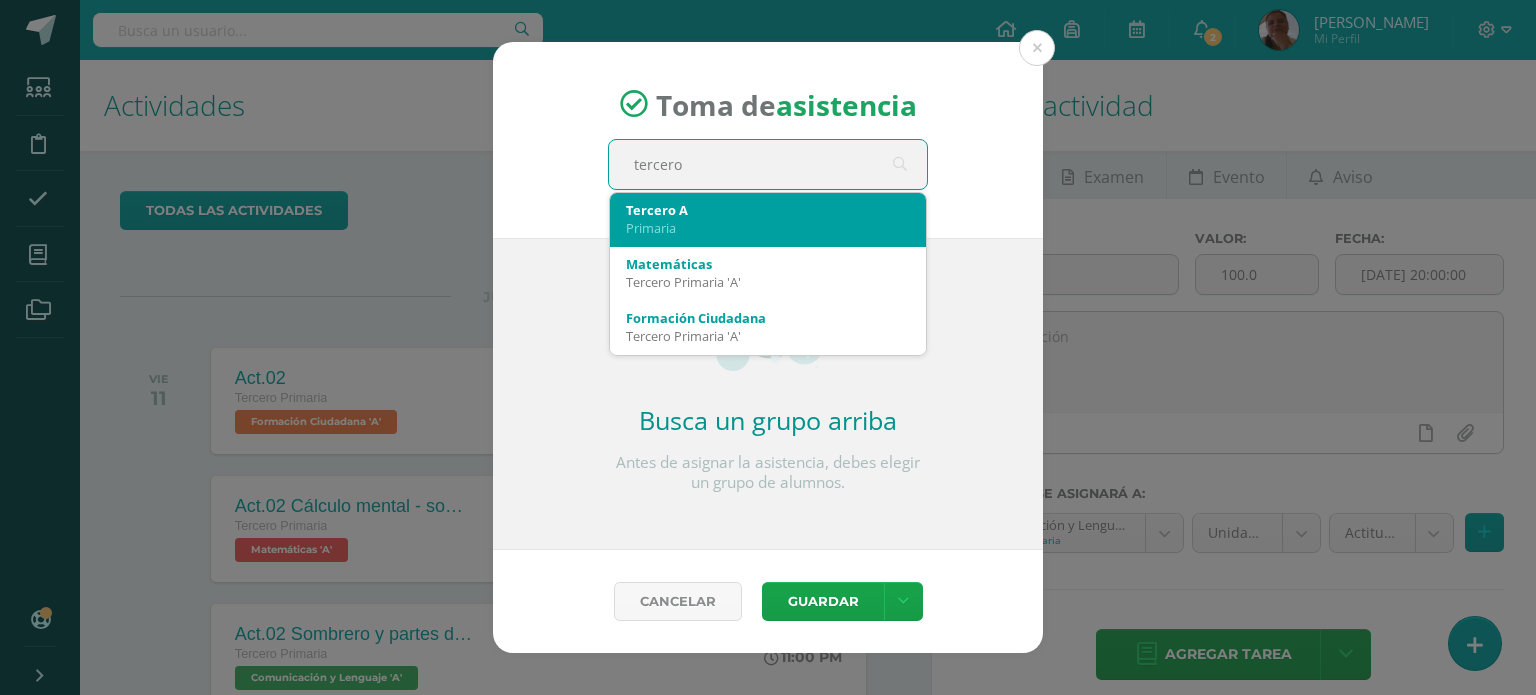 click on "Primaria" at bounding box center (768, 228) 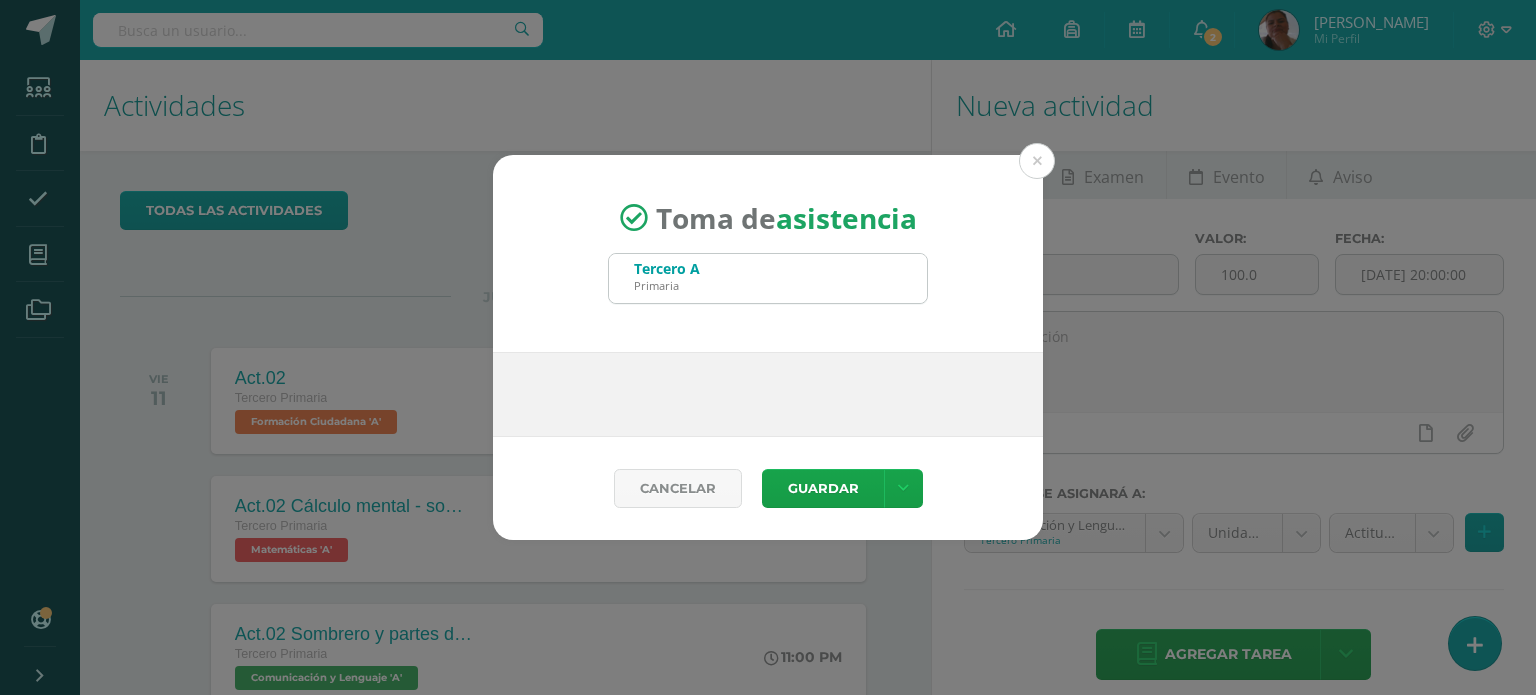 click on "Toma de  asistencia" at bounding box center [786, 218] 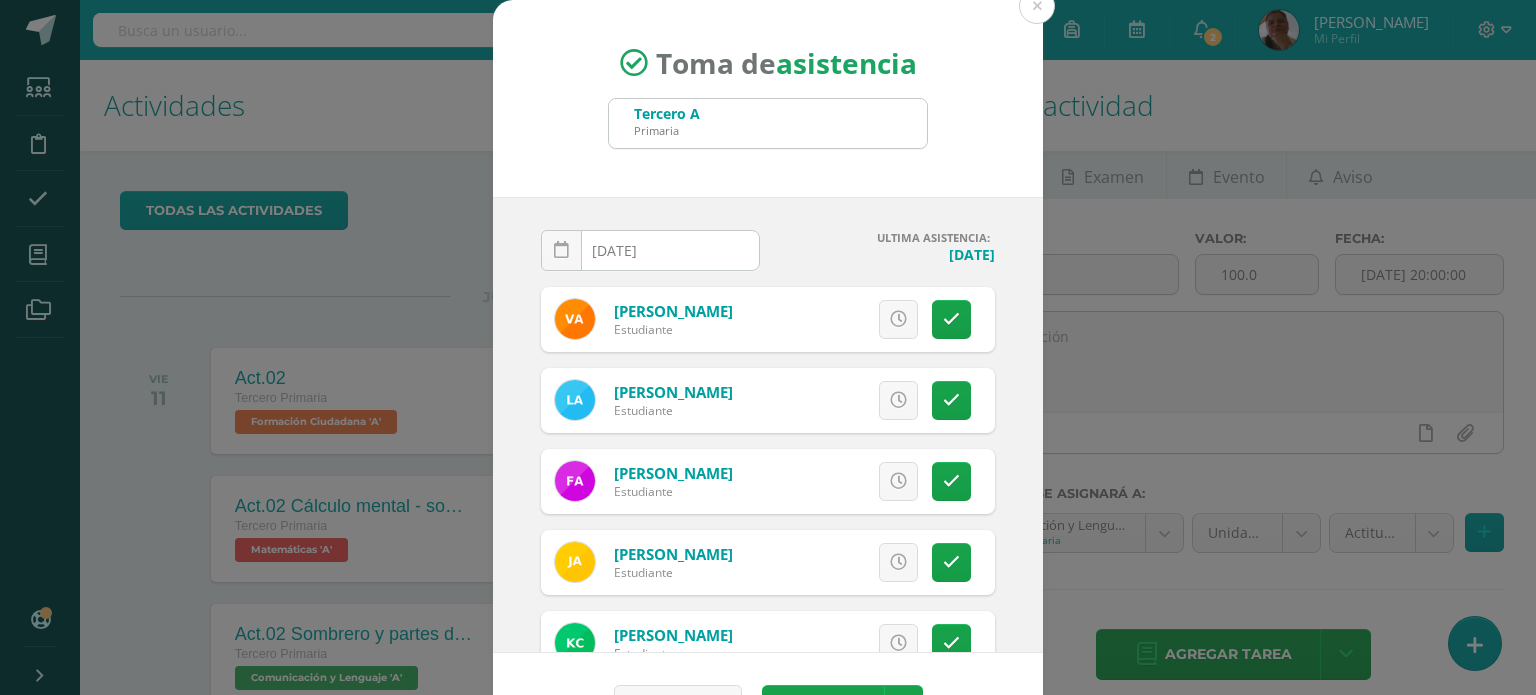 click on "[DATE]" at bounding box center [650, 250] 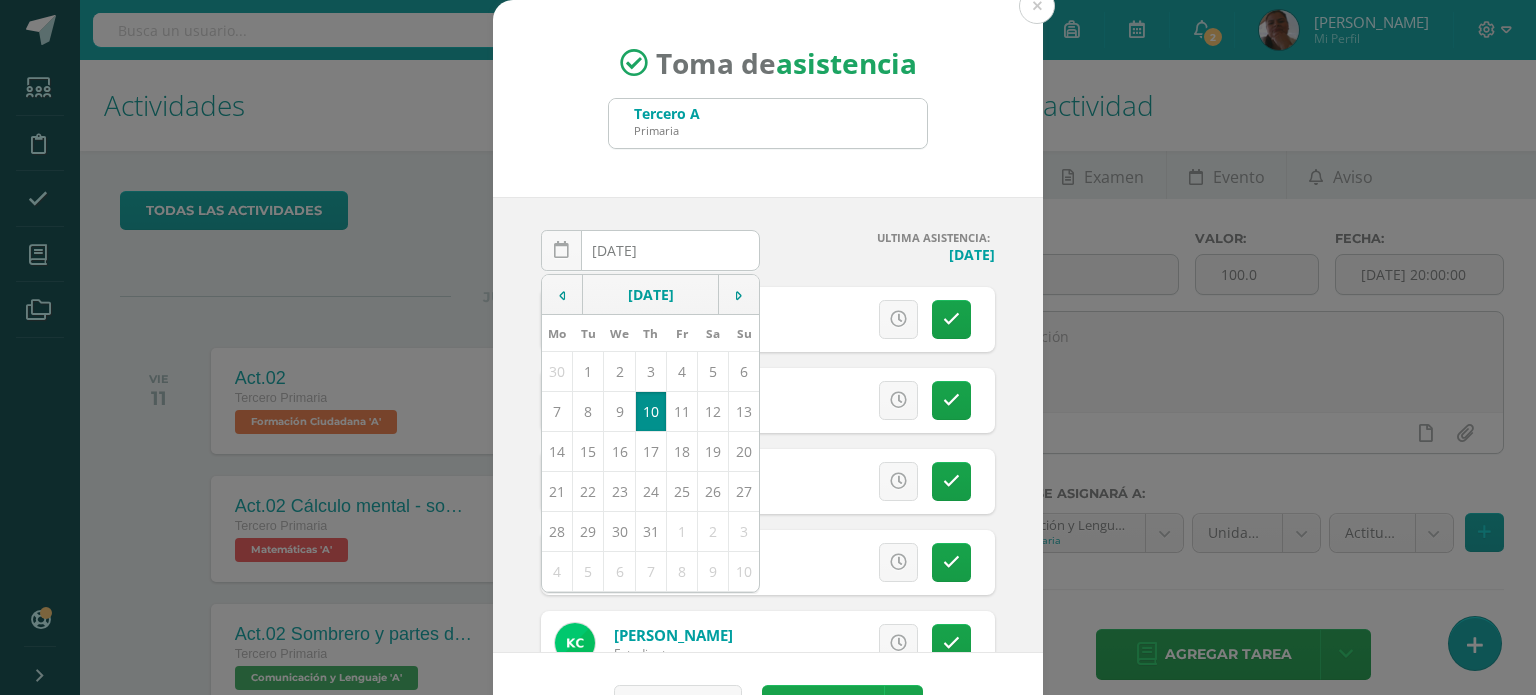 click on "10" at bounding box center [650, 411] 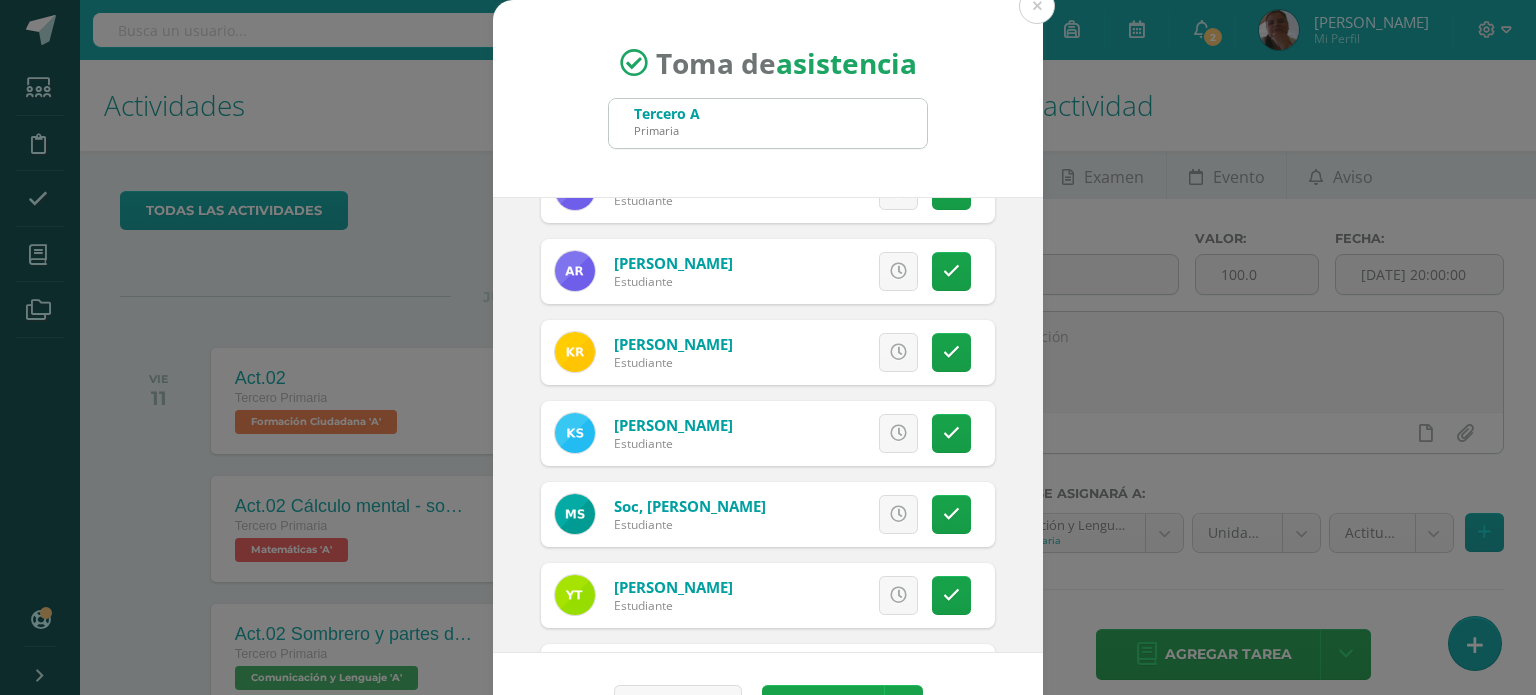 scroll, scrollTop: 1756, scrollLeft: 0, axis: vertical 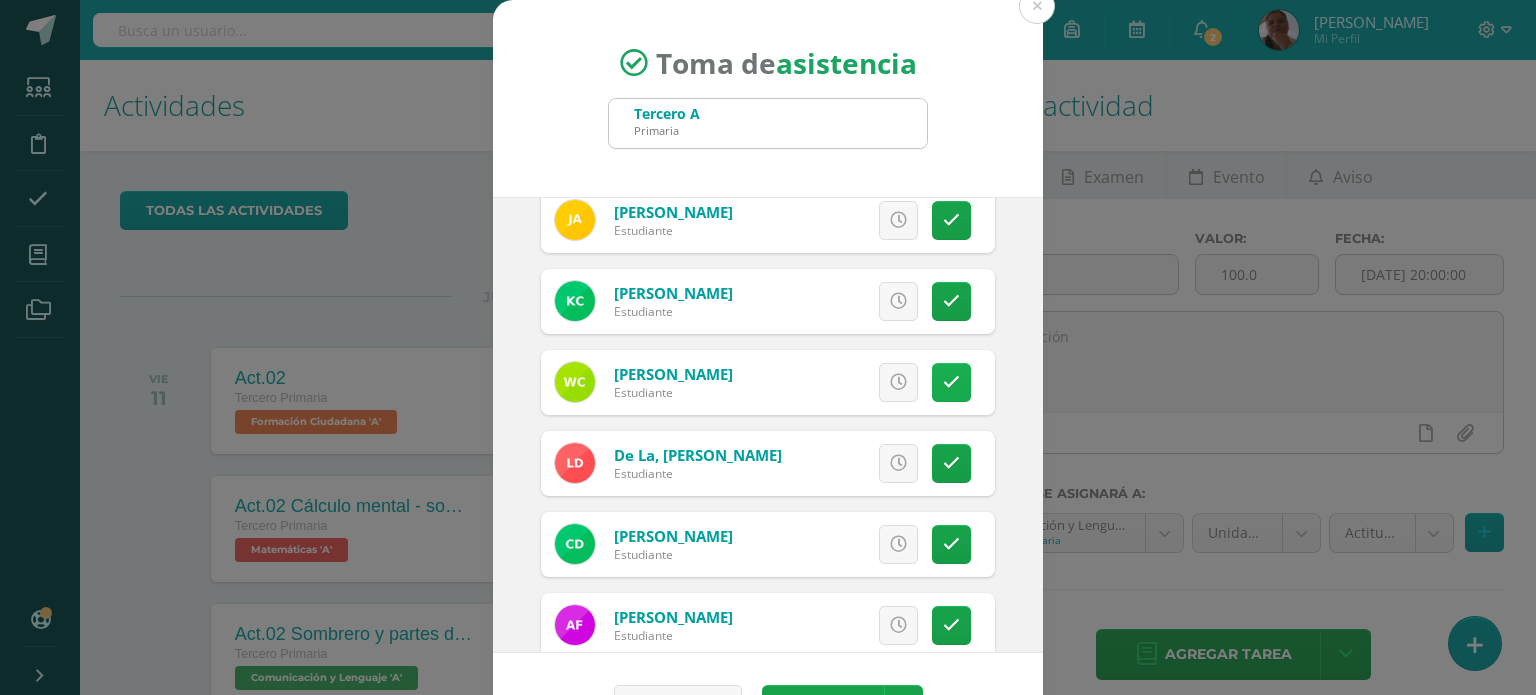 click at bounding box center (951, 382) 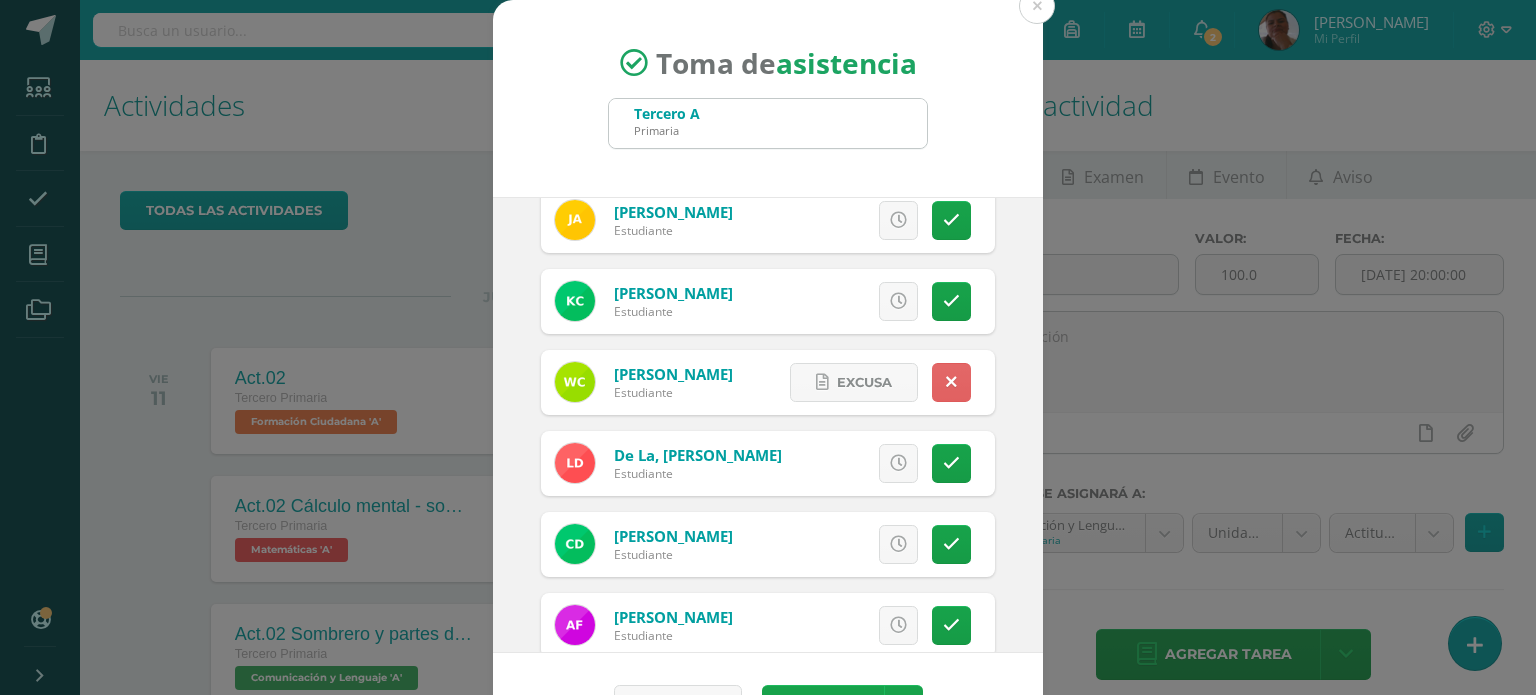 scroll, scrollTop: 59, scrollLeft: 0, axis: vertical 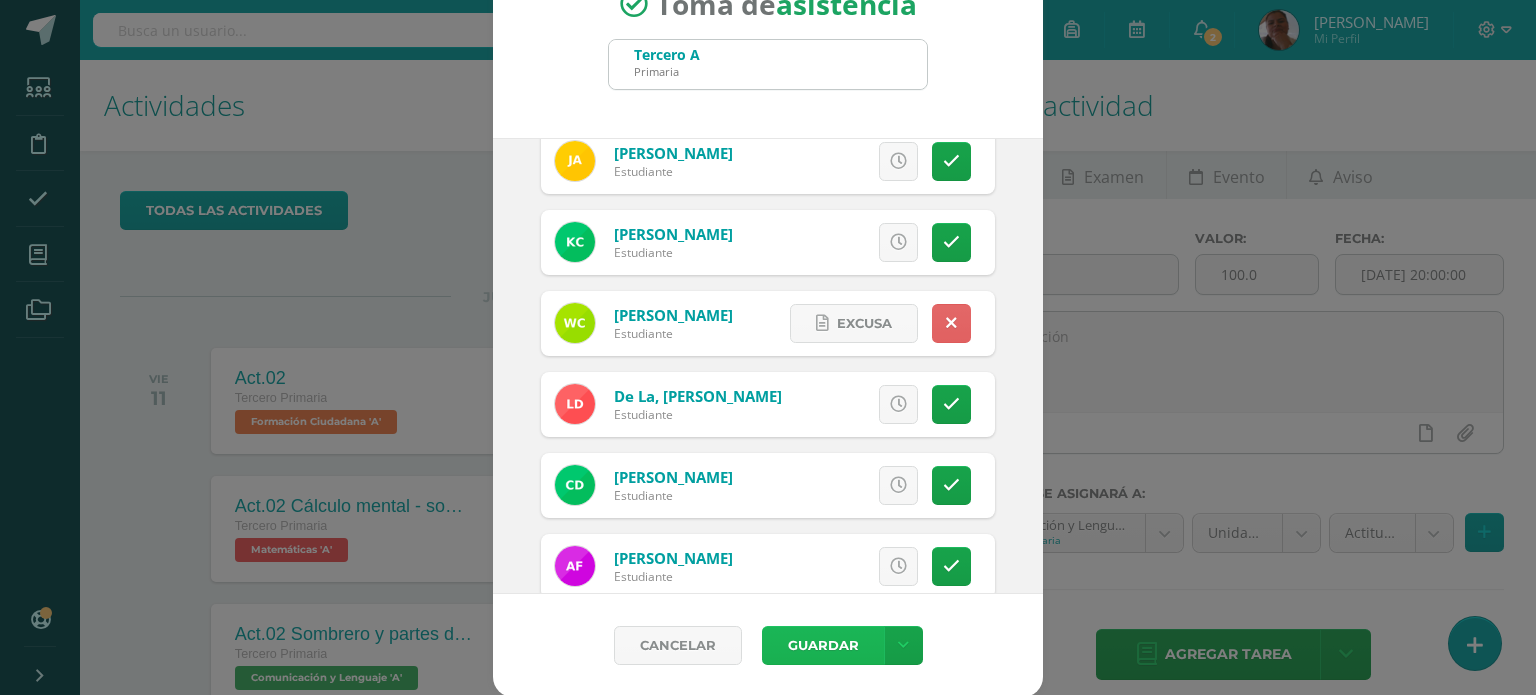 click on "Guardar" at bounding box center [823, 645] 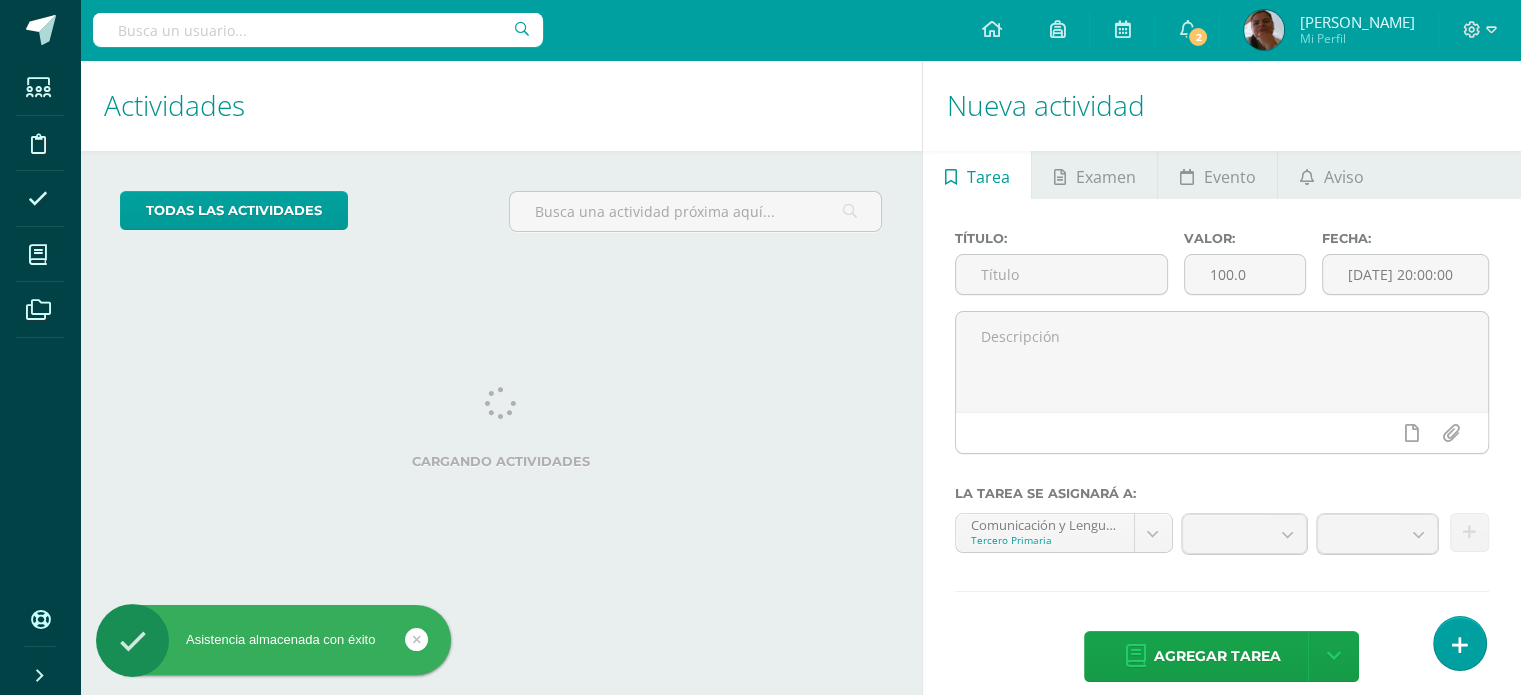 scroll, scrollTop: 0, scrollLeft: 0, axis: both 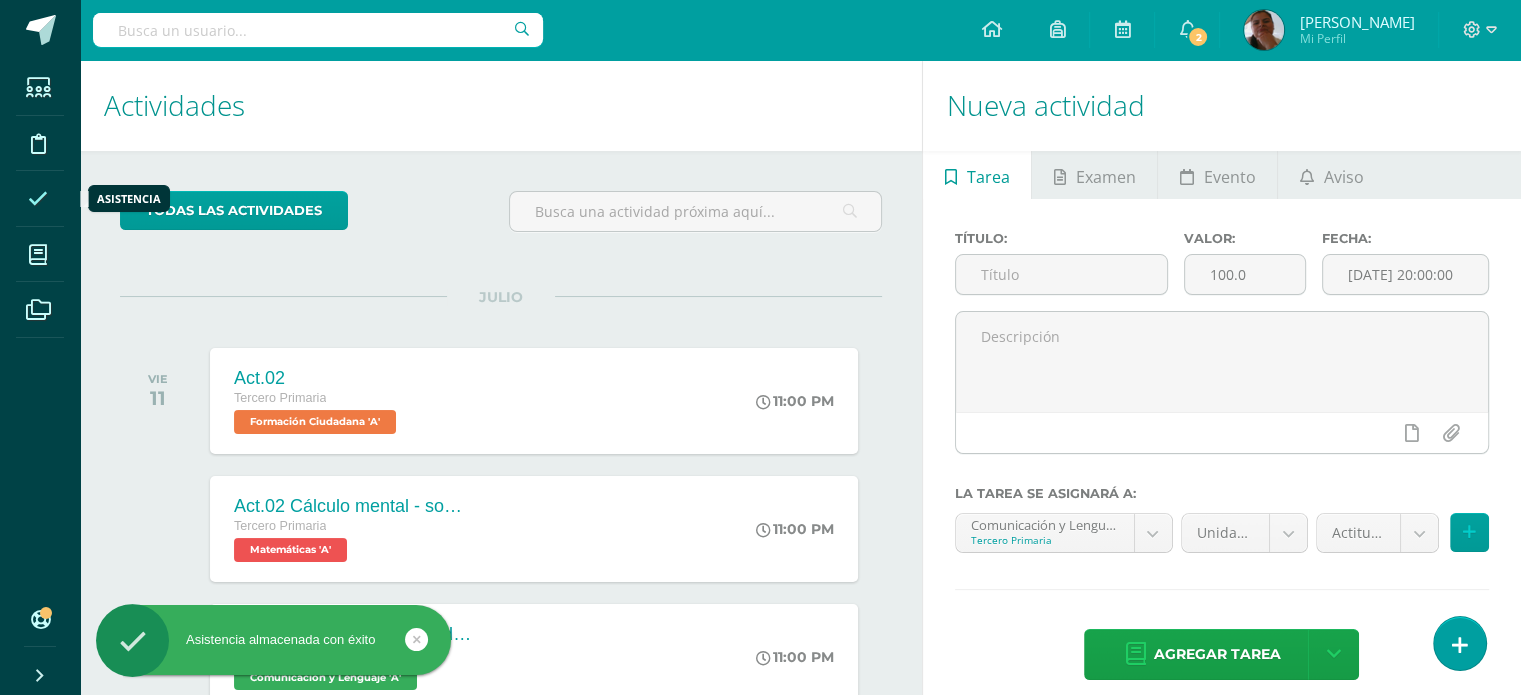 click at bounding box center (38, 199) 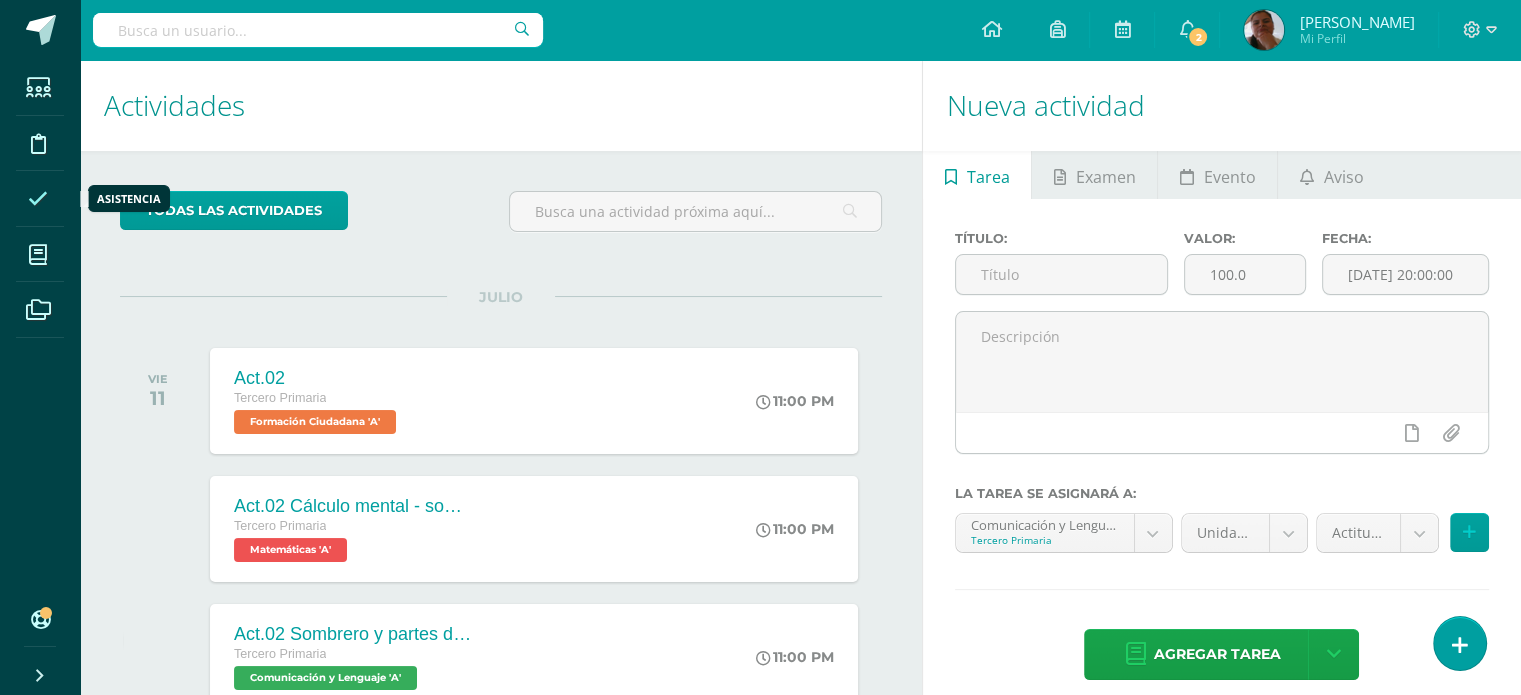 click at bounding box center [38, 199] 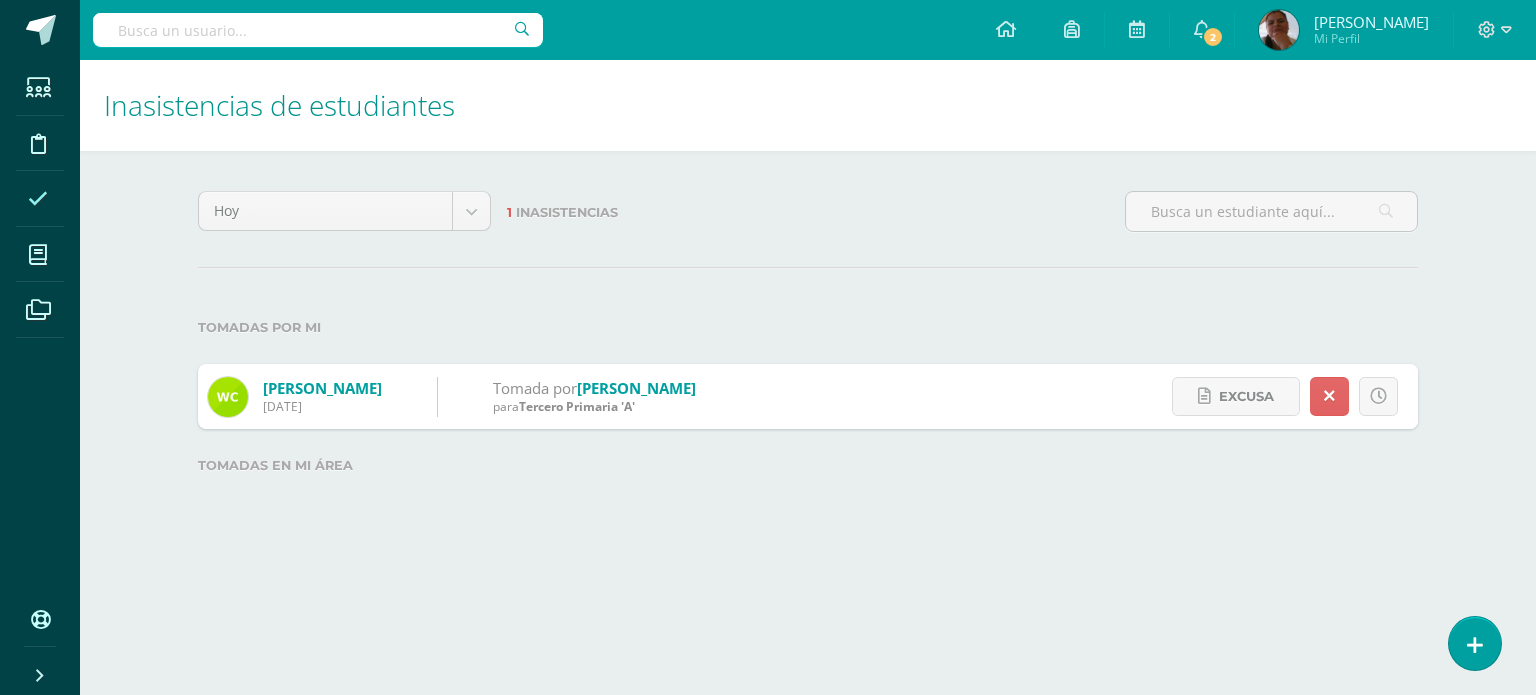 scroll, scrollTop: 0, scrollLeft: 0, axis: both 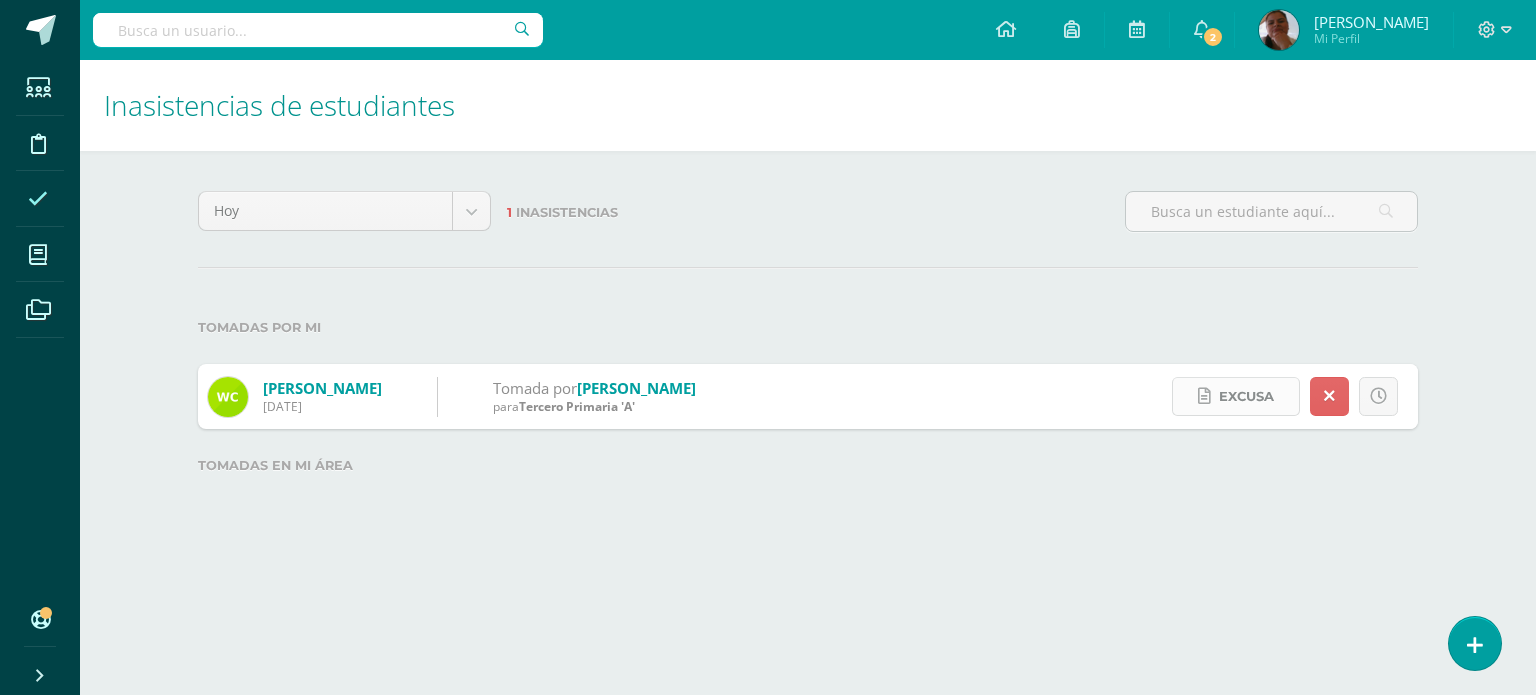 click on "Excusa" at bounding box center (1236, 396) 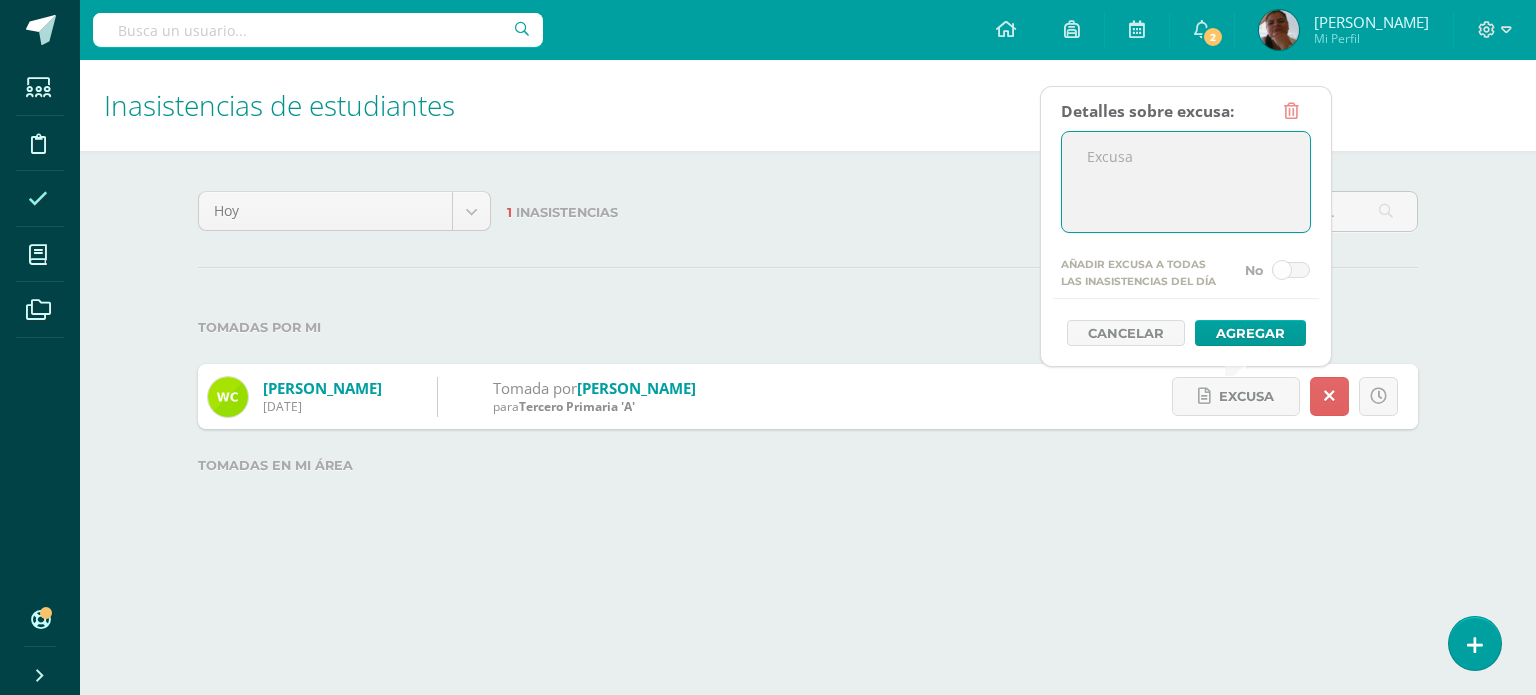 click at bounding box center (1186, 182) 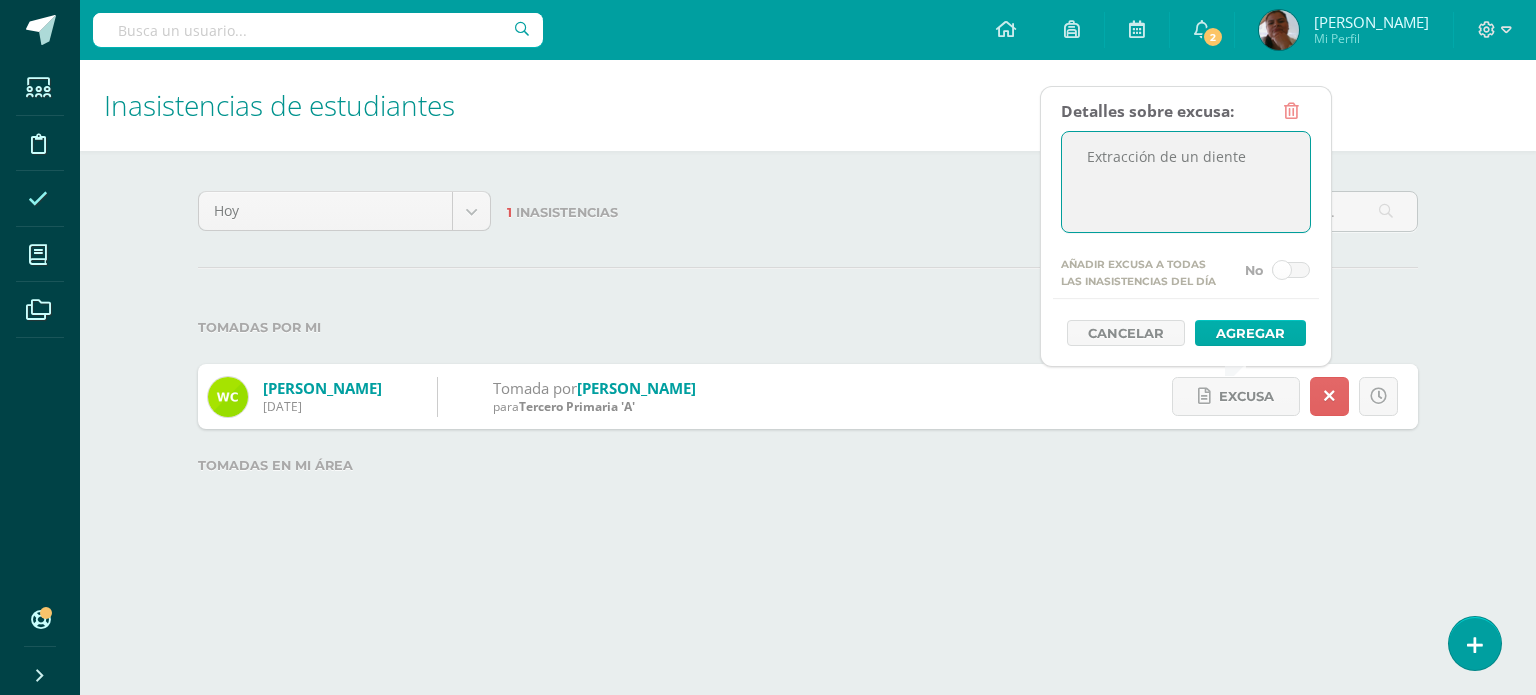 type on "Extracción de un diente" 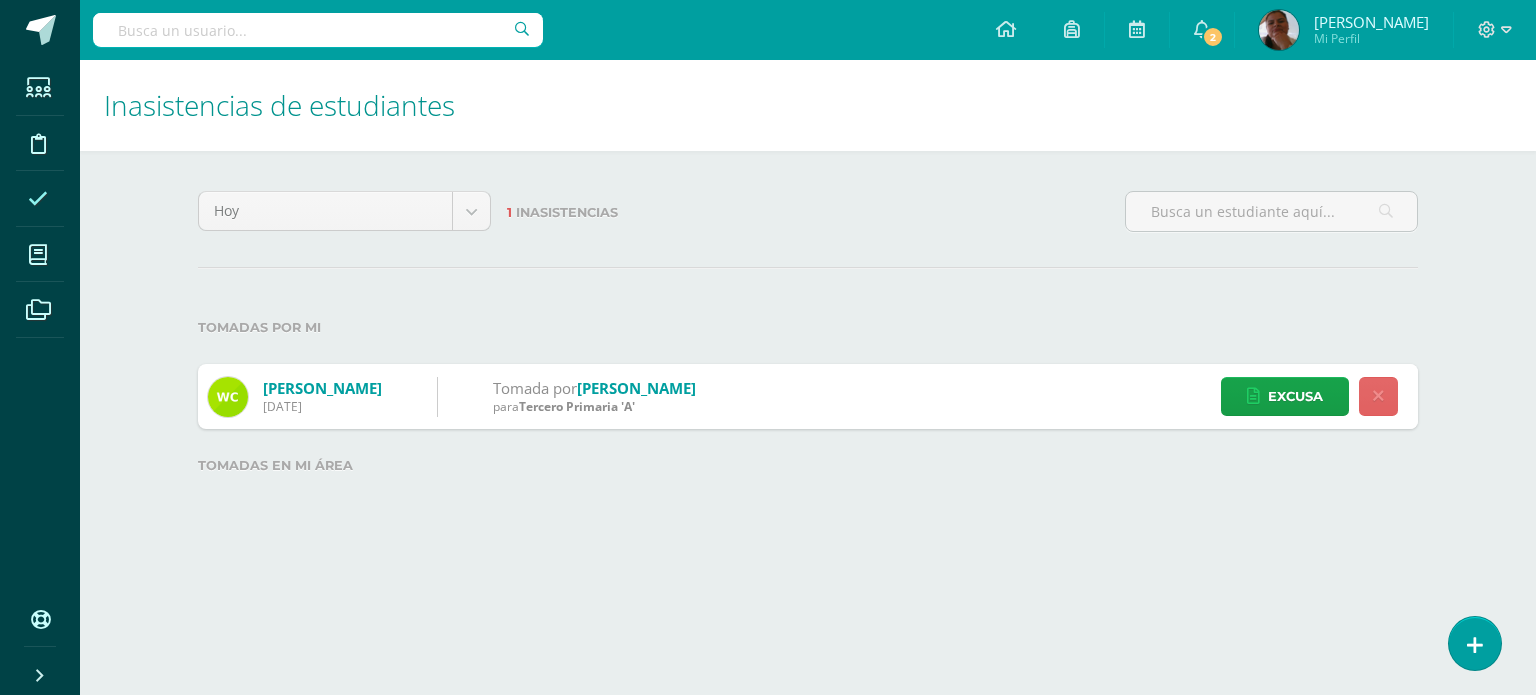 scroll, scrollTop: 0, scrollLeft: 0, axis: both 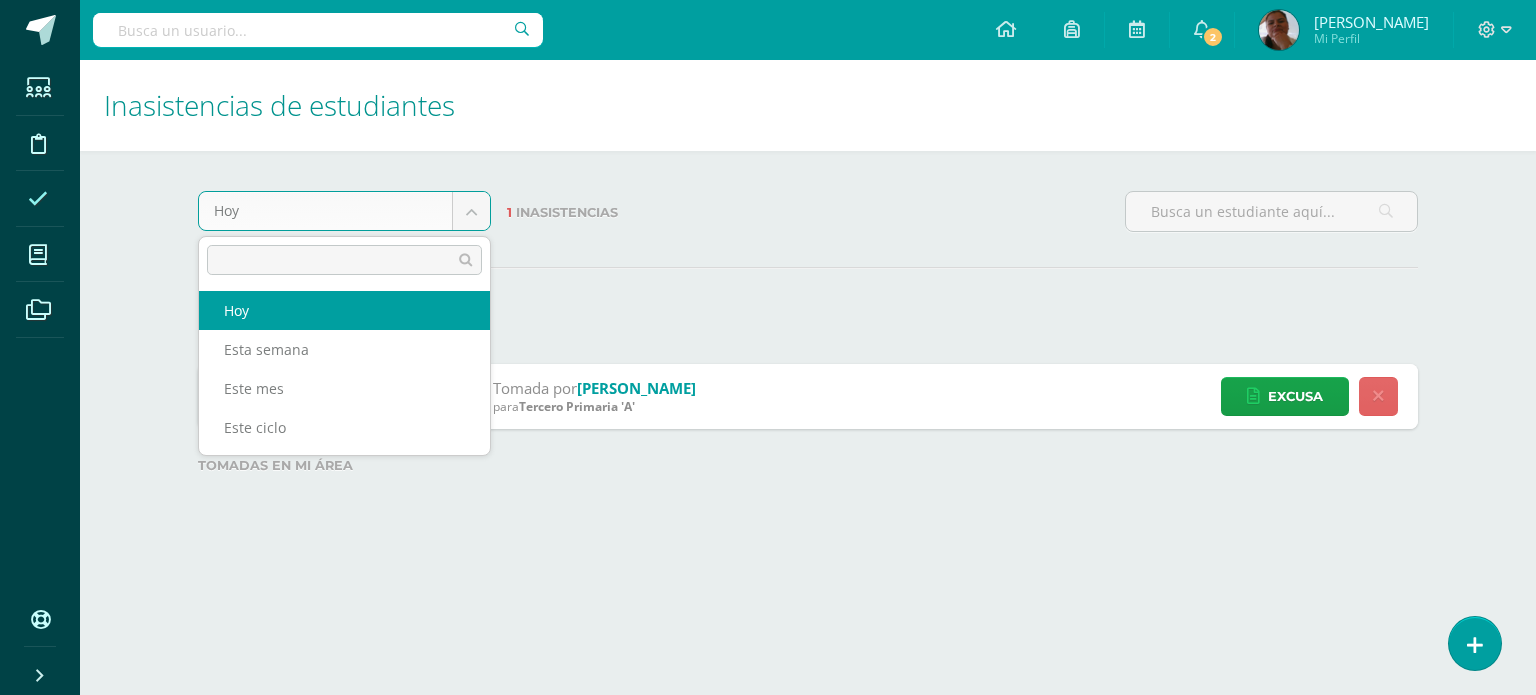 click on "Estudiantes Disciplina Asistencia Mis cursos Archivos Soporte
Ayuda
Reportar un problema
Centro de ayuda
Últimas actualizaciones
10+ Cerrar panel
Comunicación y Lenguaje
Tercero
Primaria
"A"
Actividades Estudiantes Planificación Dosificación
Formación Ciudadana
Tercero
Primaria
"A"
Actividades Estudiantes Planificación Dosificación
Matemáticas
Tercero
Primaria
"A"
Actividades Estudiantes Planificación 2 2 1" at bounding box center (768, 271) 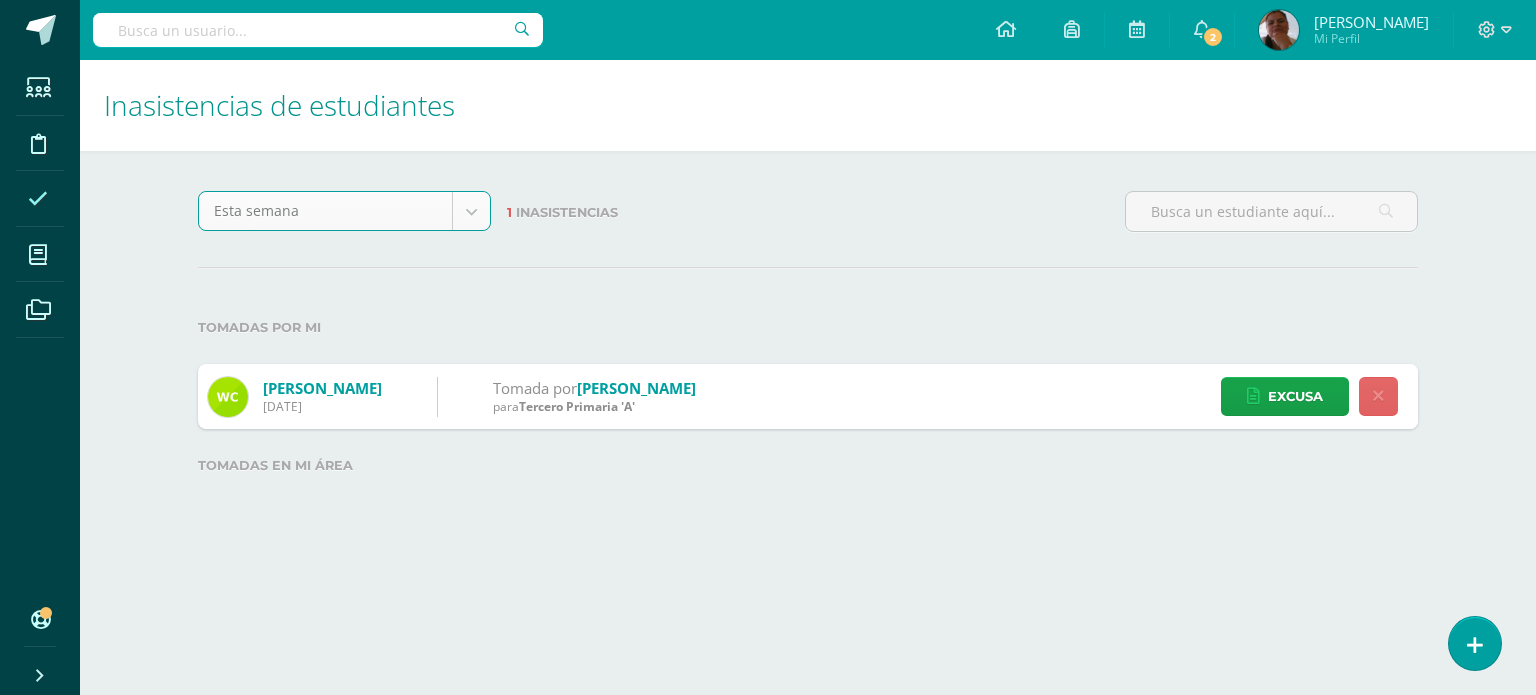 select on "week" 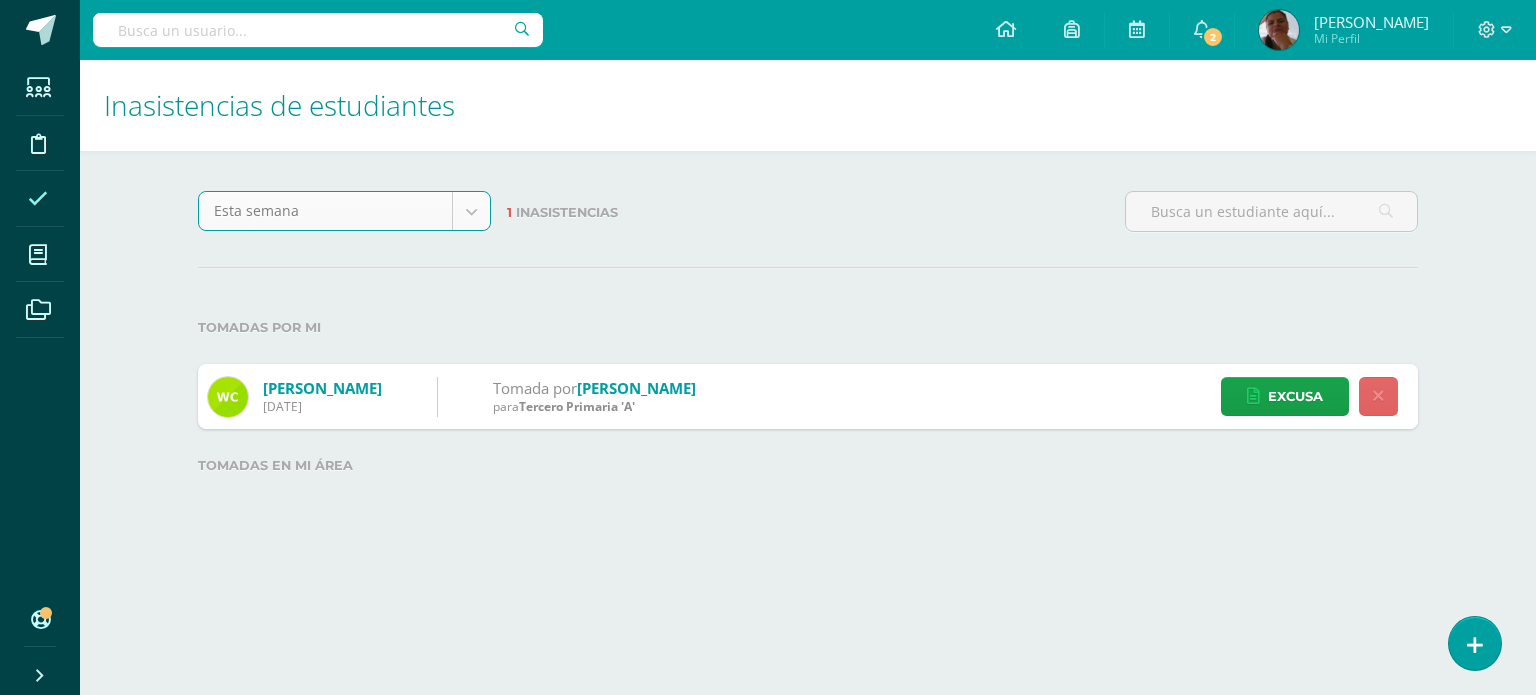 click on "Tomadas por mi" at bounding box center [808, 327] 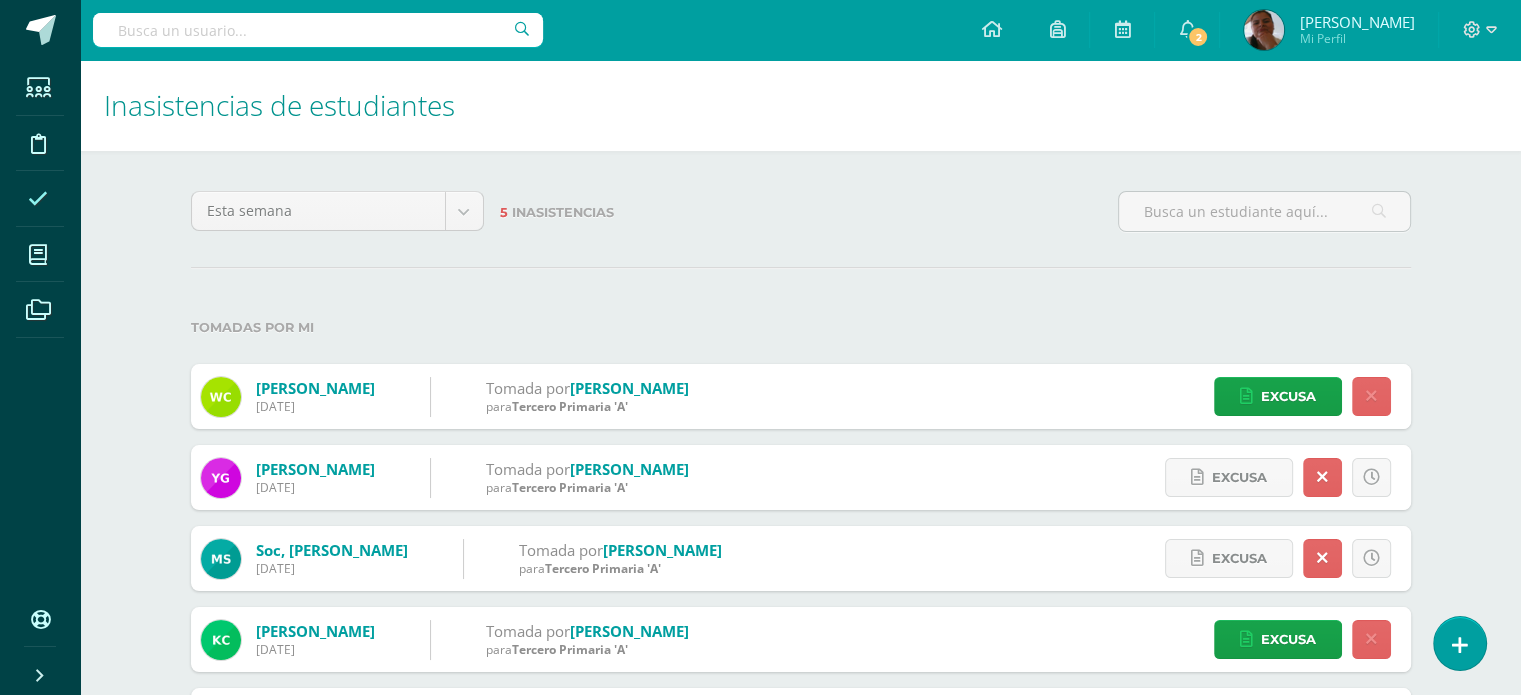 scroll, scrollTop: 0, scrollLeft: 0, axis: both 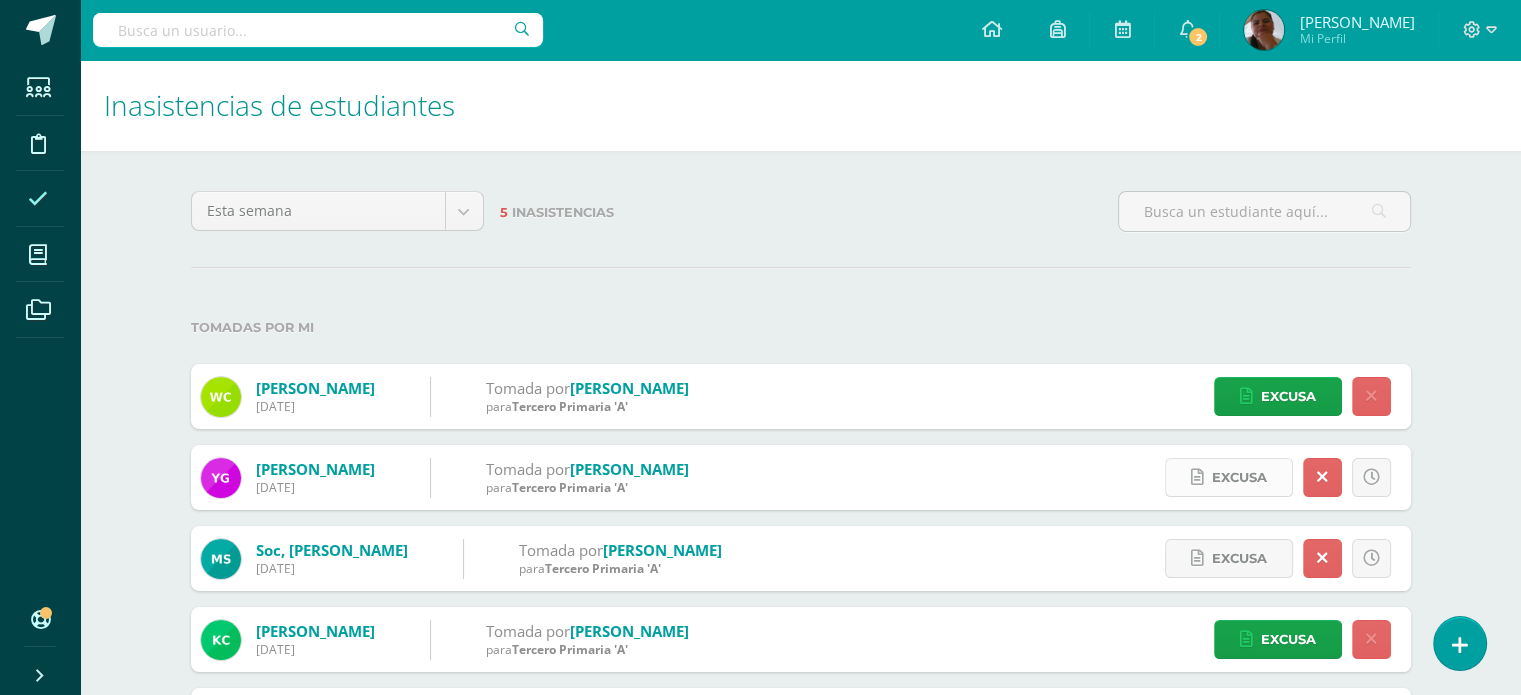 click on "Excusa" at bounding box center [1239, 477] 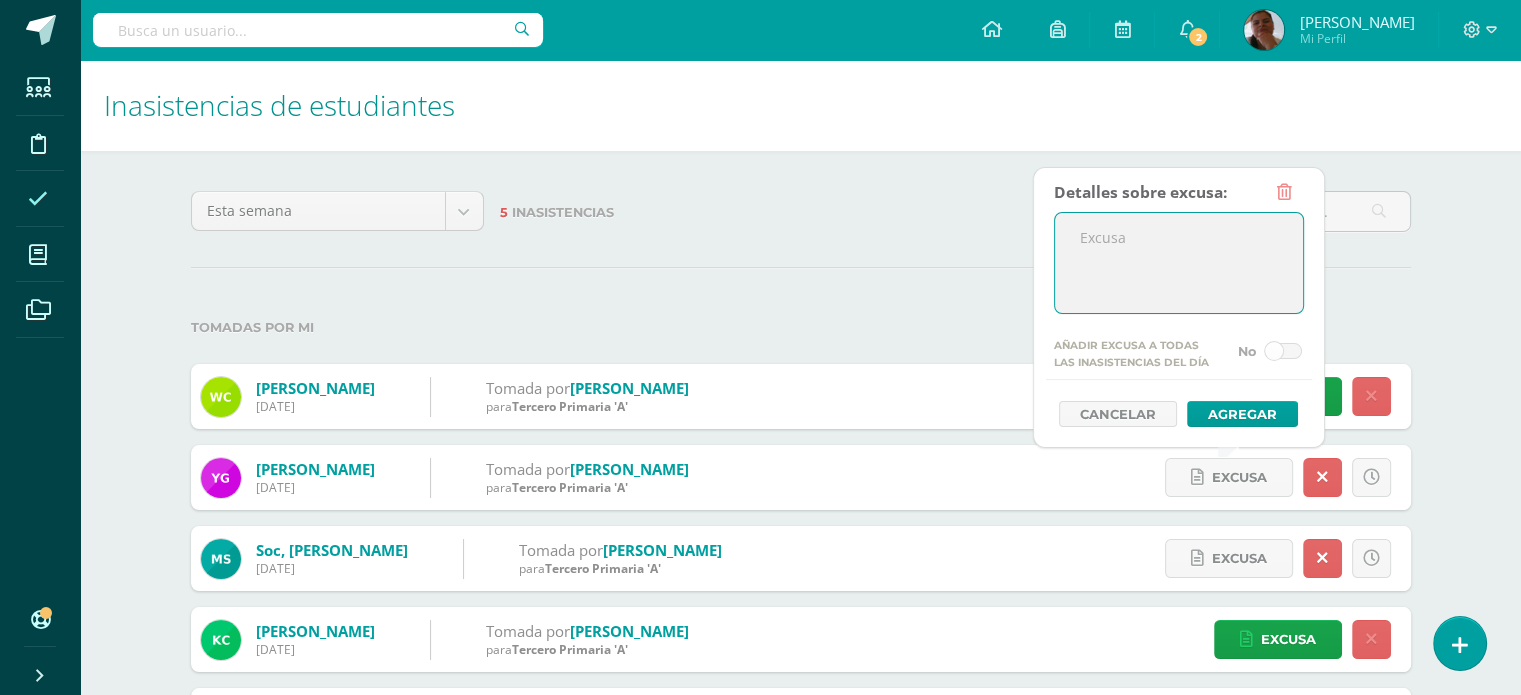 click at bounding box center (1179, 263) 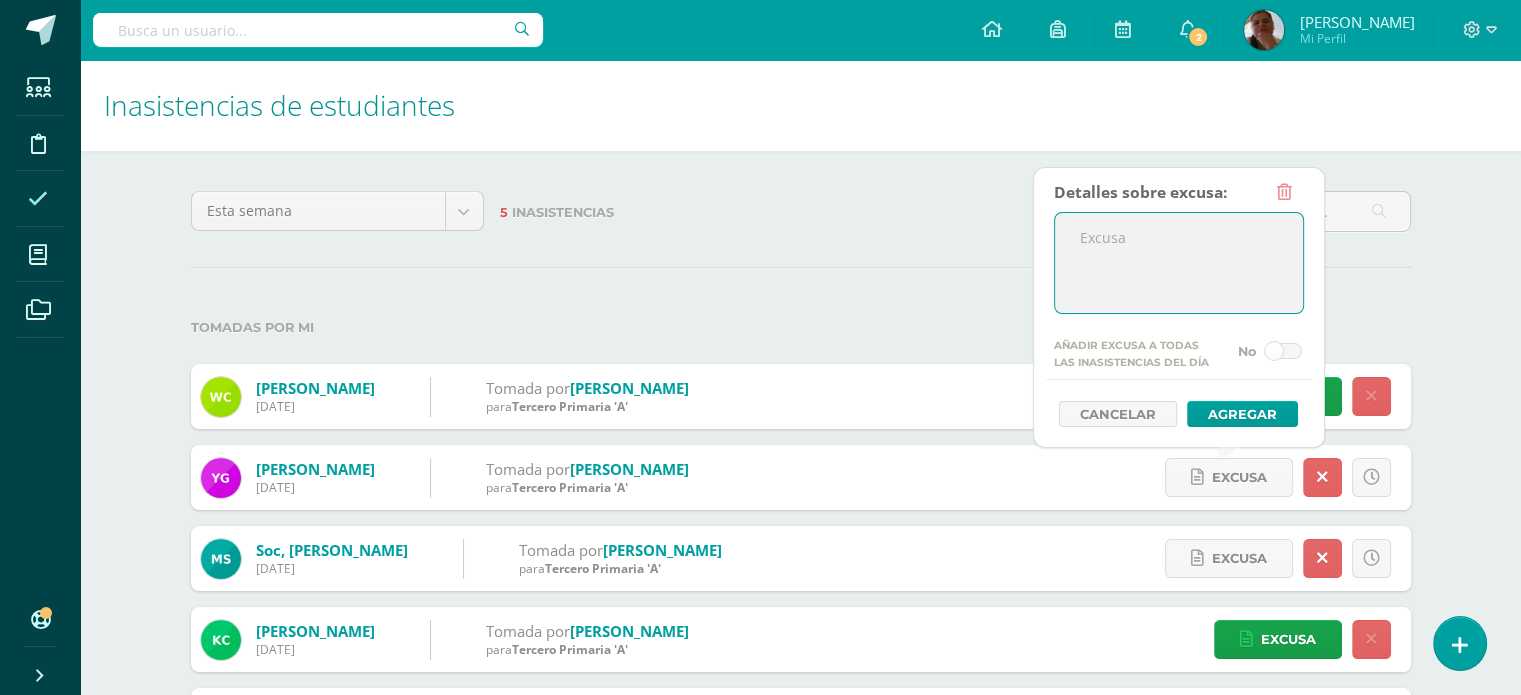 type on "E" 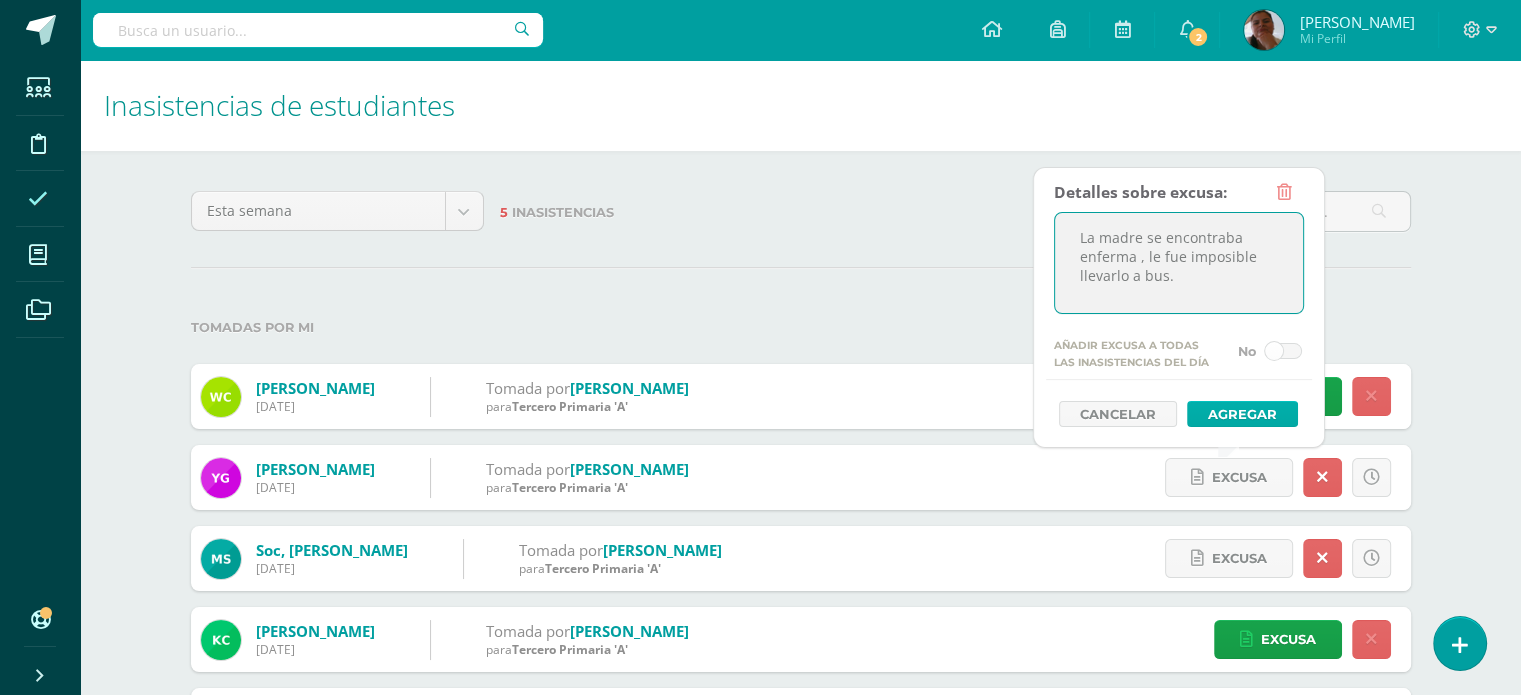 type on "La madre se encontraba enferma , le fue imposible llevarlo a bus." 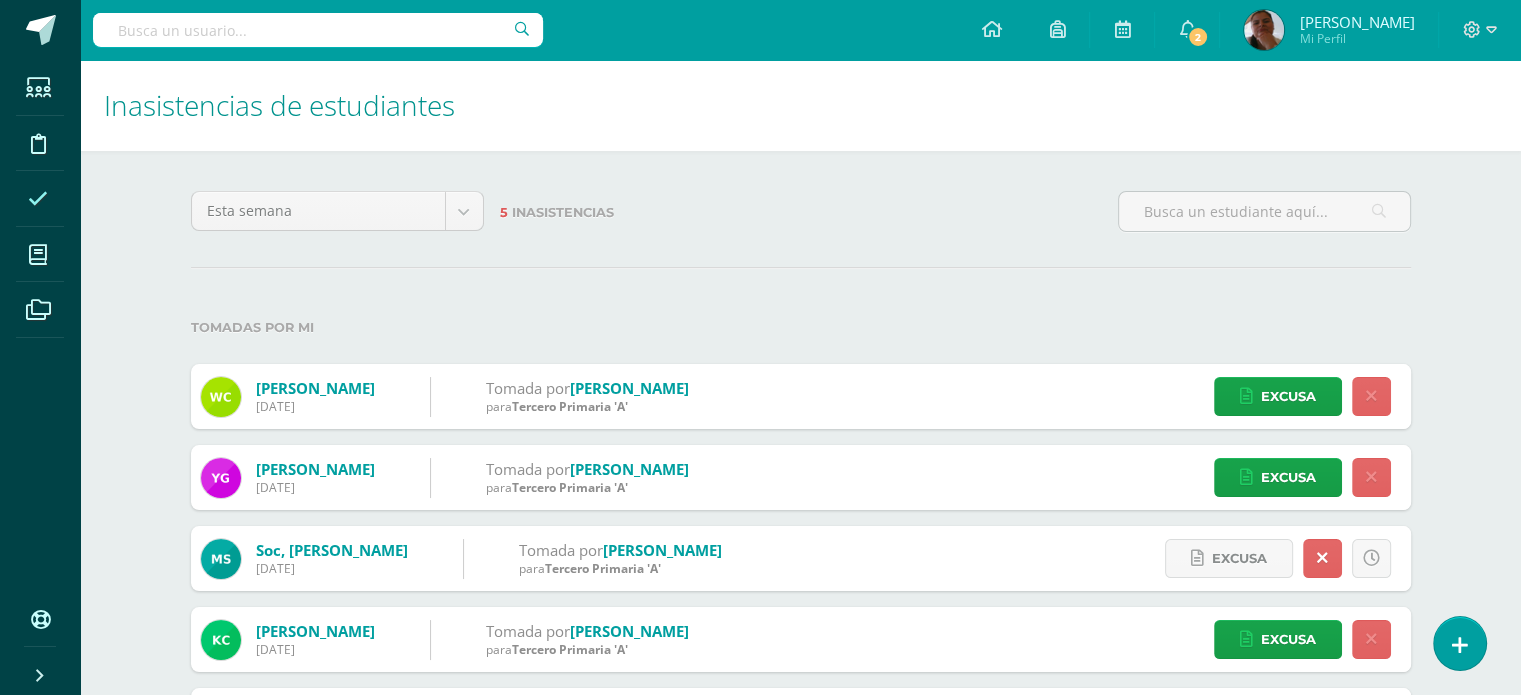 scroll, scrollTop: 0, scrollLeft: 0, axis: both 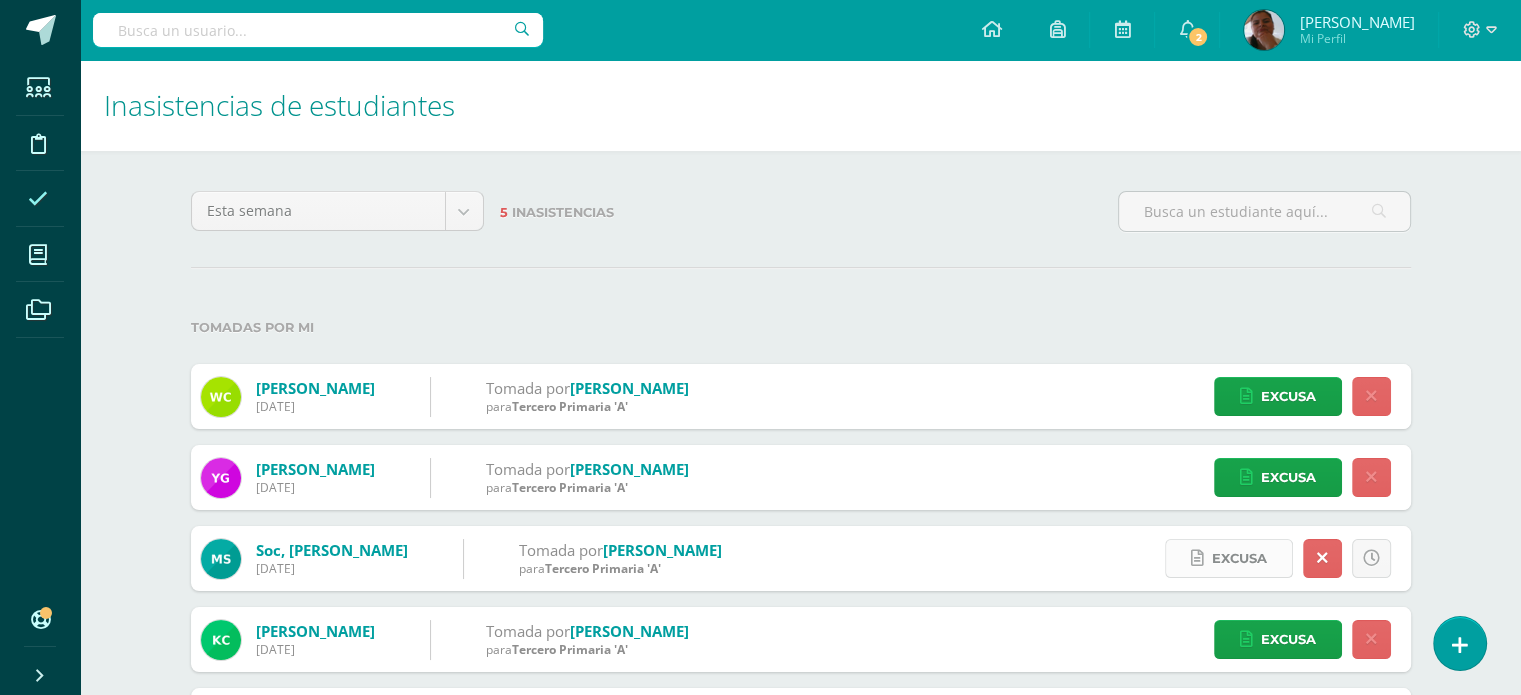 click on "Excusa" at bounding box center [1239, 558] 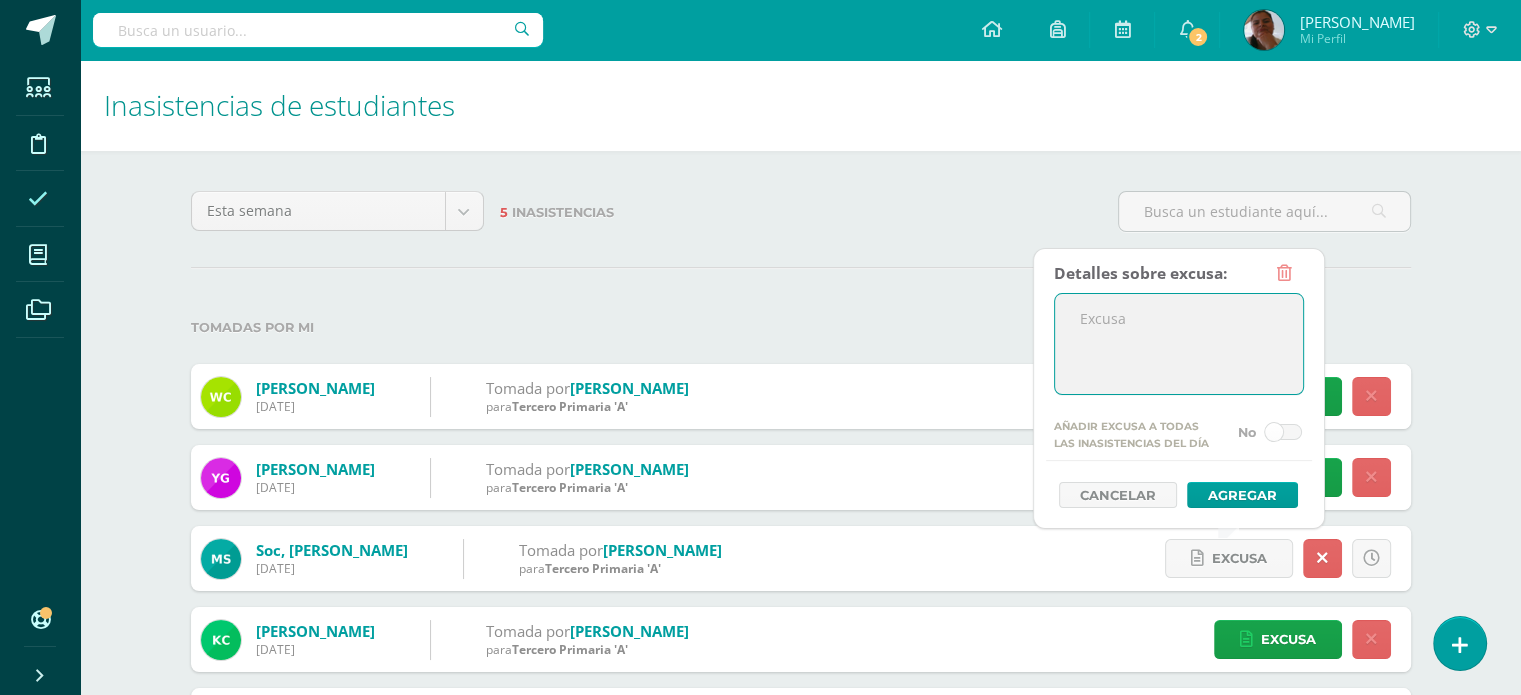 click at bounding box center [1179, 344] 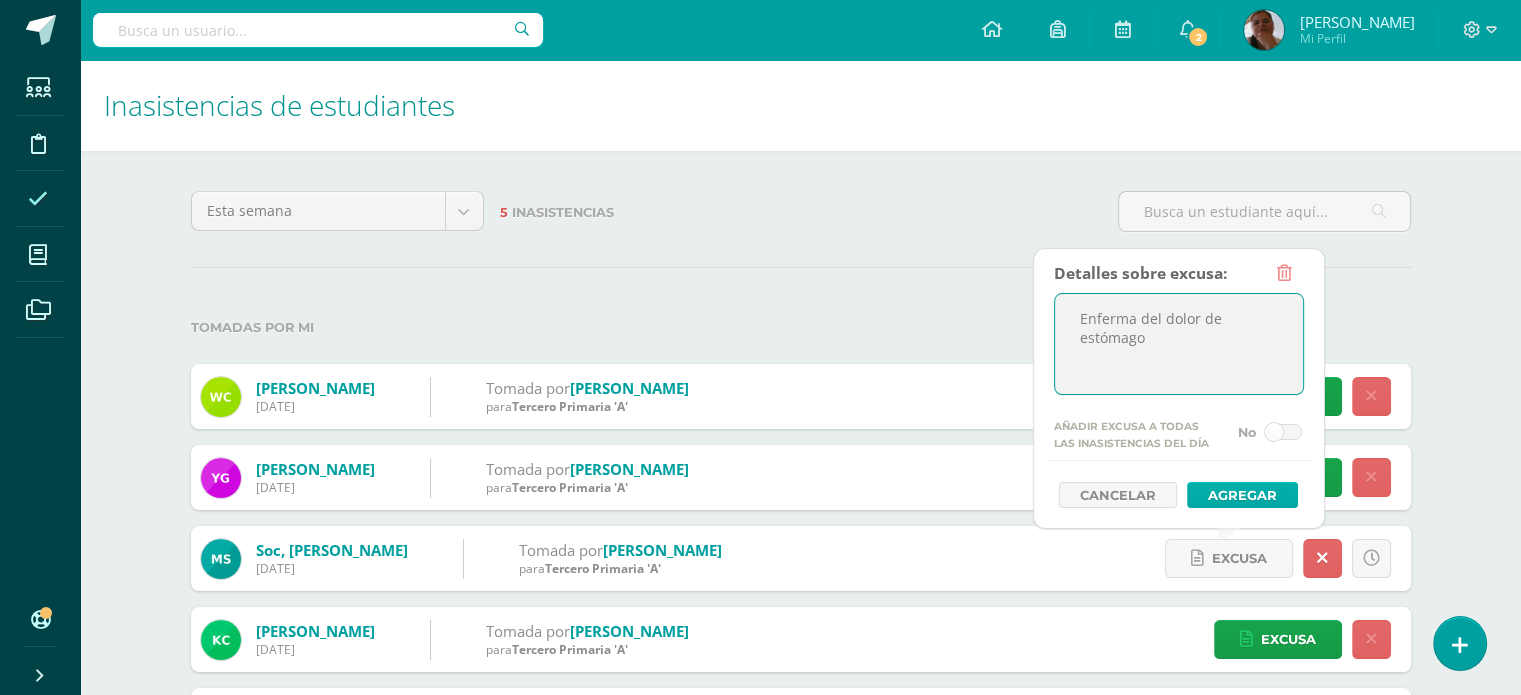 type on "Enferma del dolor de estómago" 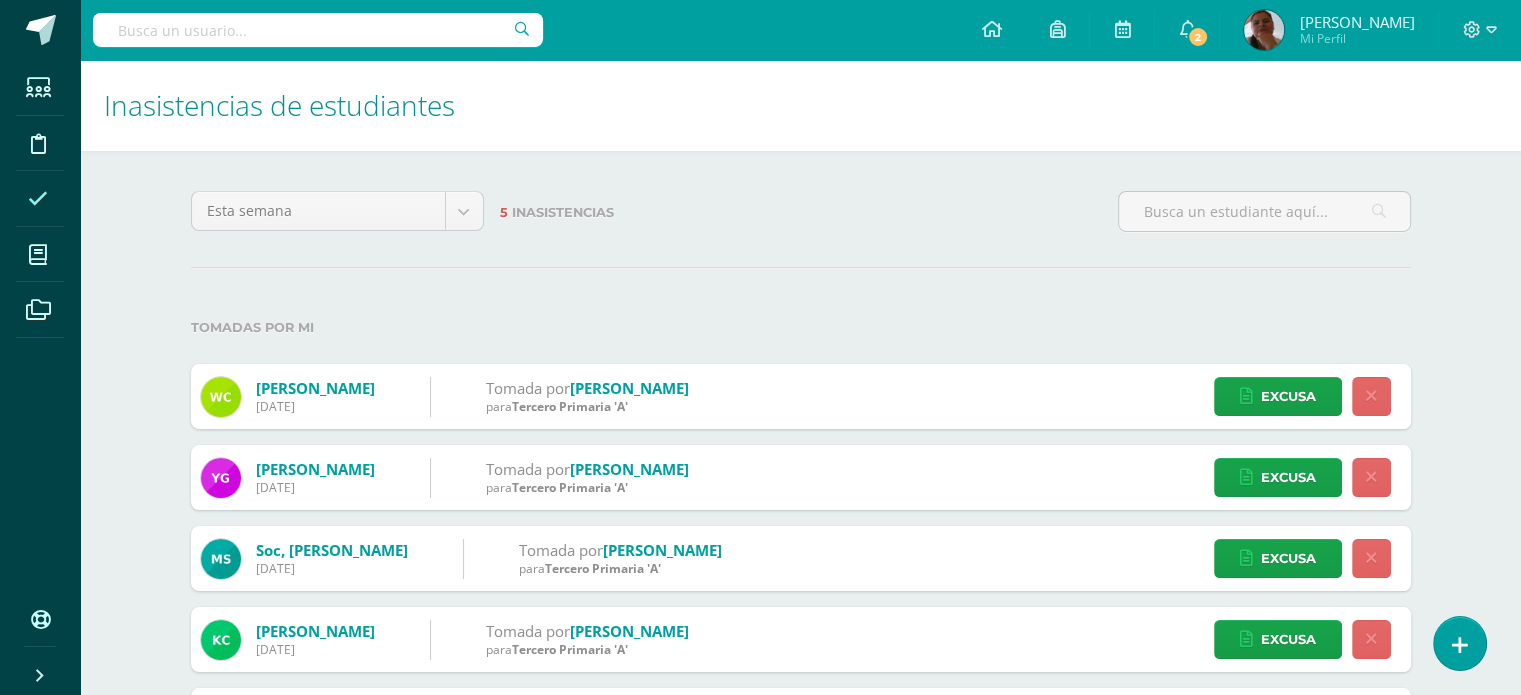 scroll, scrollTop: 0, scrollLeft: 0, axis: both 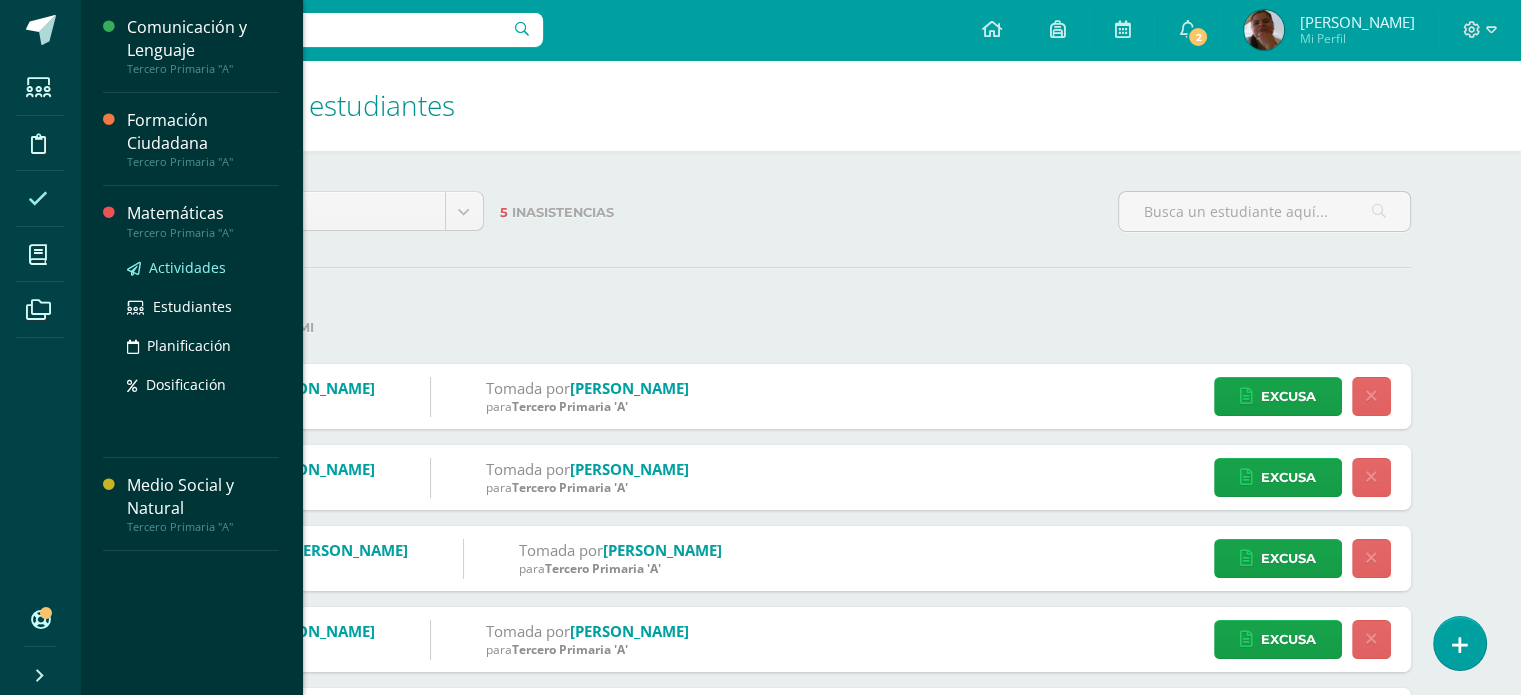 click on "Actividades" at bounding box center (187, 267) 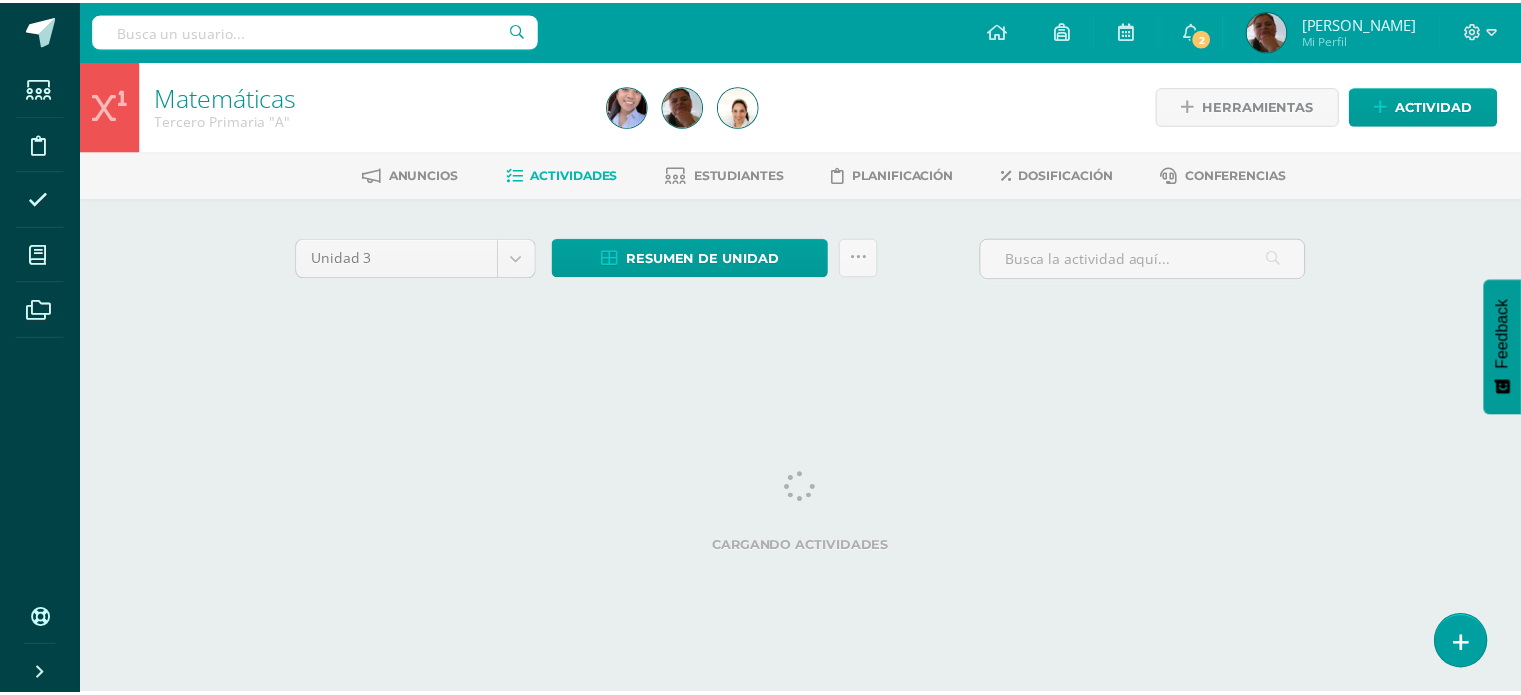 scroll, scrollTop: 0, scrollLeft: 0, axis: both 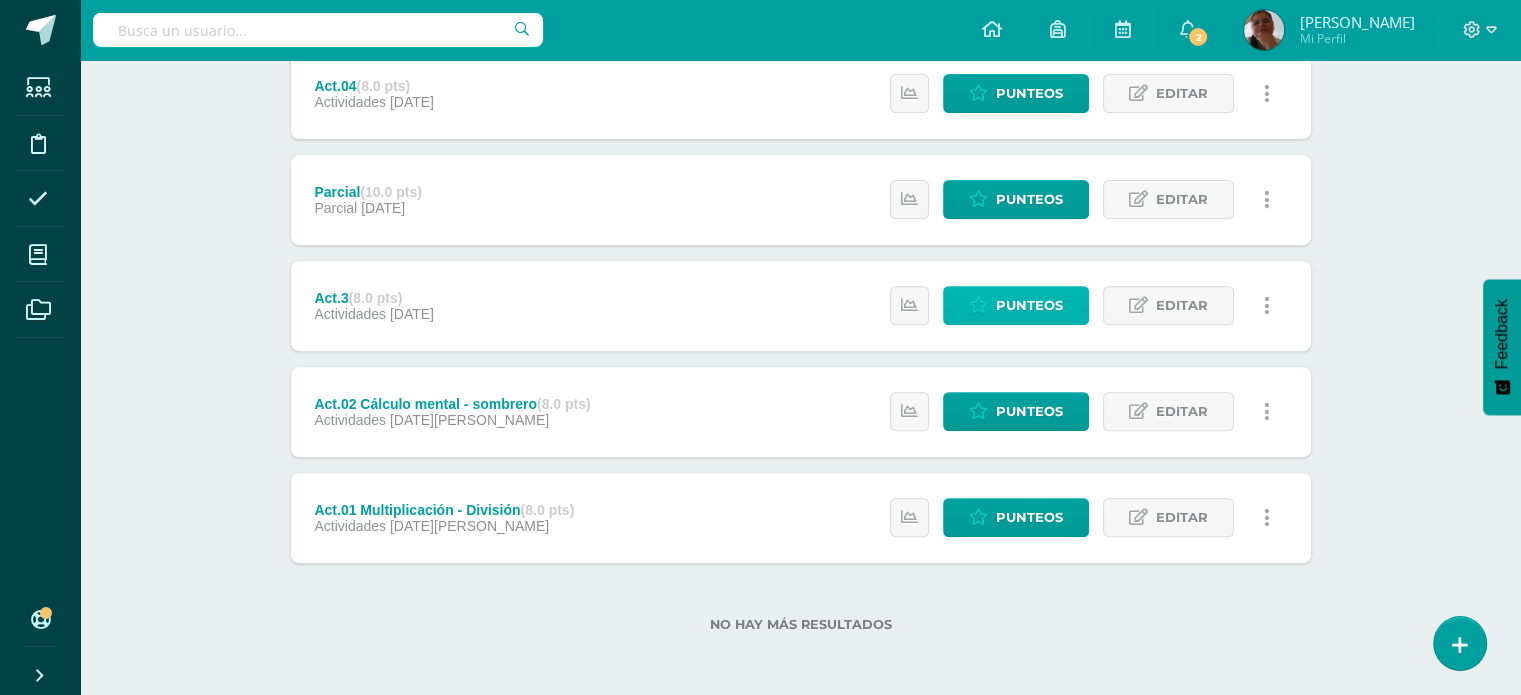 click on "Punteos" at bounding box center [1029, 305] 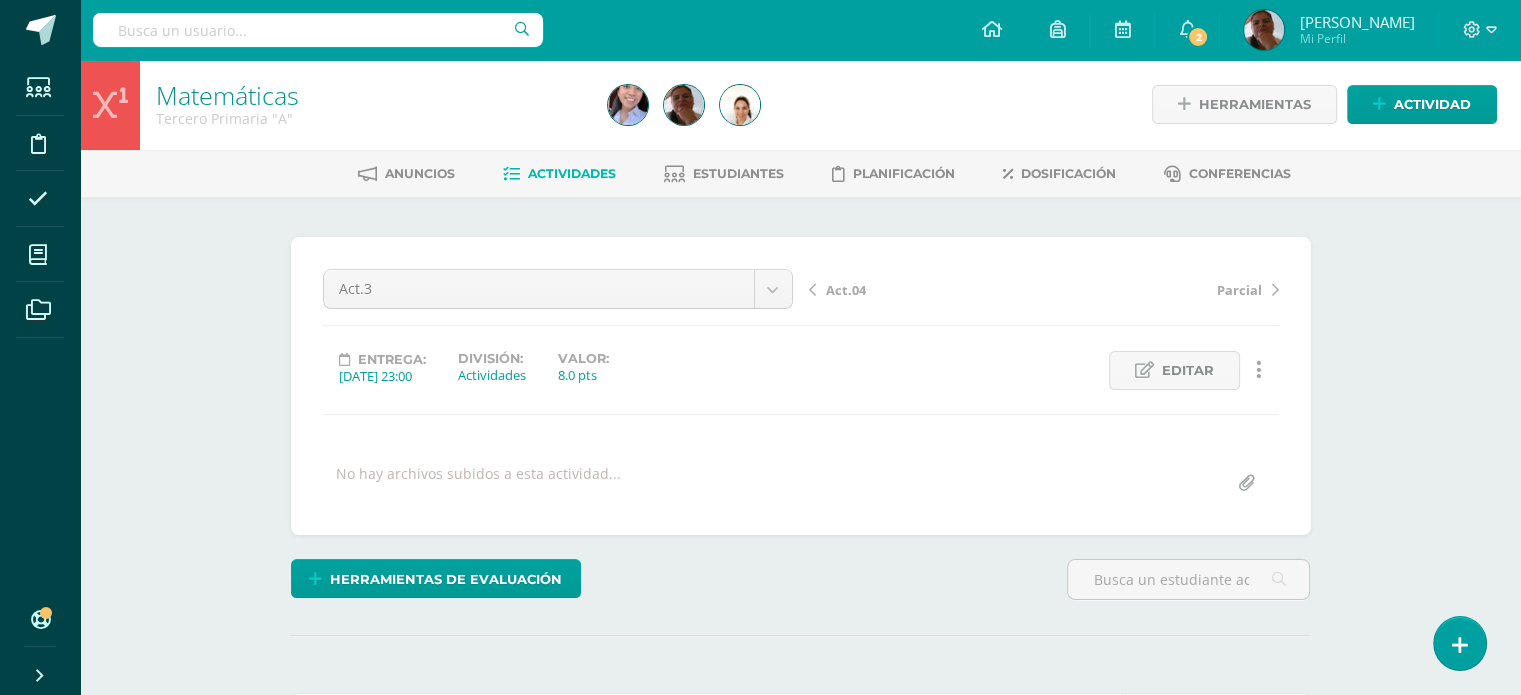 scroll, scrollTop: 2, scrollLeft: 0, axis: vertical 